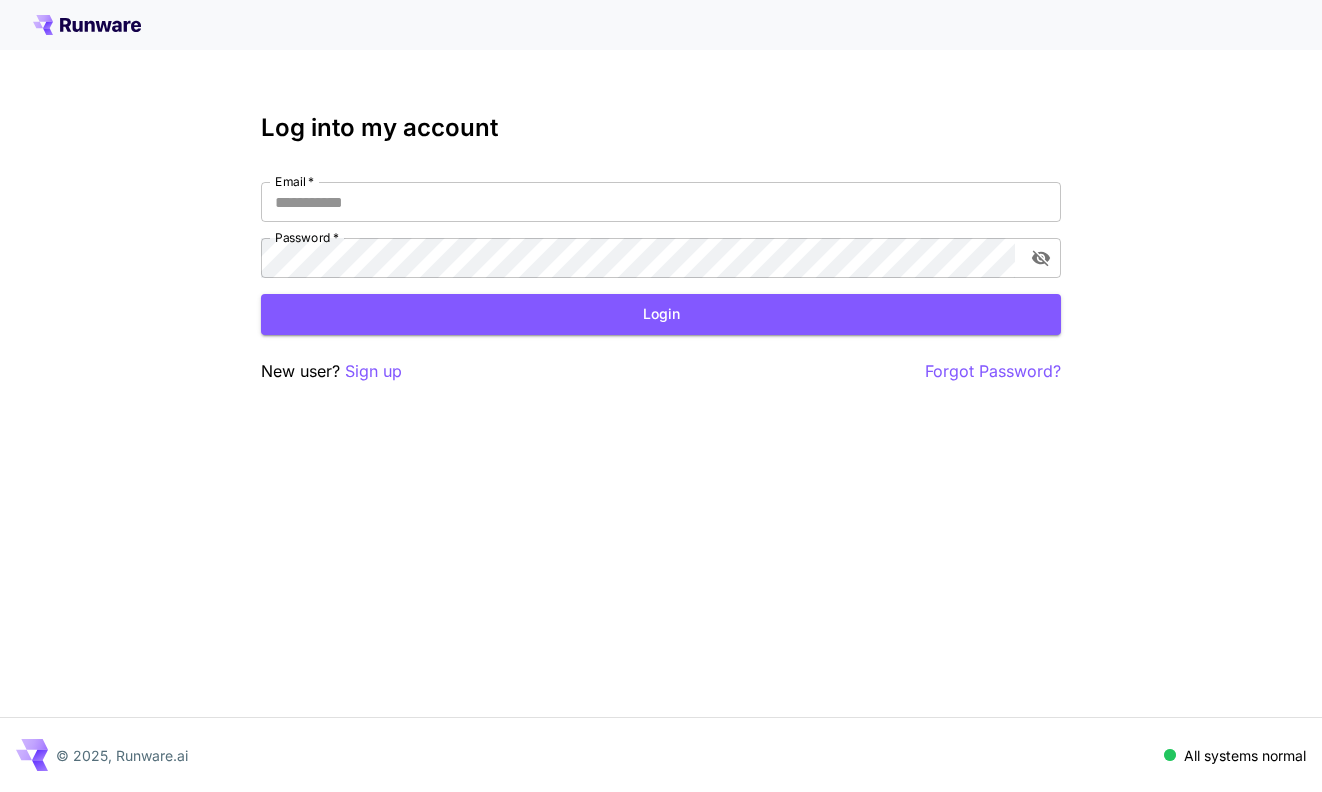 scroll, scrollTop: 0, scrollLeft: 0, axis: both 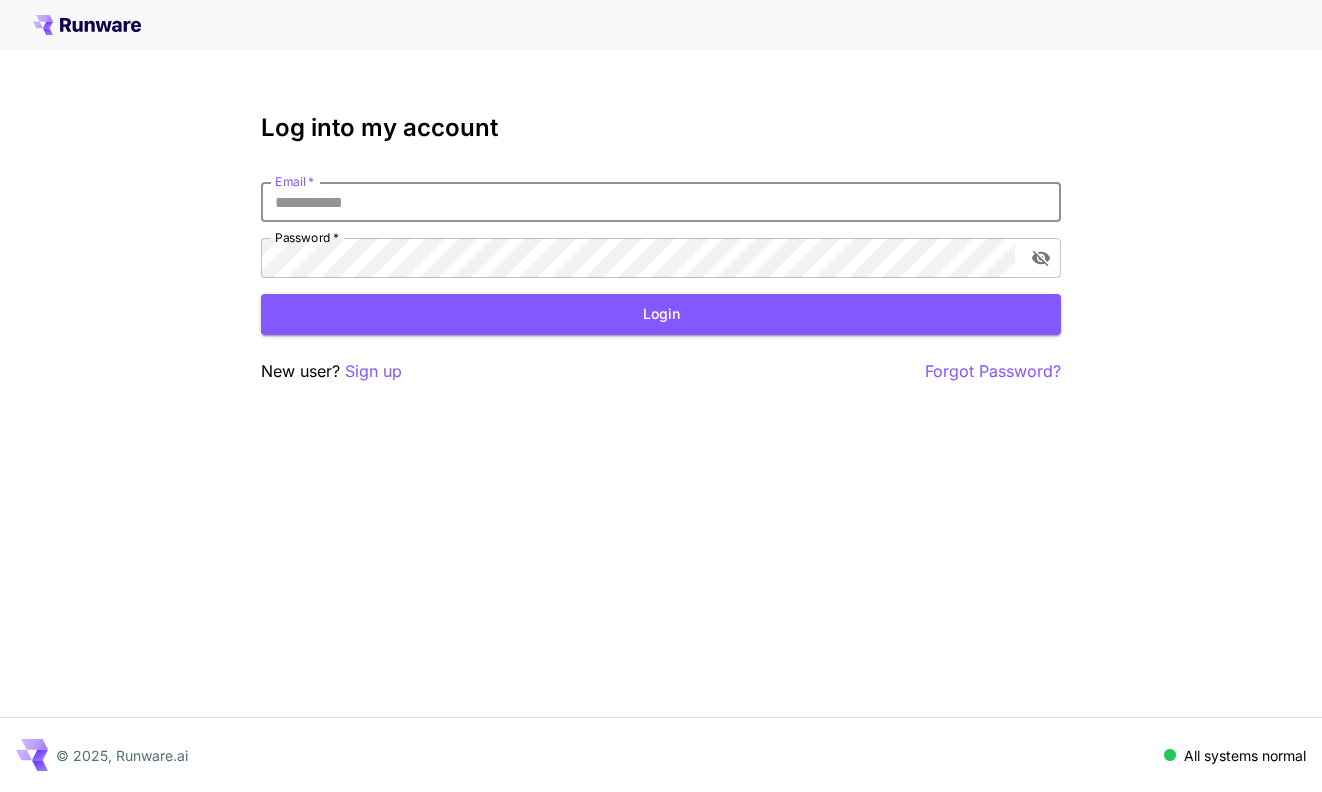 click on "Email   *" at bounding box center (661, 202) 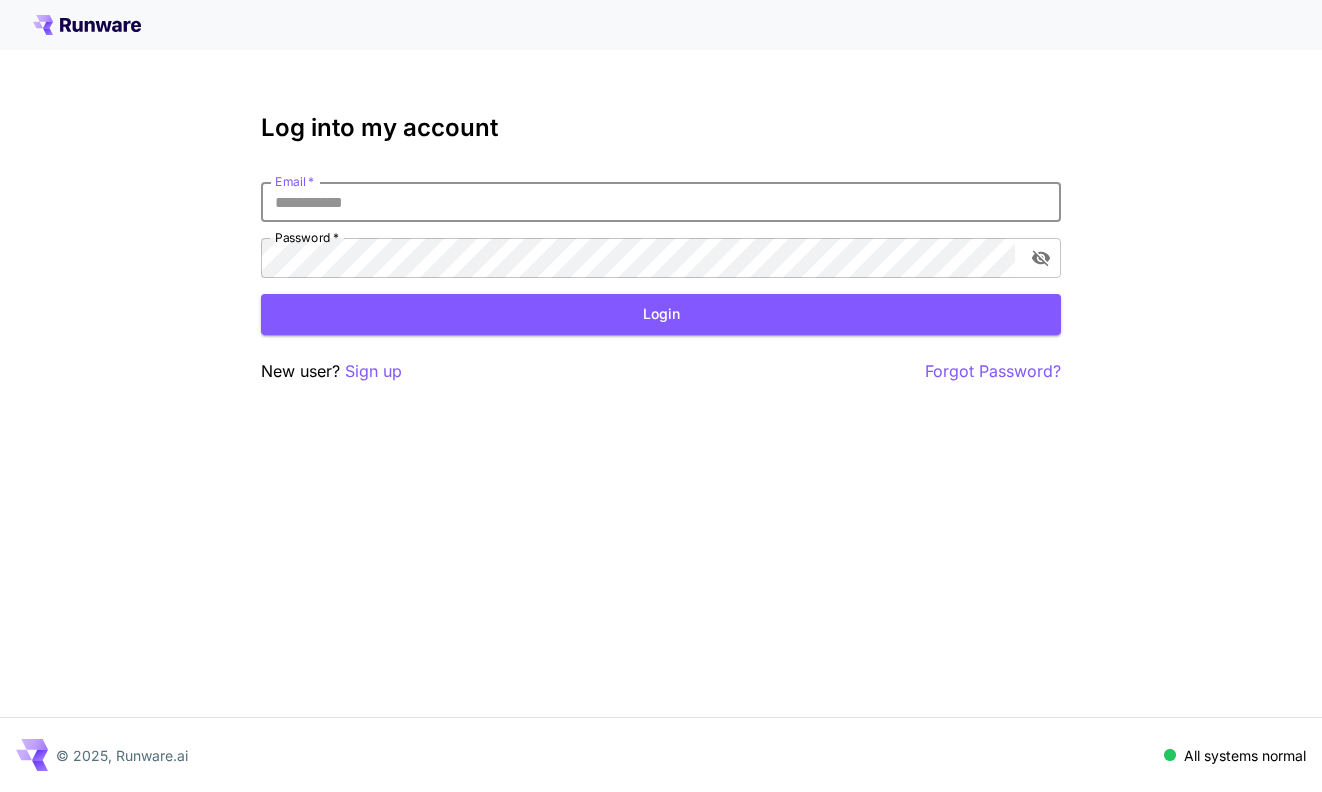click on "Email   *" at bounding box center (661, 202) 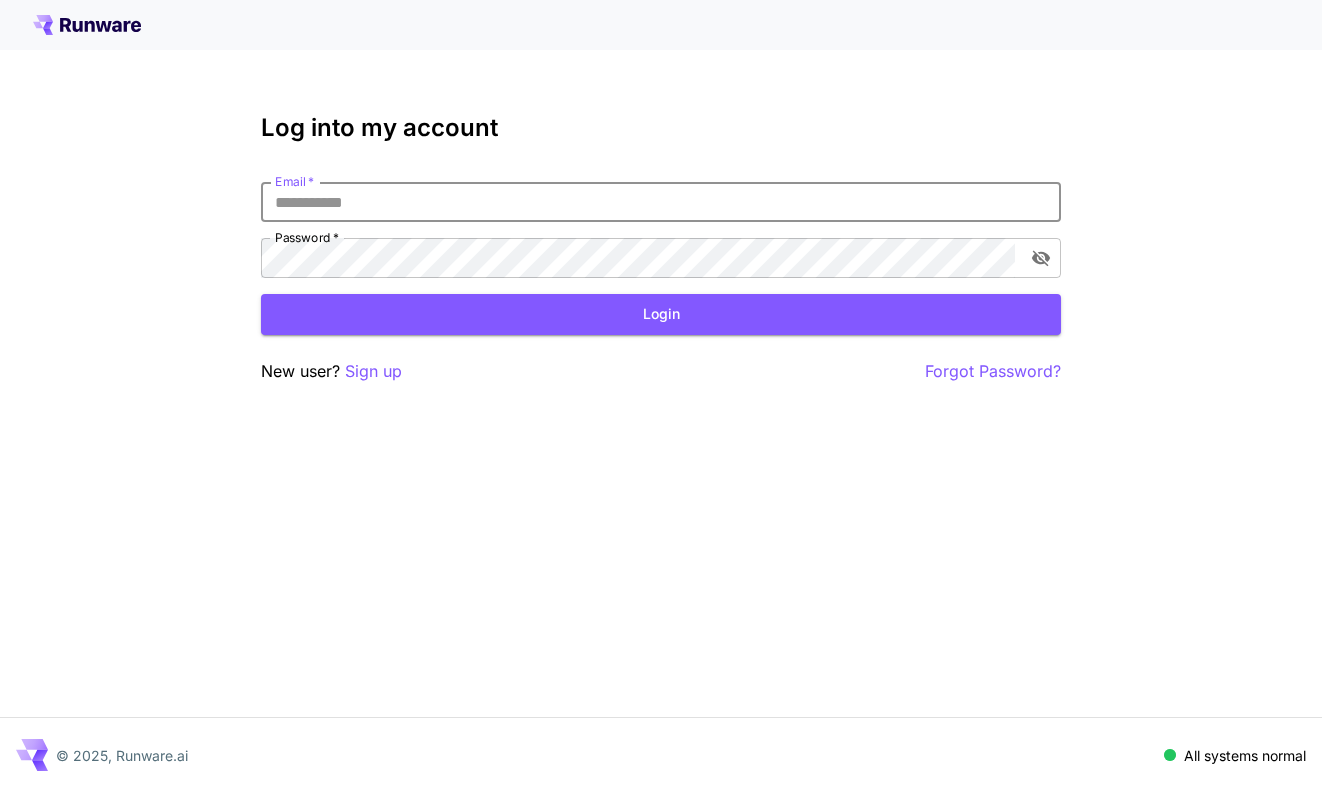 click on "Email   *" at bounding box center (661, 202) 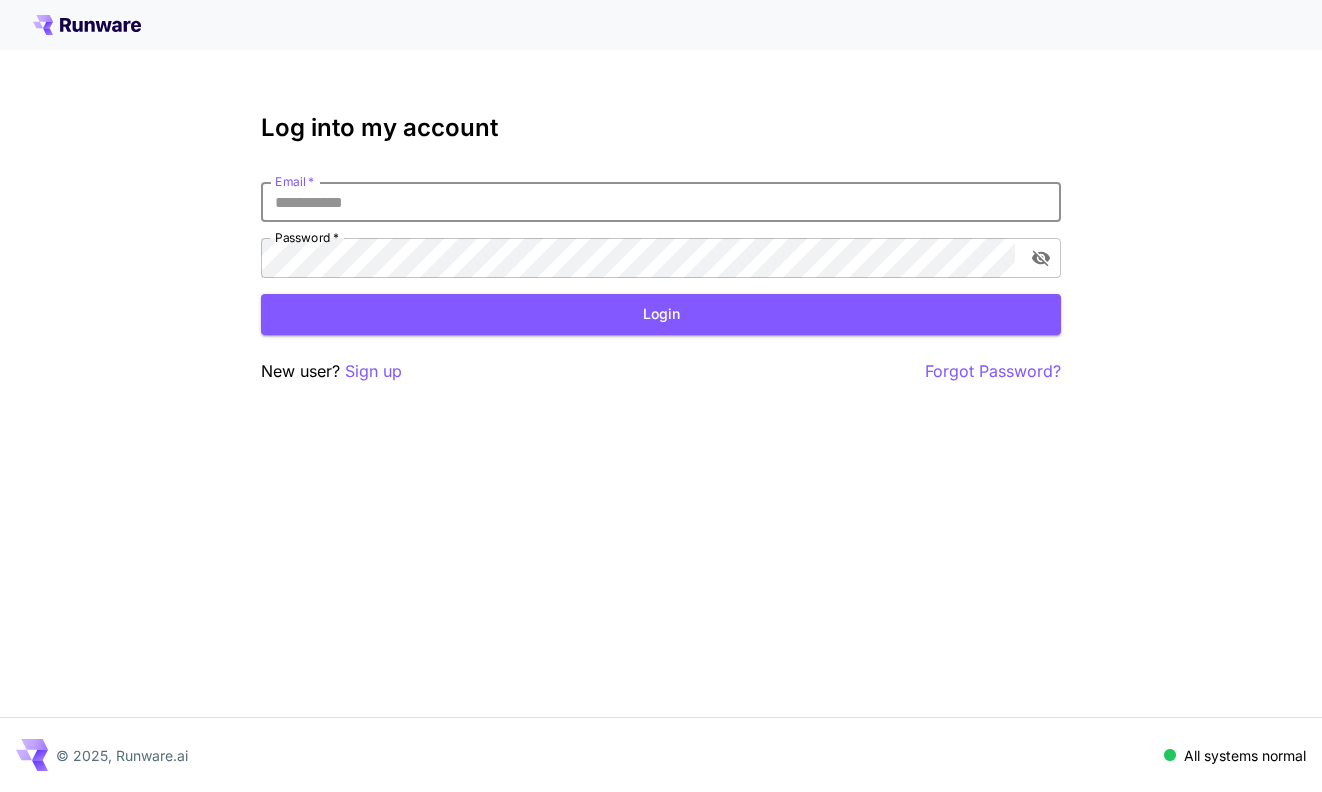 click at bounding box center (0, 792) 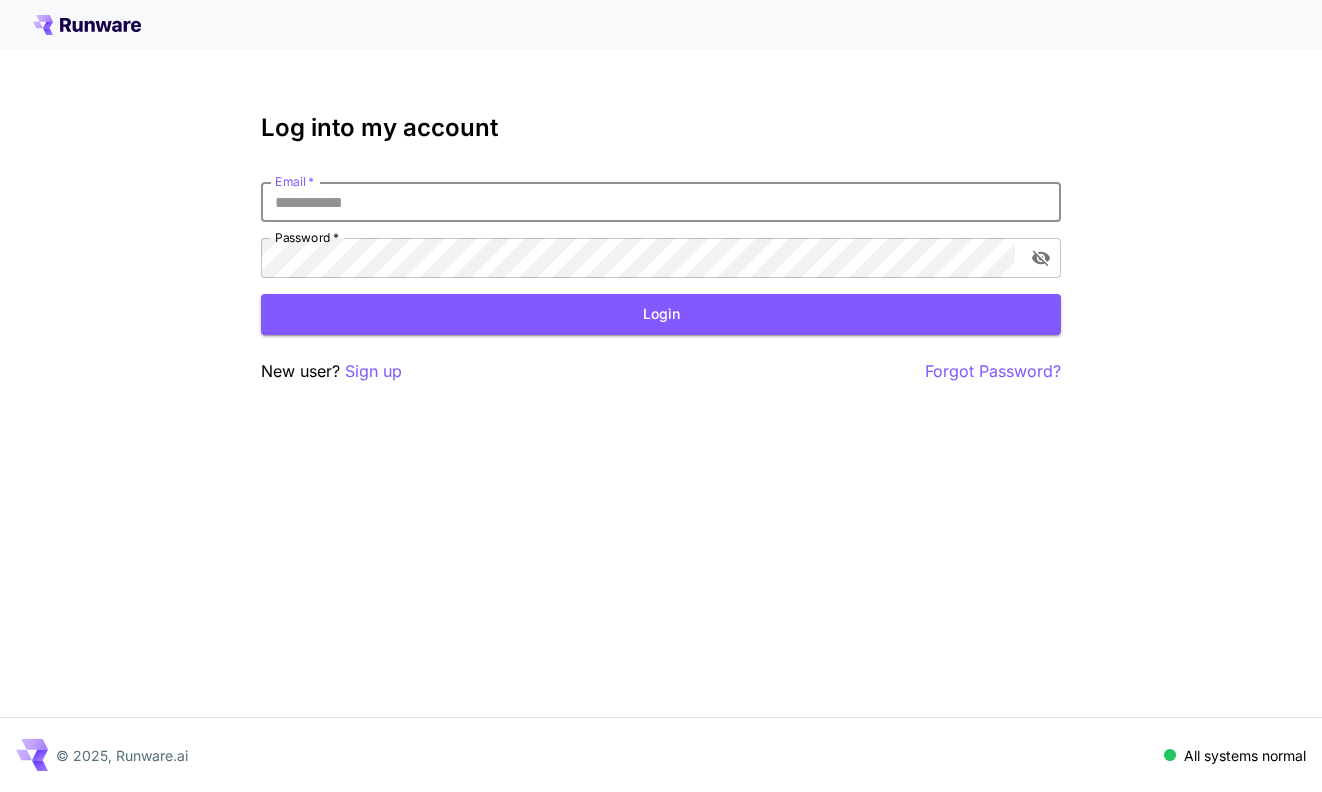 type on "**********" 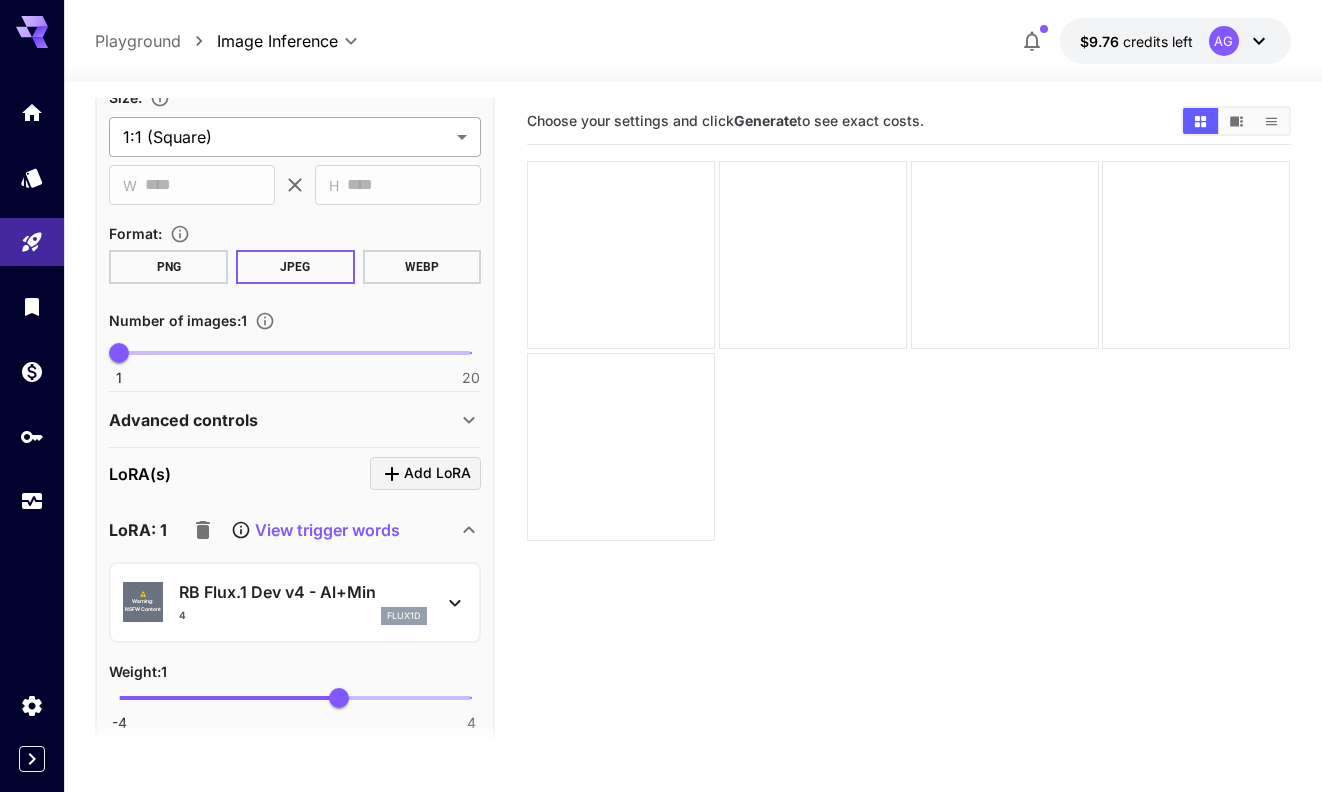 scroll, scrollTop: 446, scrollLeft: 0, axis: vertical 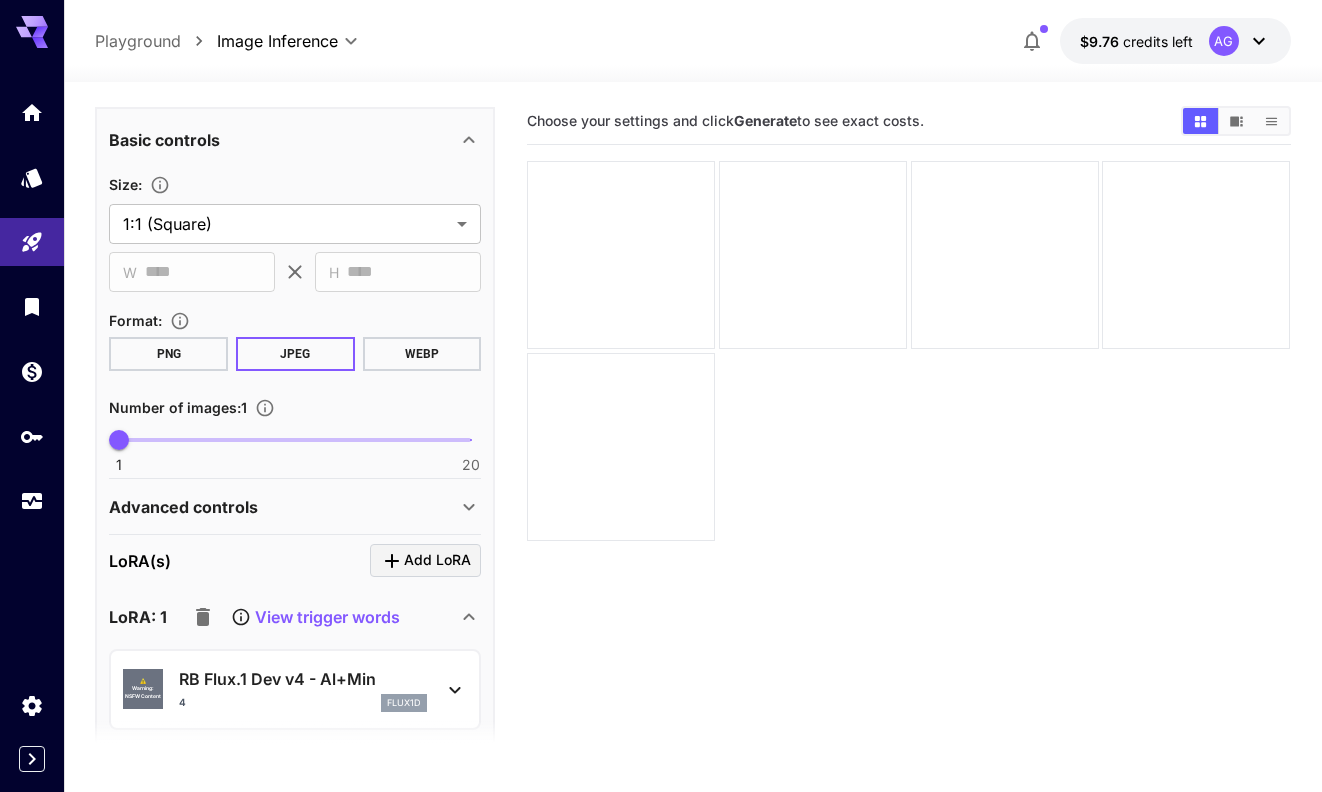click on "PNG" at bounding box center (168, 354) 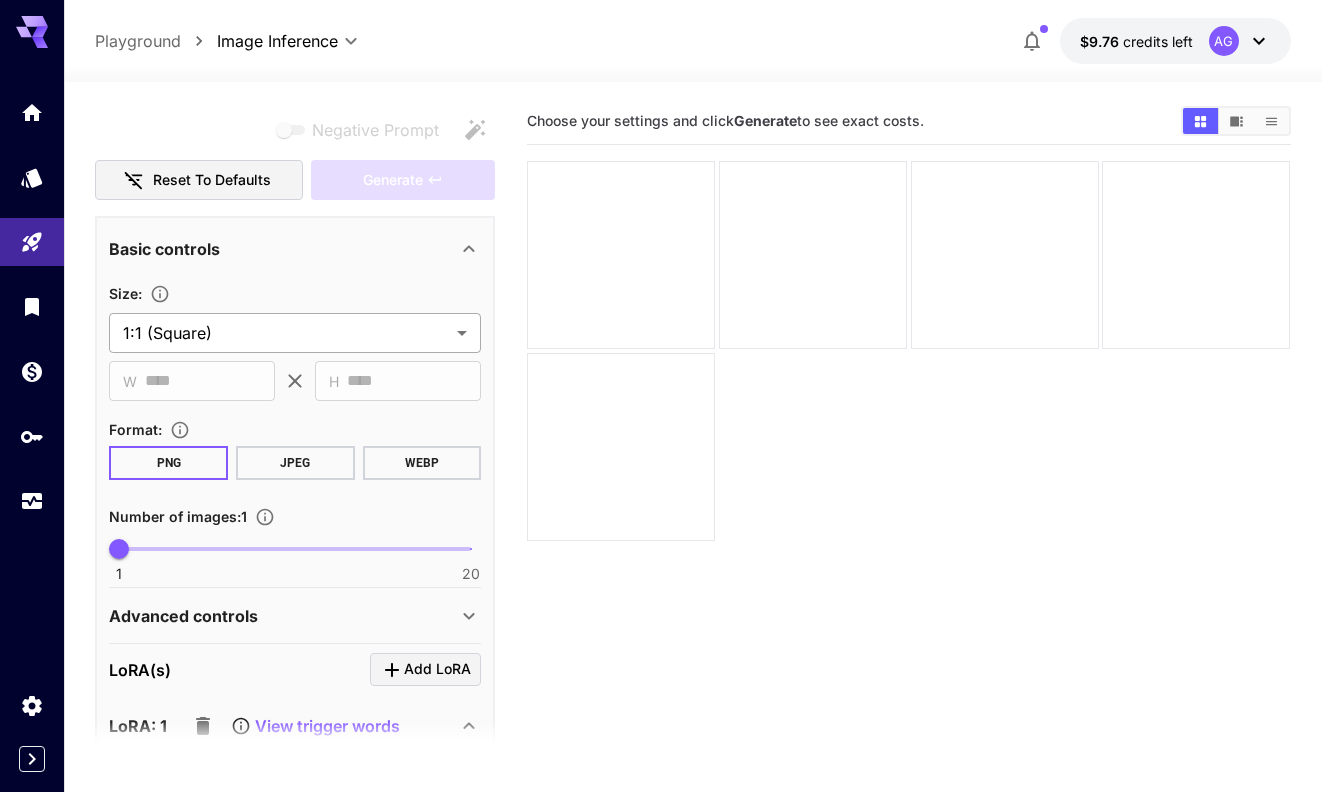 scroll, scrollTop: 787, scrollLeft: 0, axis: vertical 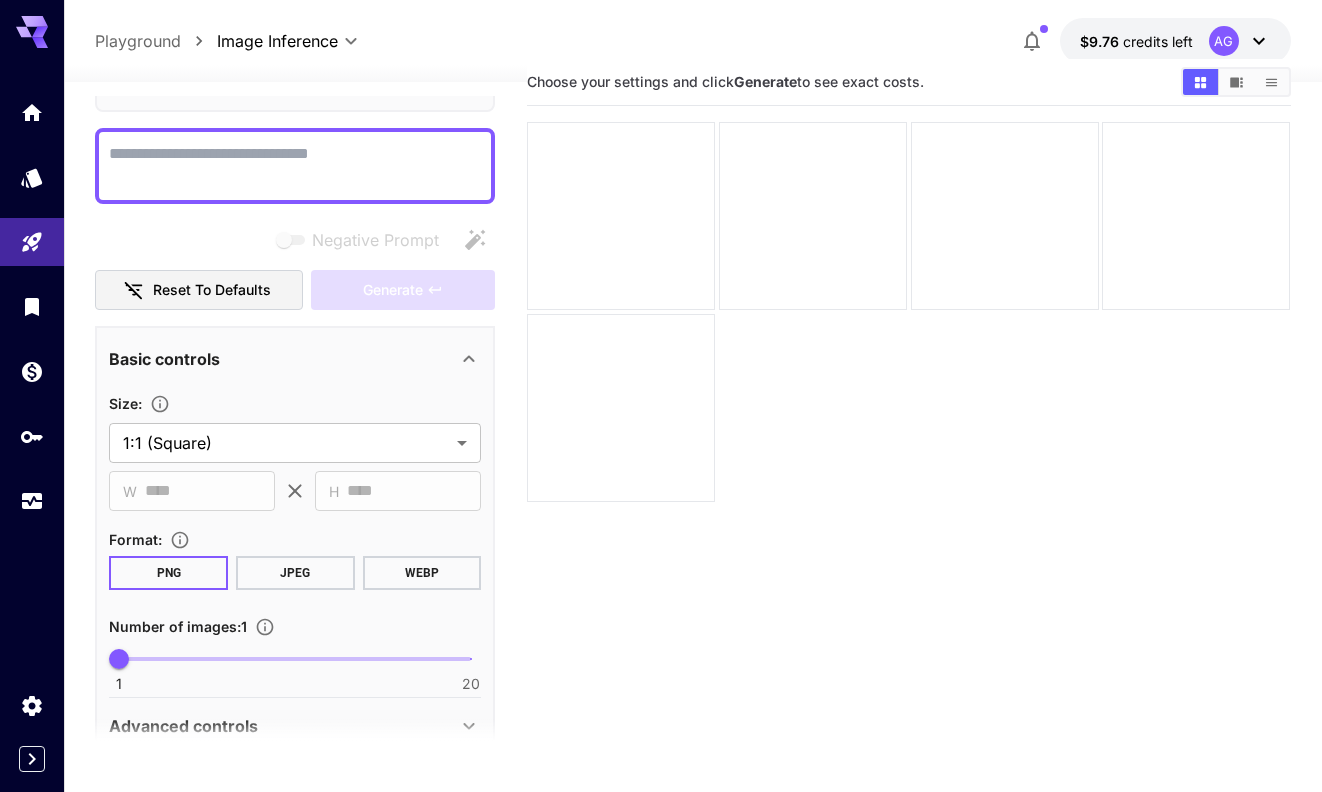 click on "Negative Prompt" at bounding box center (295, 166) 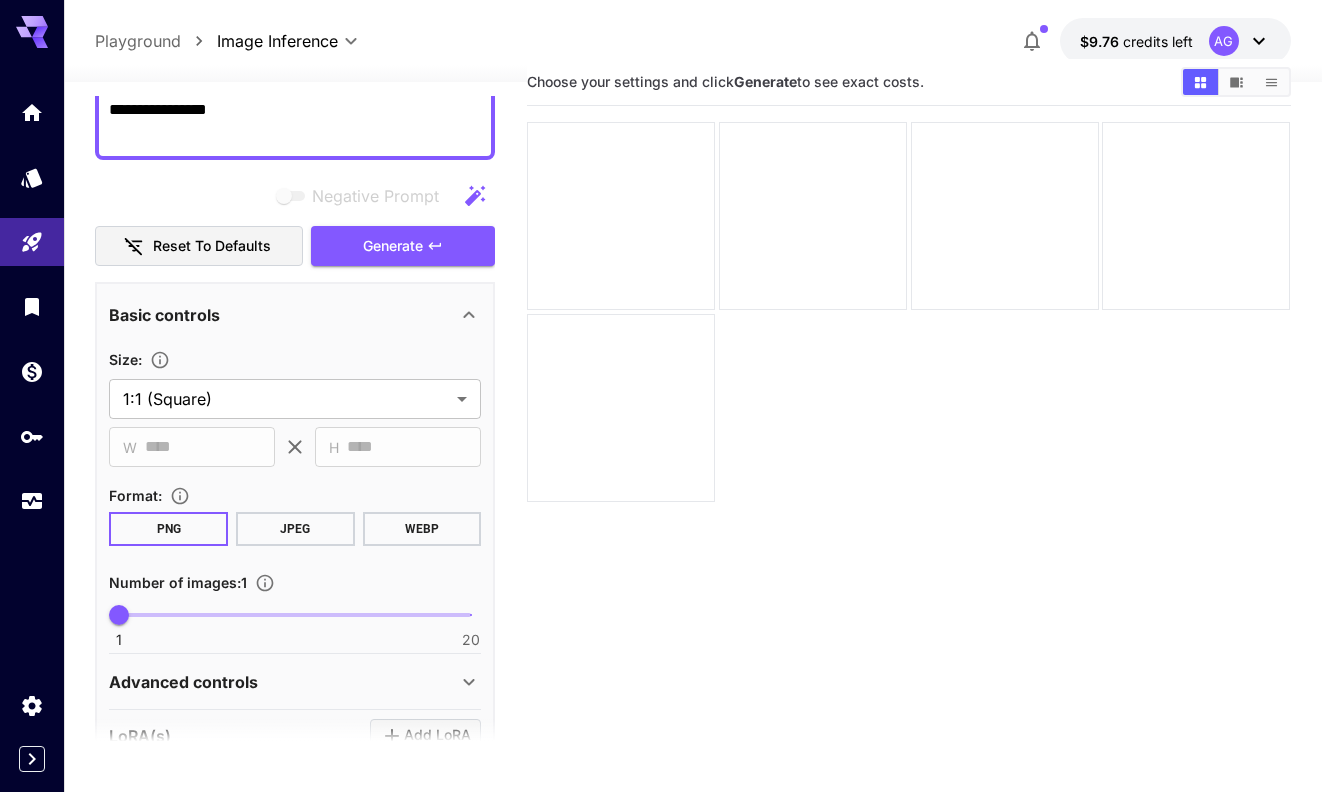 scroll, scrollTop: 191, scrollLeft: 0, axis: vertical 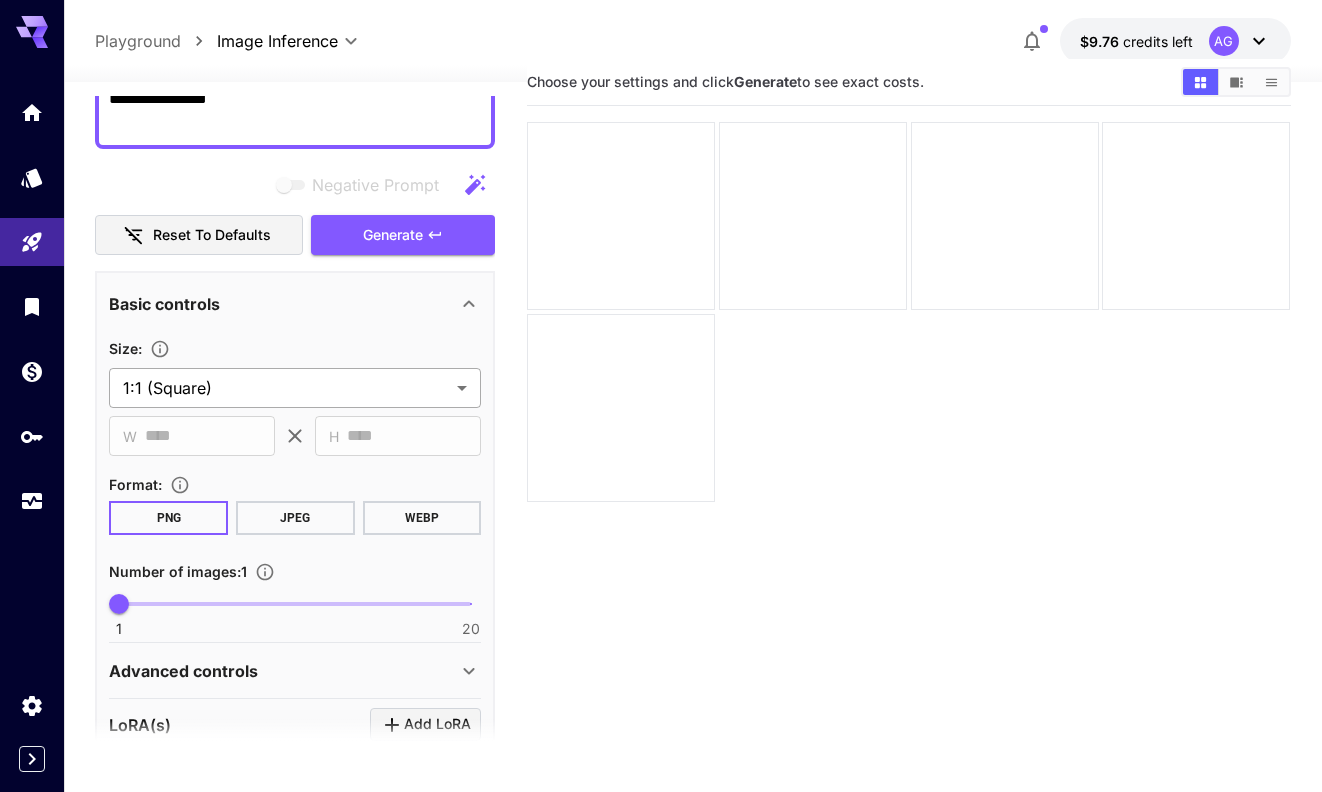type on "**********" 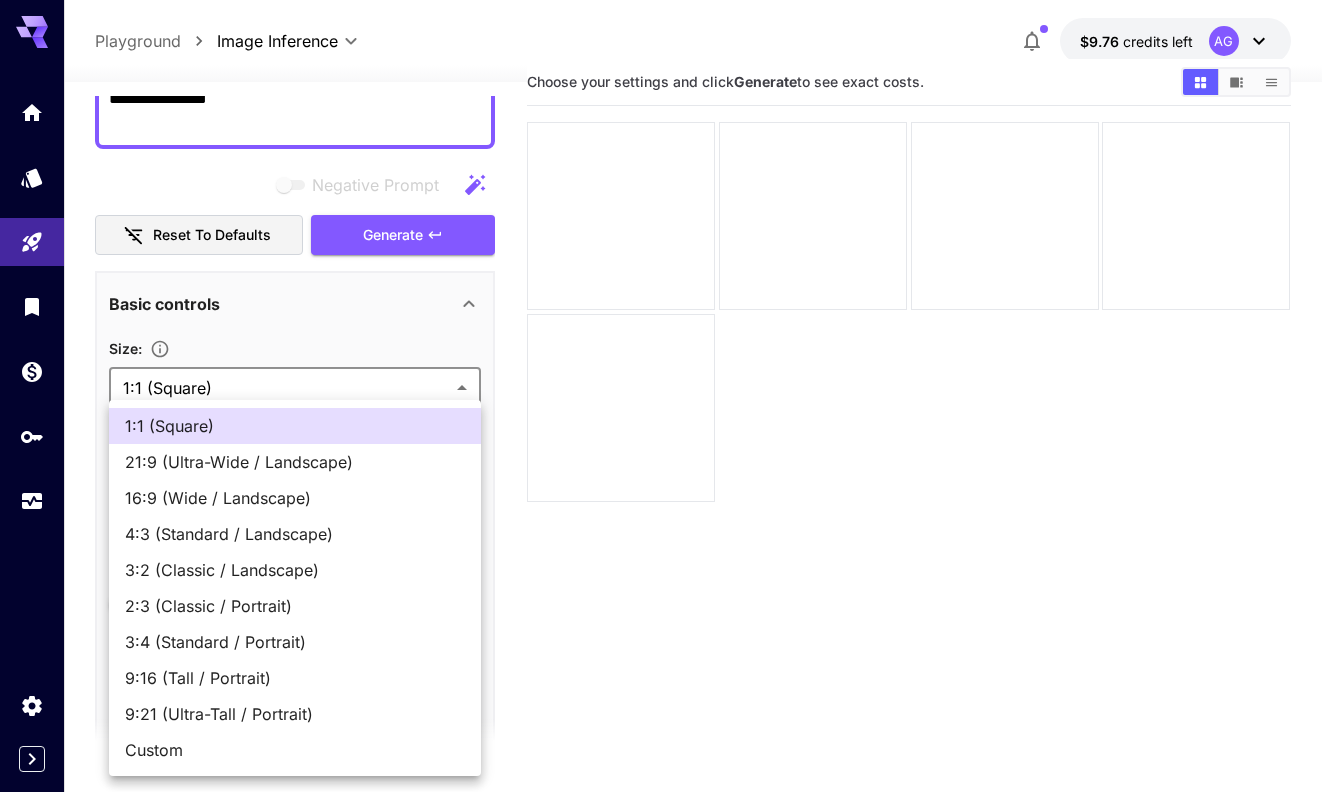 click on "**********" at bounding box center [661, 436] 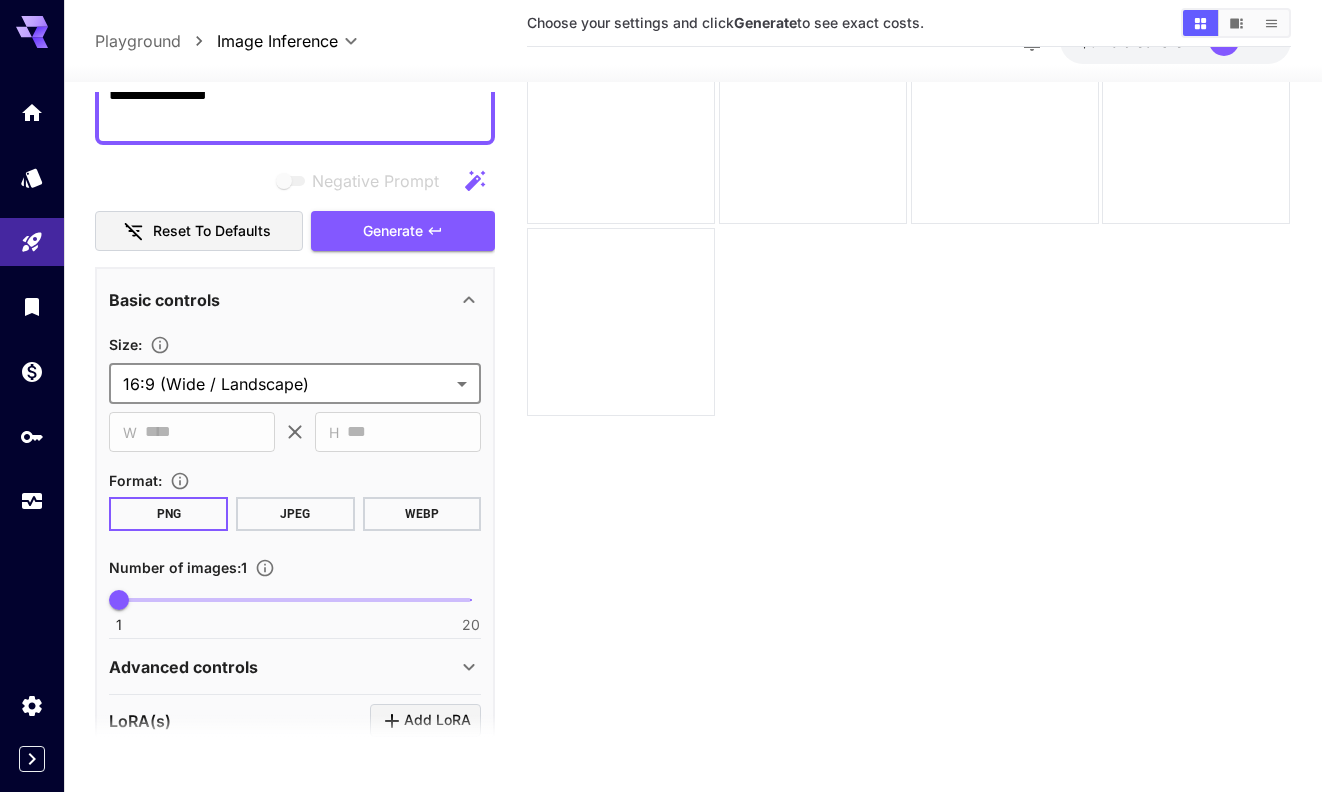scroll, scrollTop: 158, scrollLeft: 0, axis: vertical 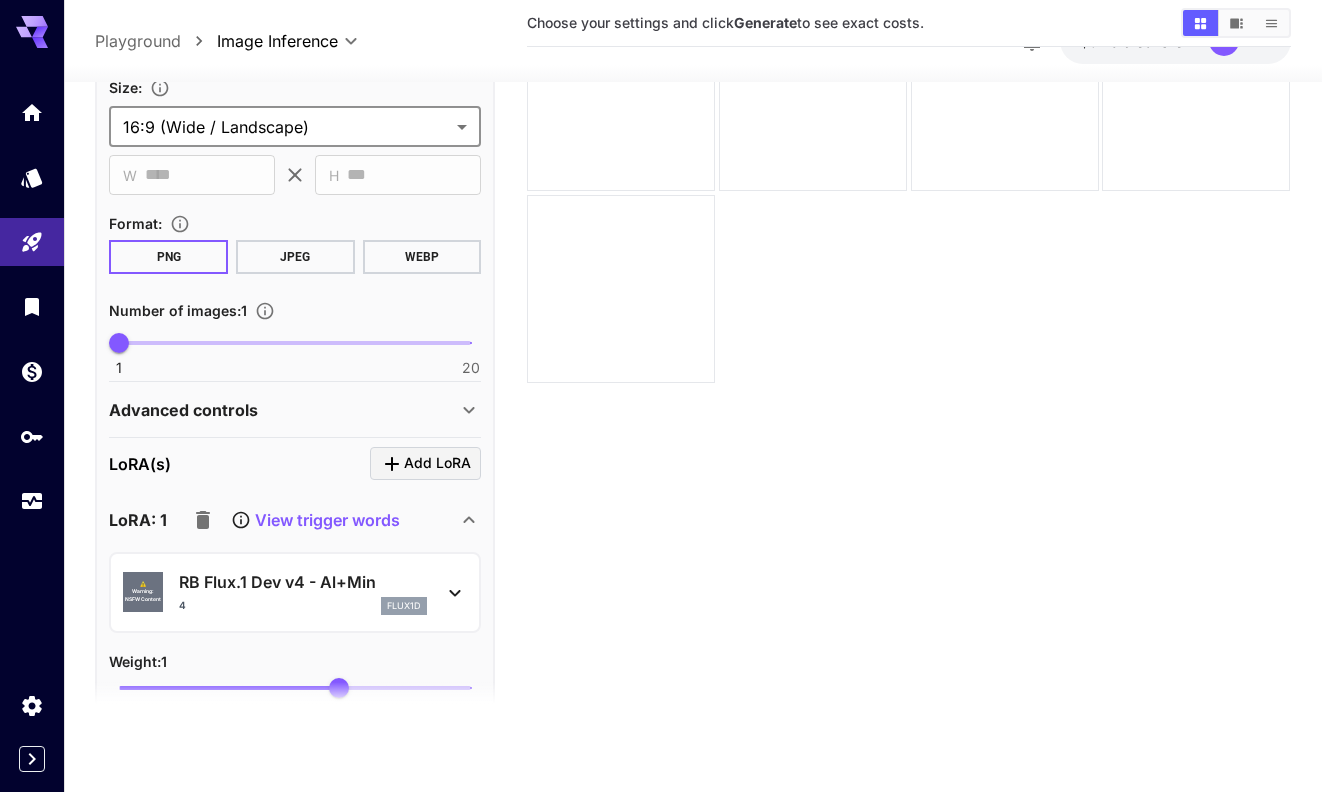 click on "Advanced controls" at bounding box center (283, 409) 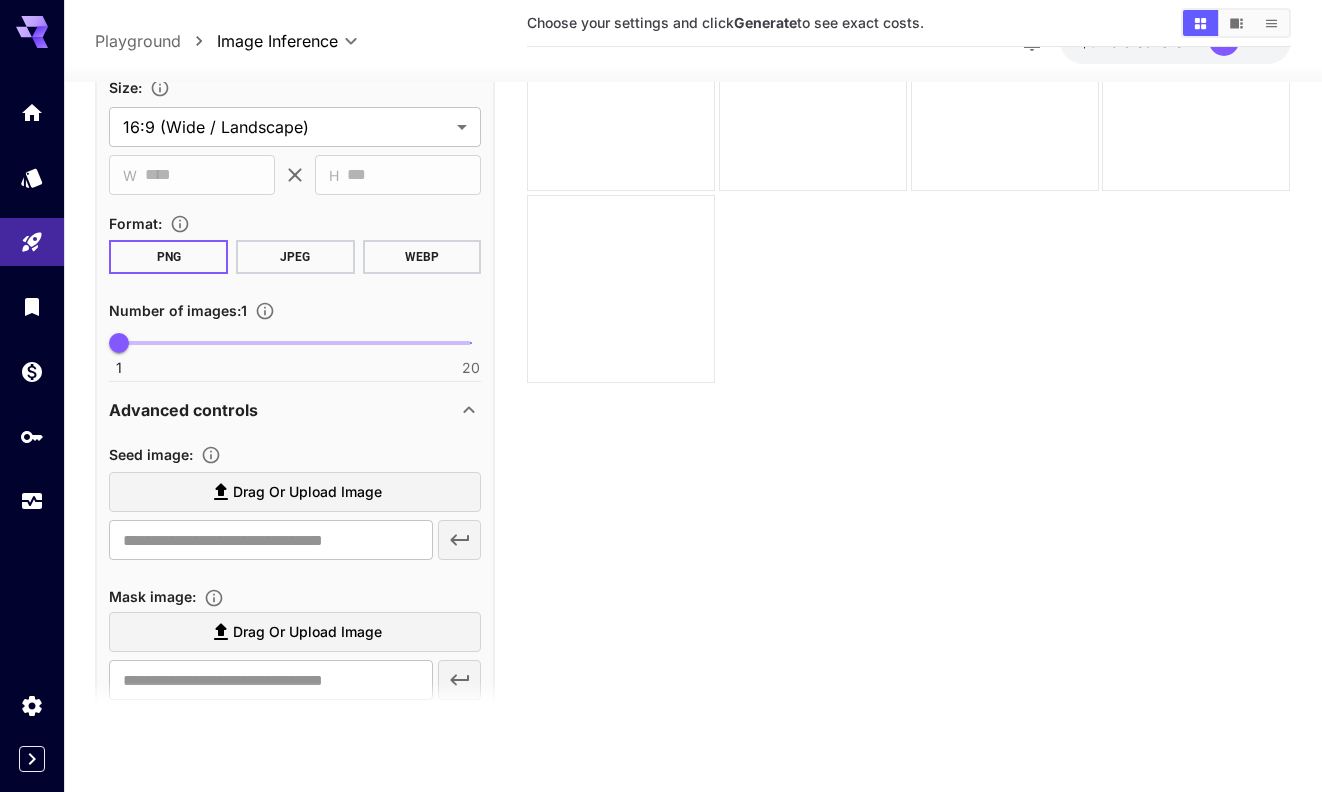 click on "Drag or upload image" at bounding box center (307, 492) 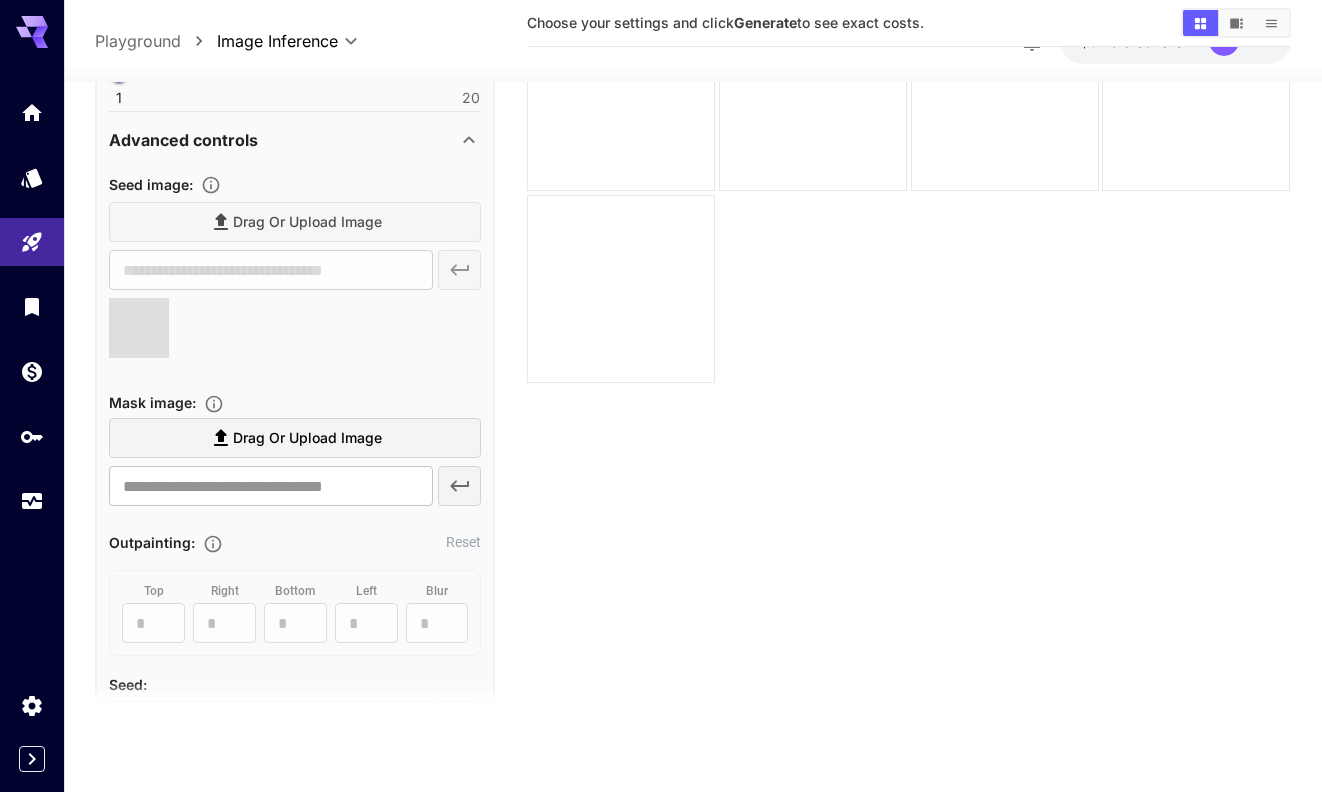 scroll, scrollTop: 711, scrollLeft: 0, axis: vertical 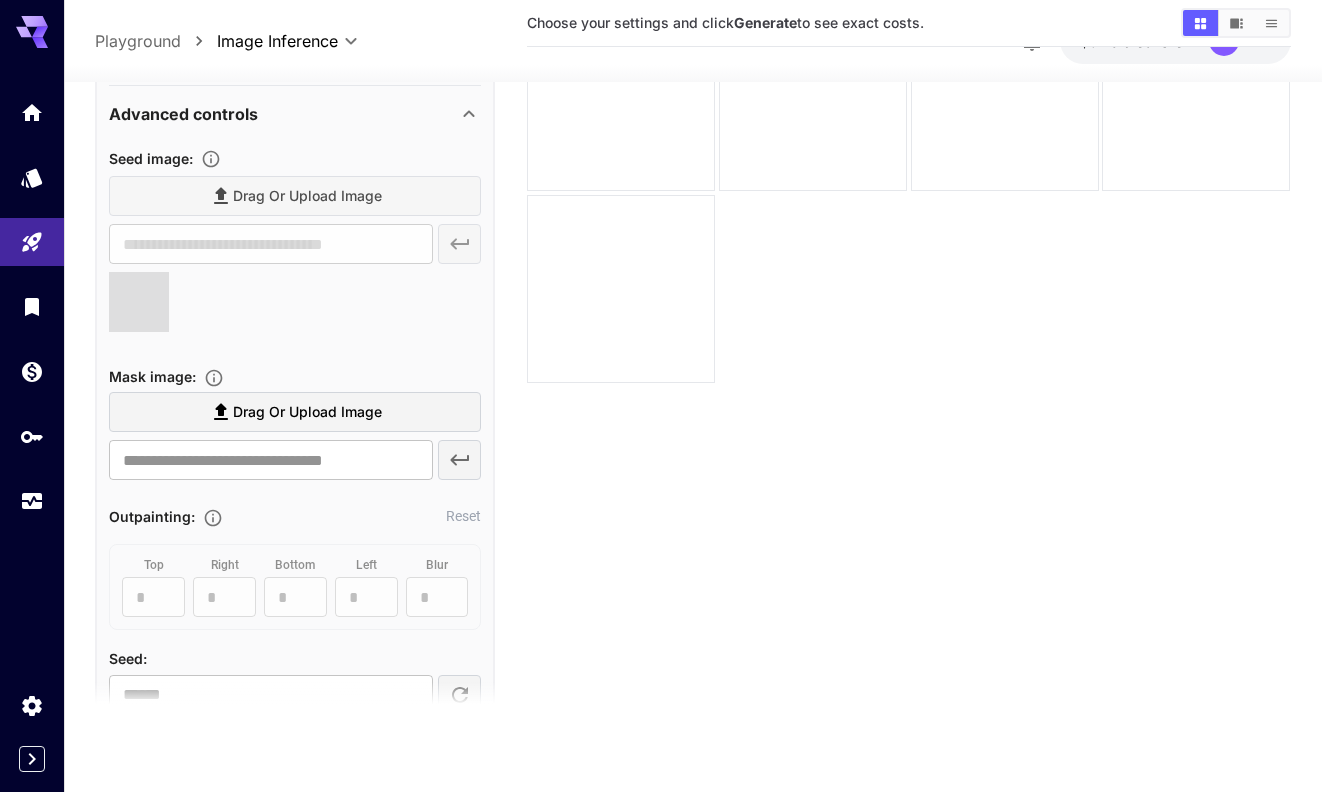 type on "**********" 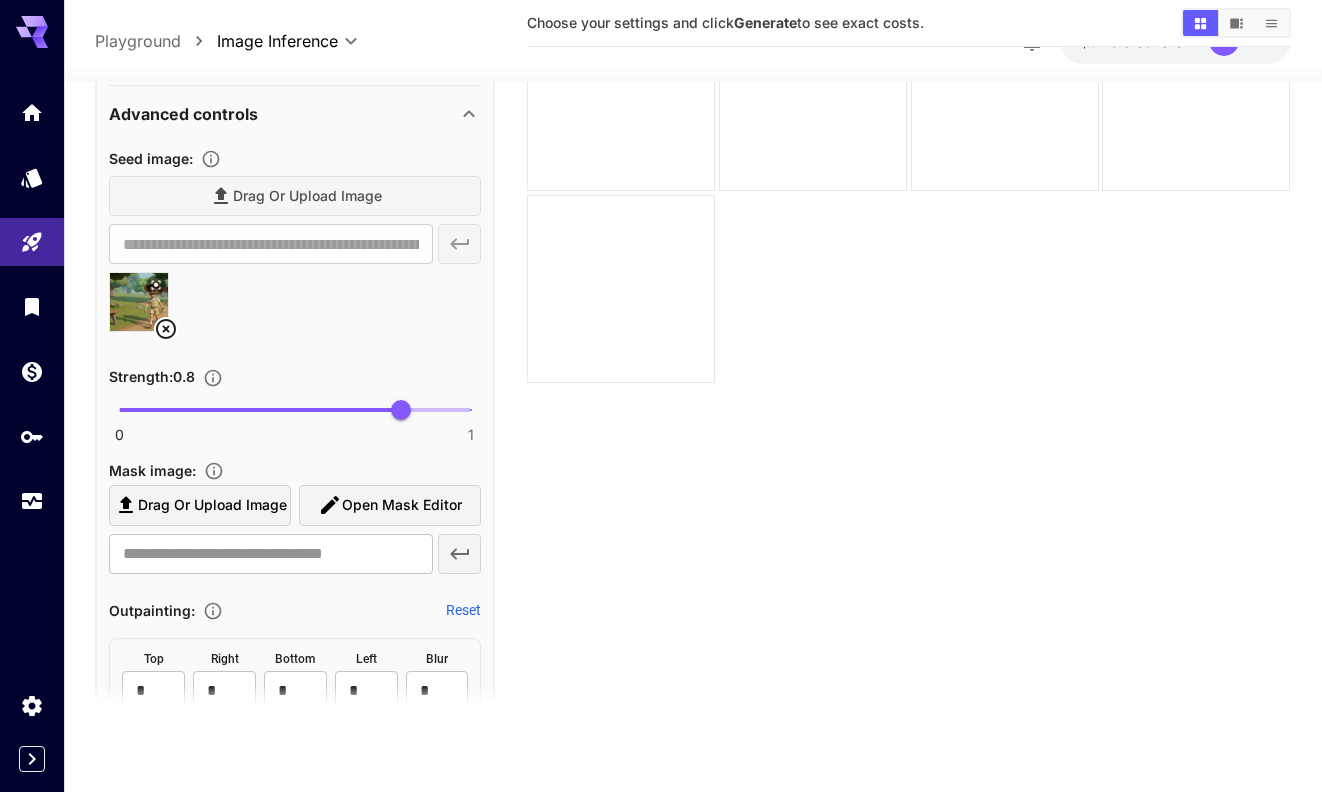 click on "Open Mask Editor" at bounding box center (402, 505) 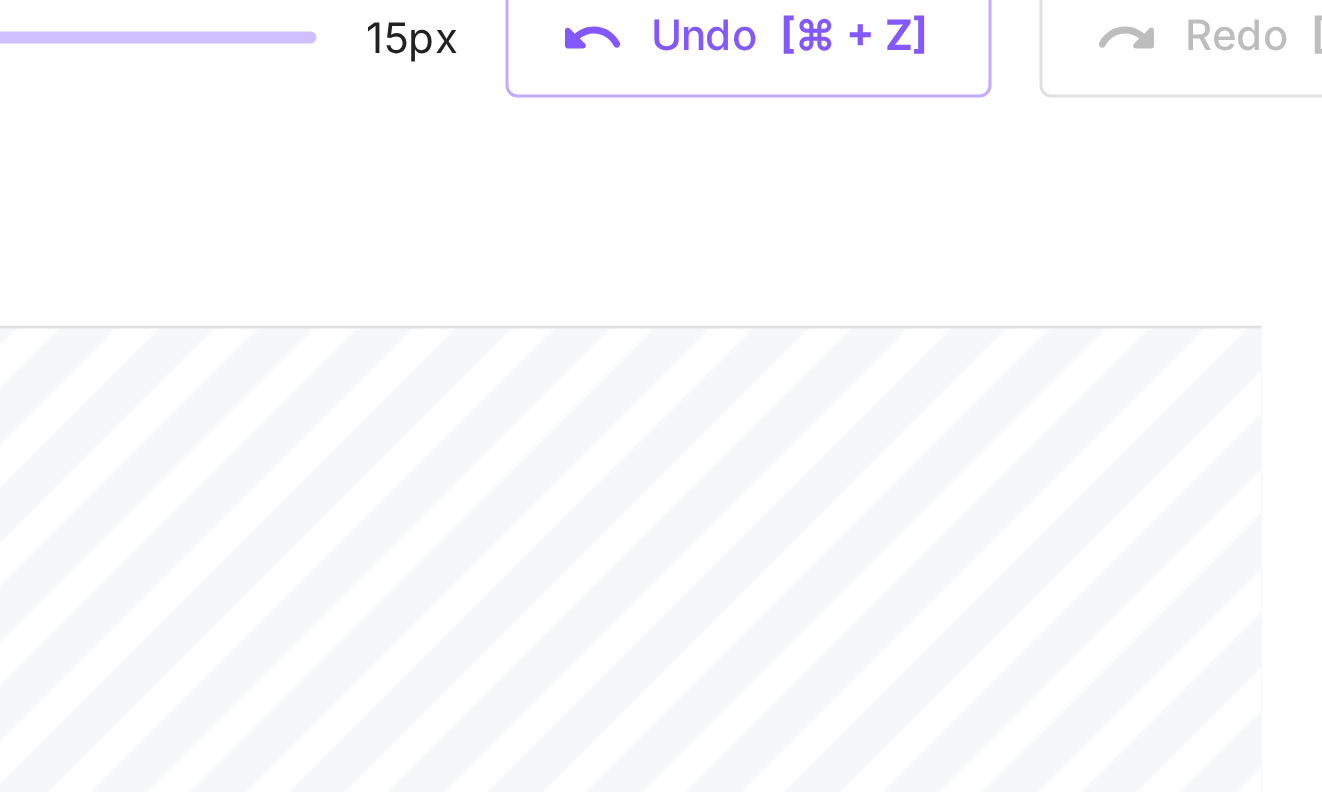 click at bounding box center [661, 419] 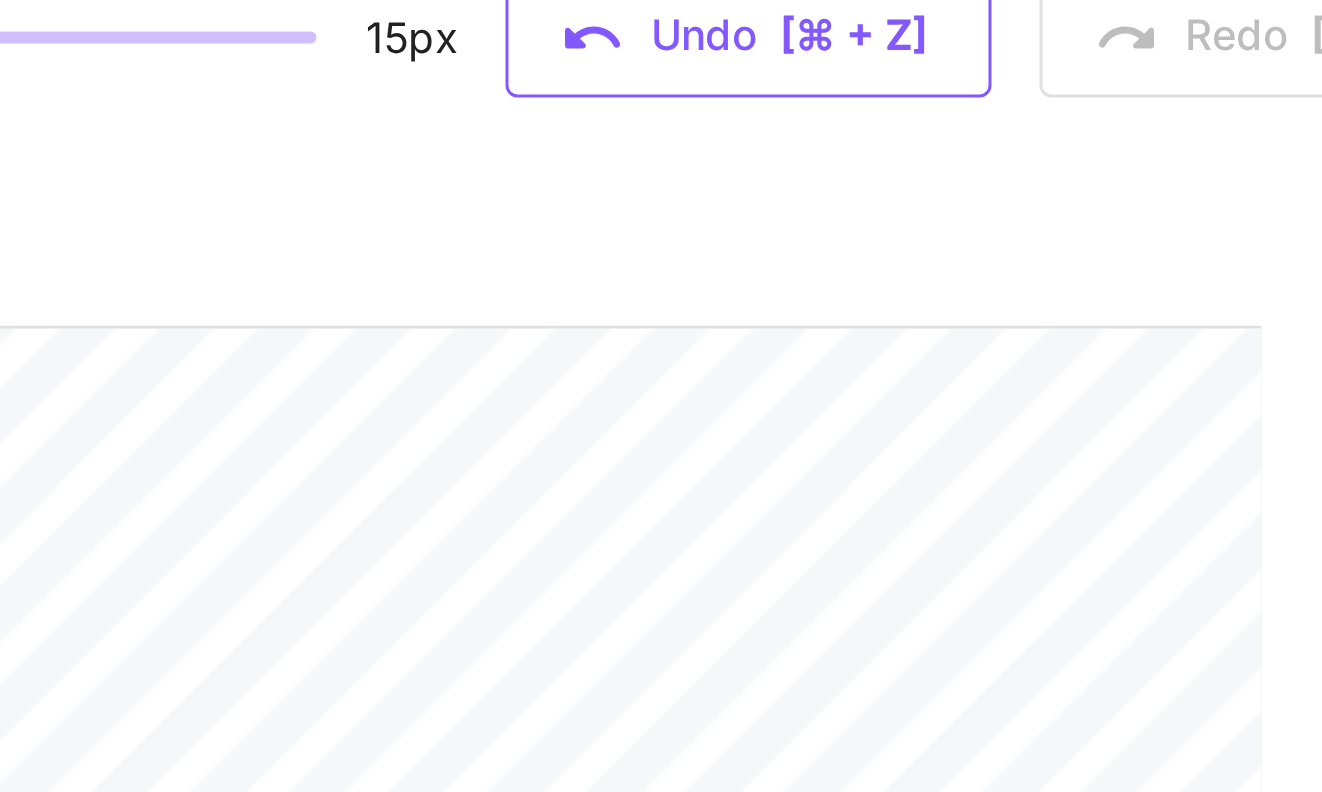 click 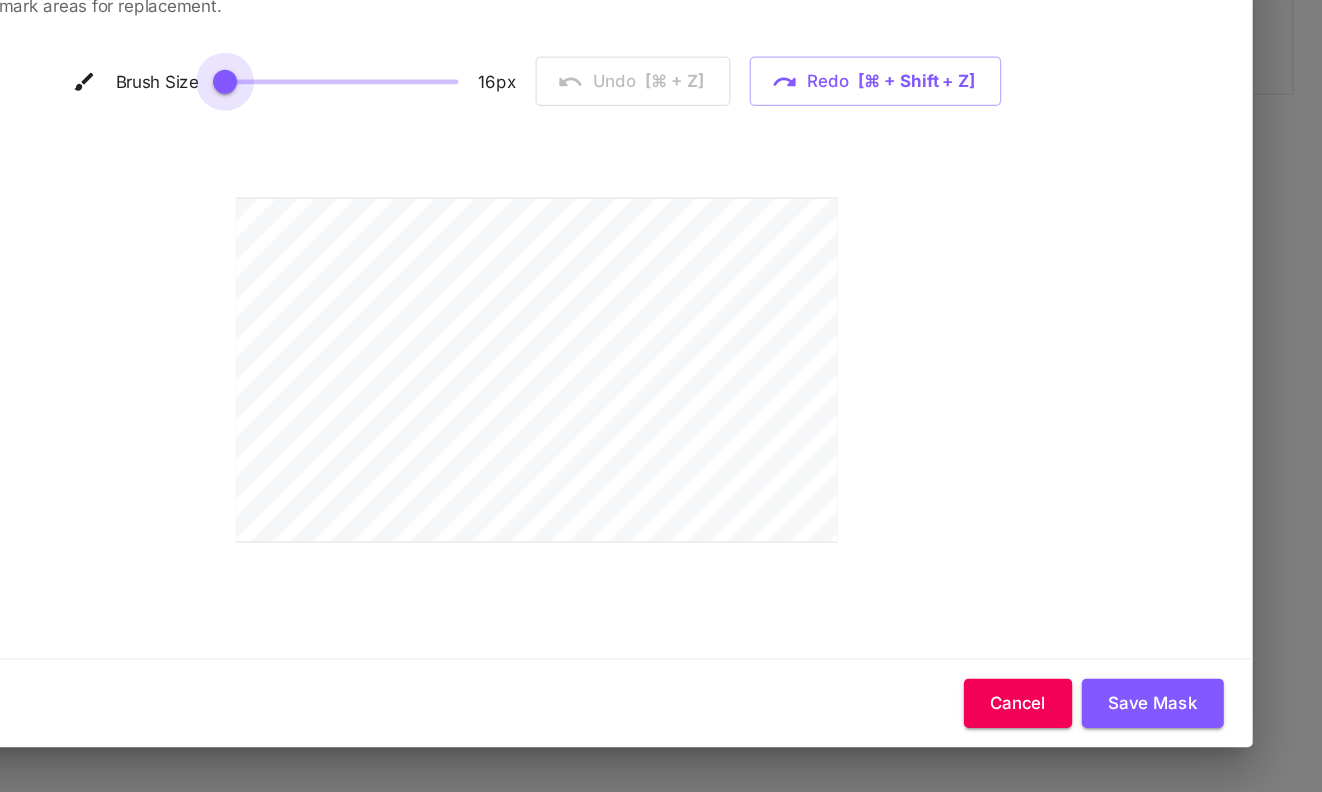 type on "**" 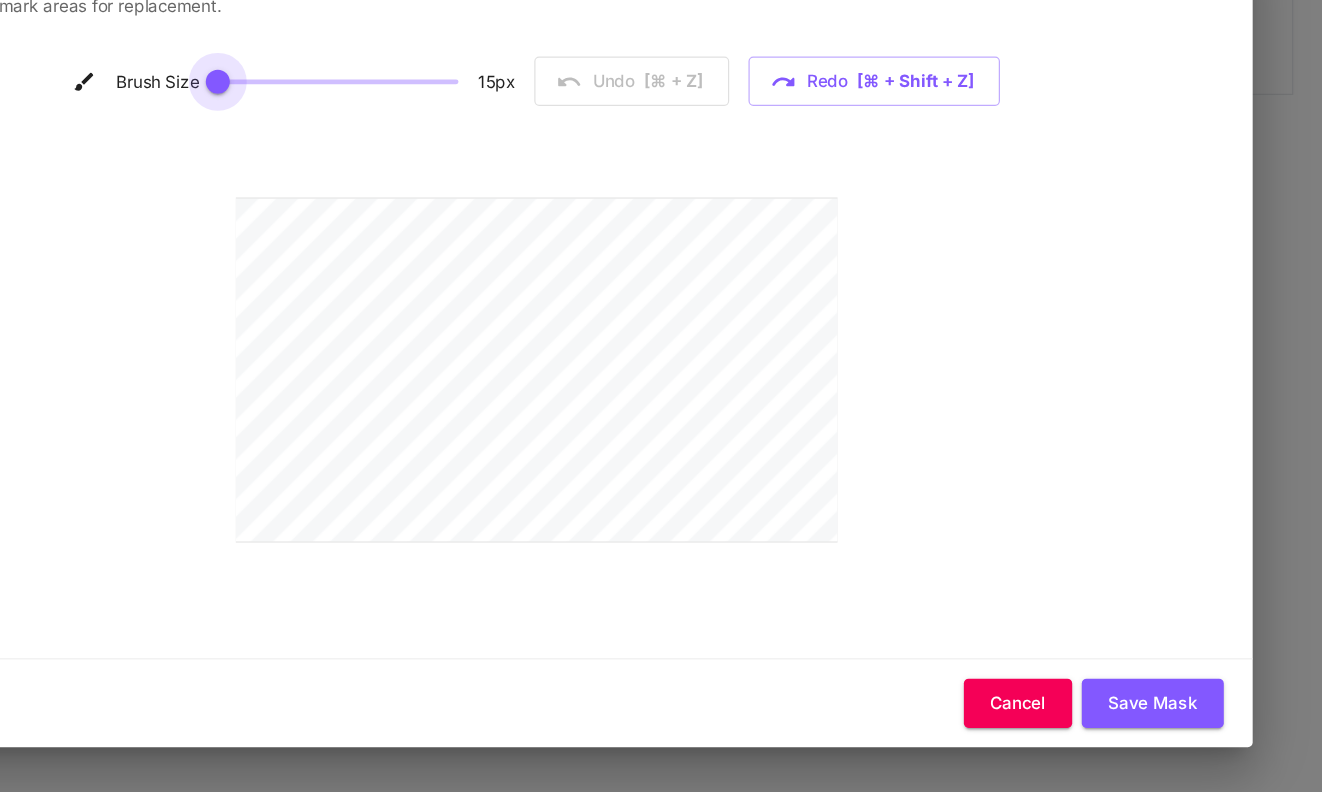 drag, startPoint x: 405, startPoint y: 183, endPoint x: 355, endPoint y: 186, distance: 50.08992 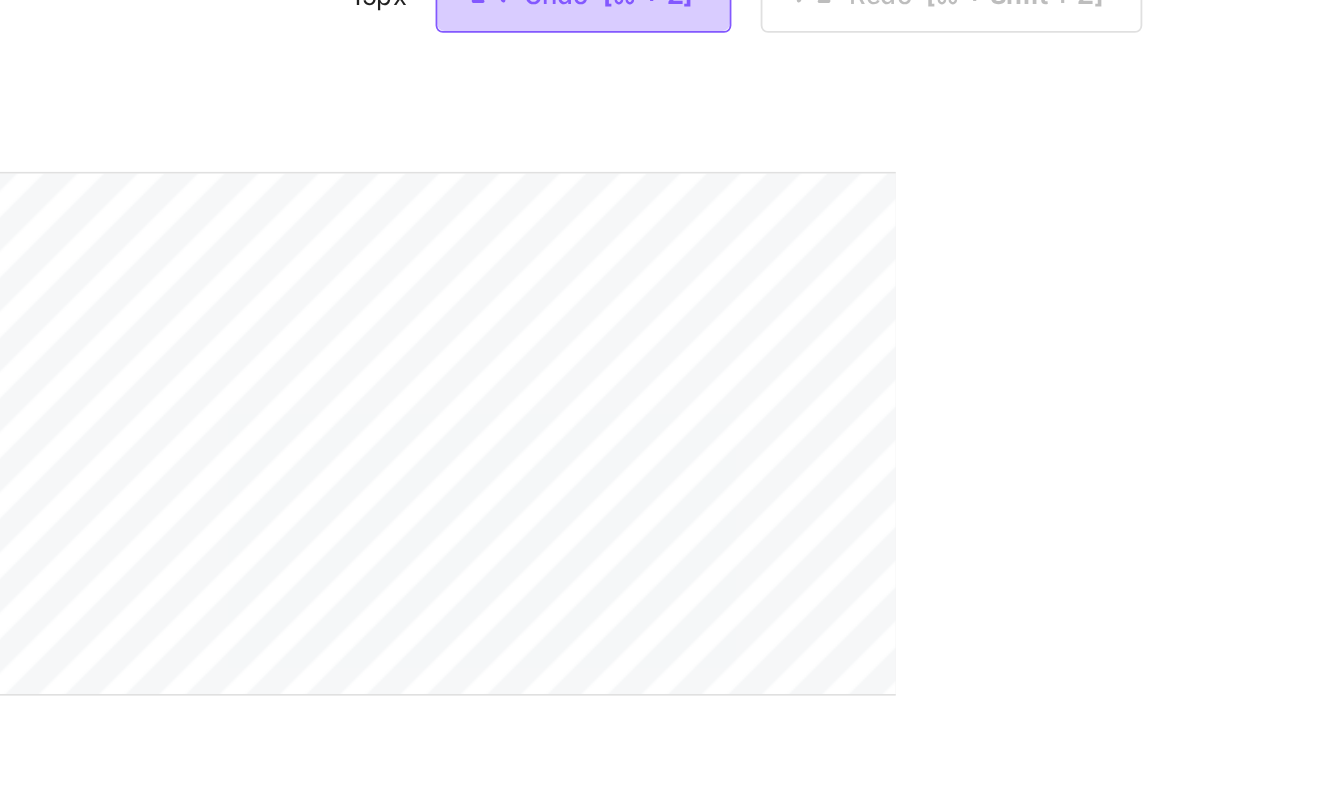 click on "[⌘ + Z]" at bounding box center (774, 179) 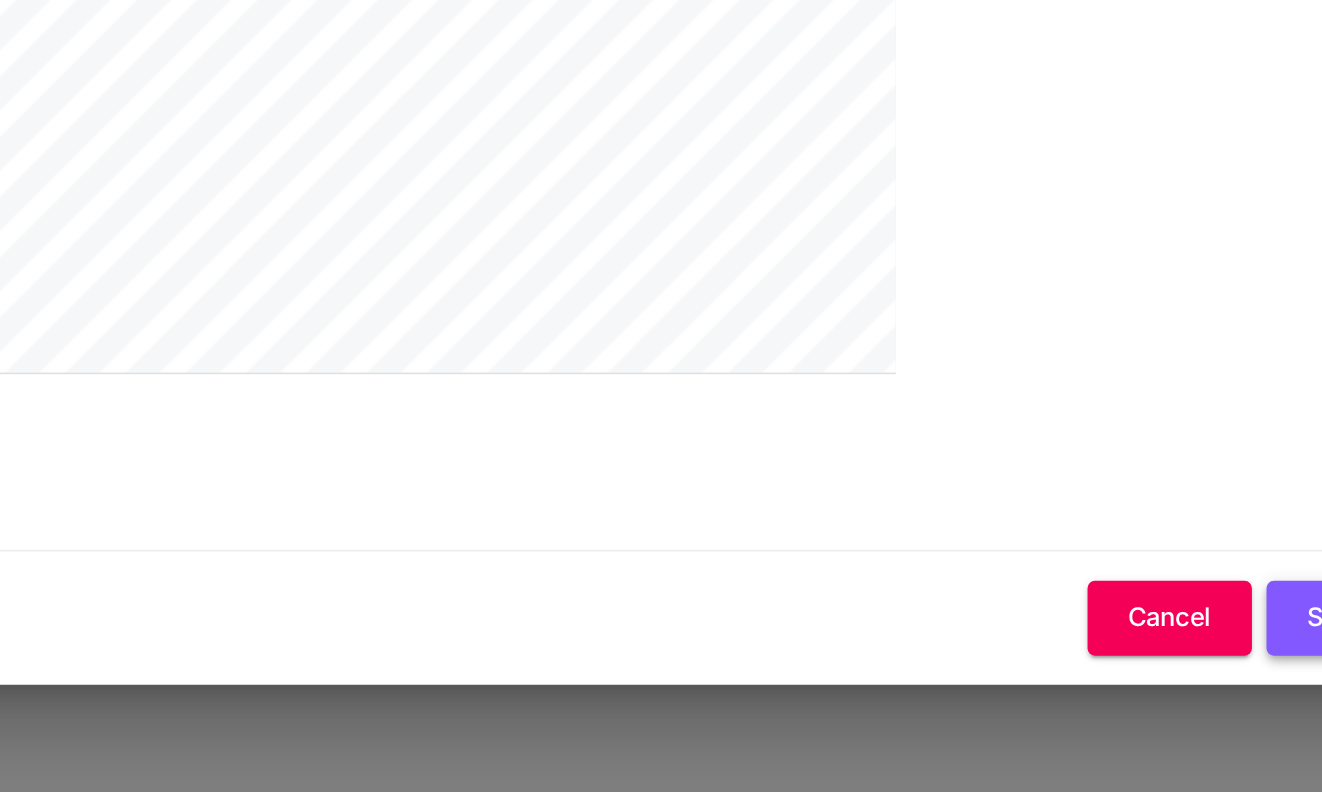click on "Save Mask" at bounding box center (1173, 696) 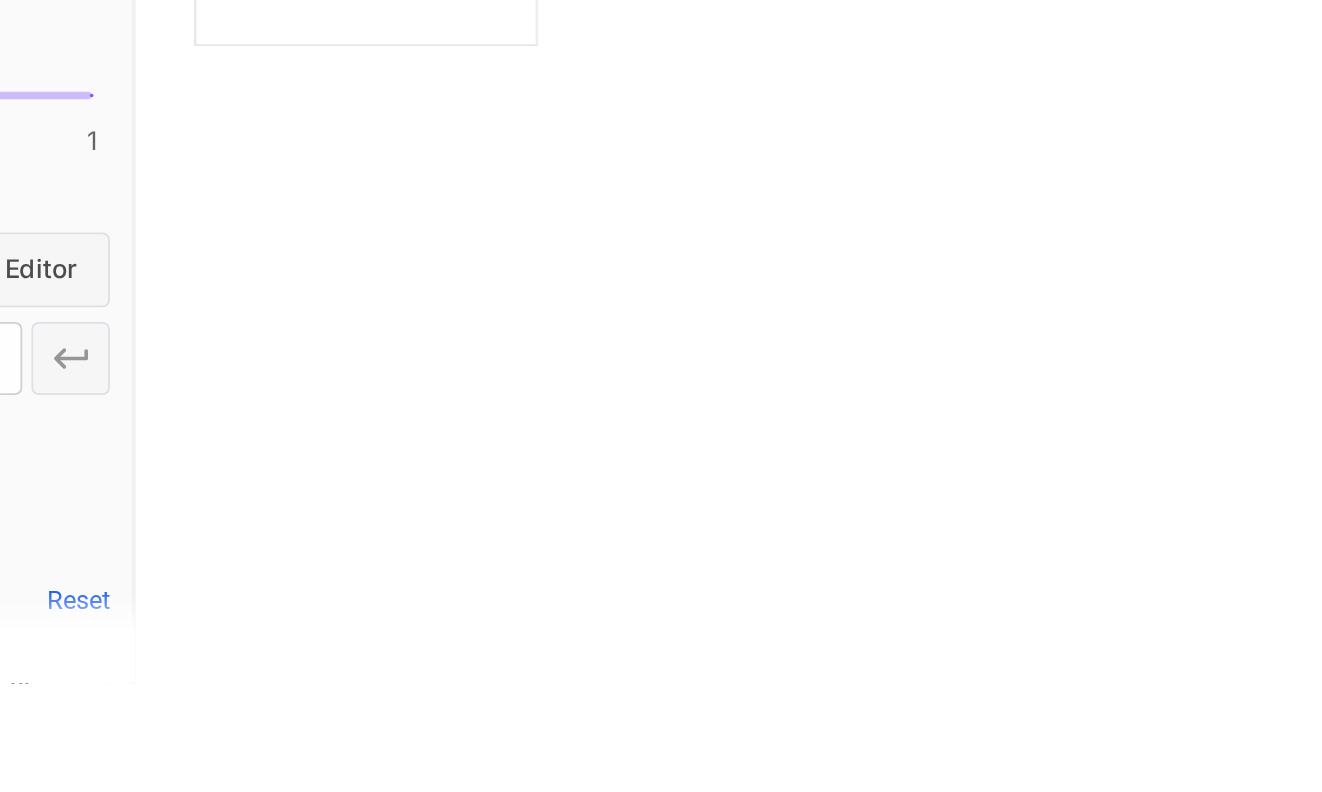 type on "**********" 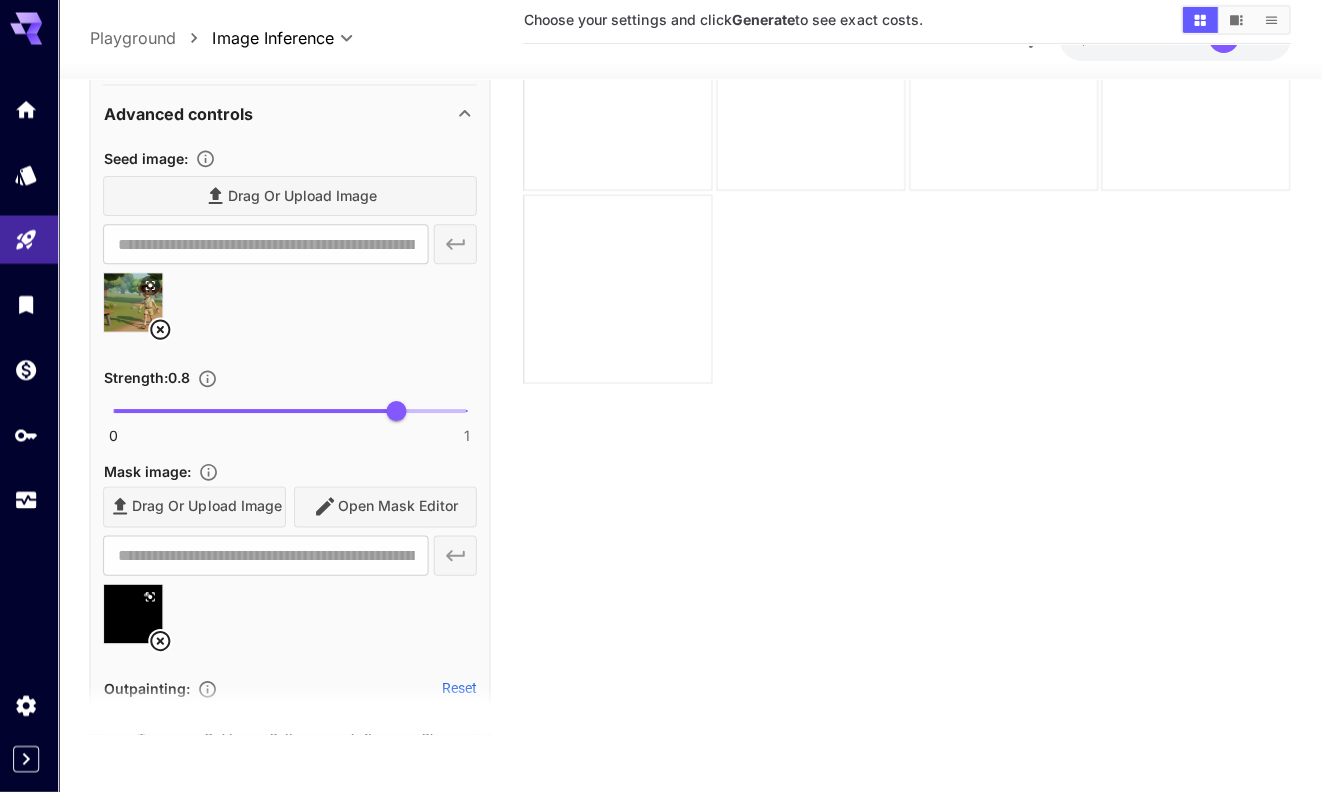 scroll, scrollTop: 158, scrollLeft: 0, axis: vertical 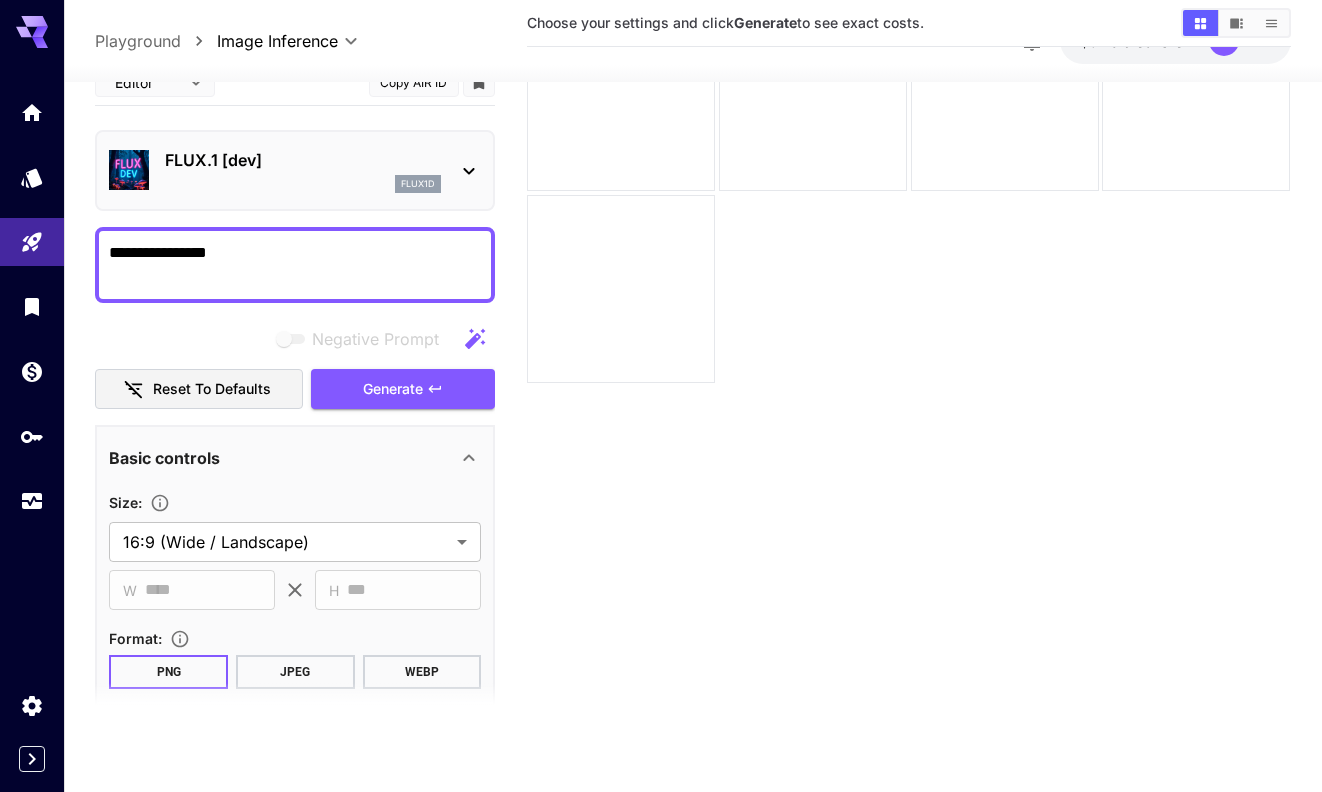 click on "**********" at bounding box center [295, 265] 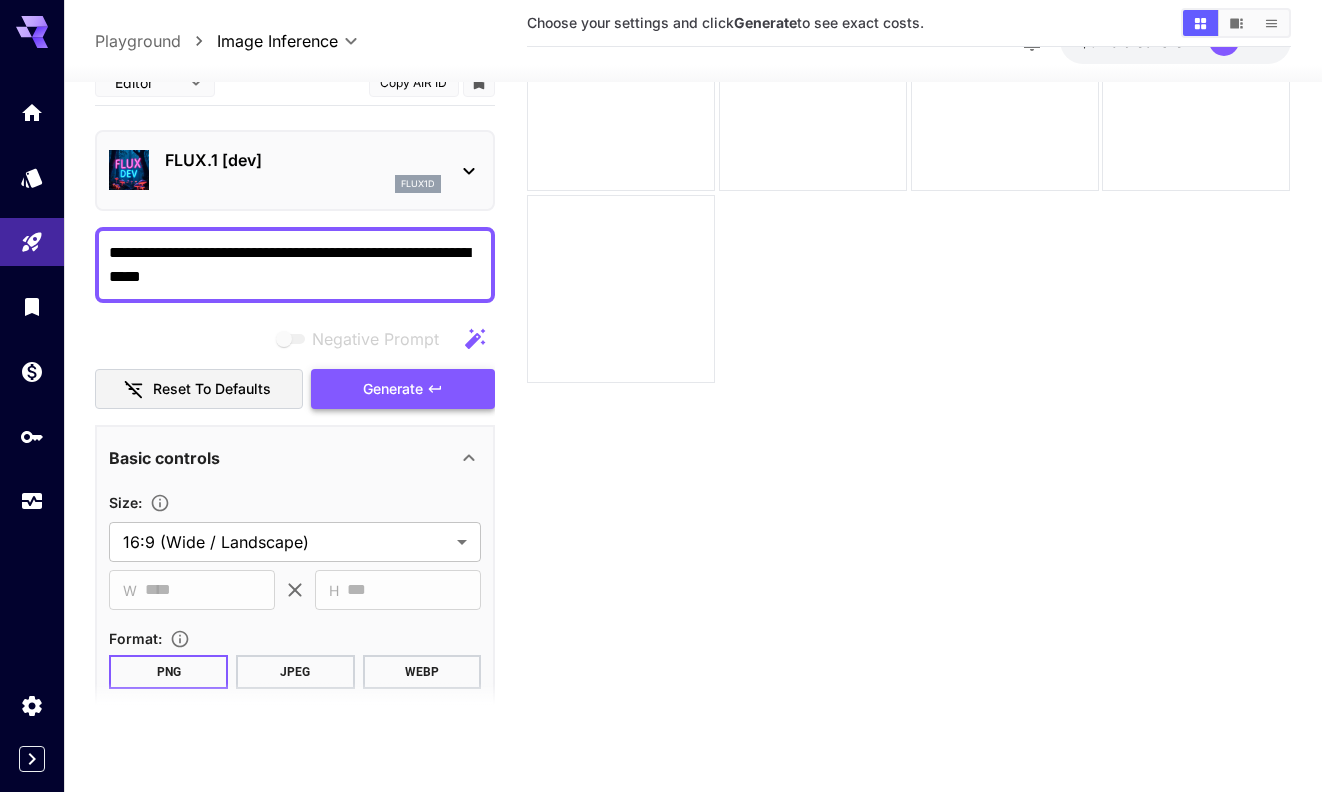 type on "**********" 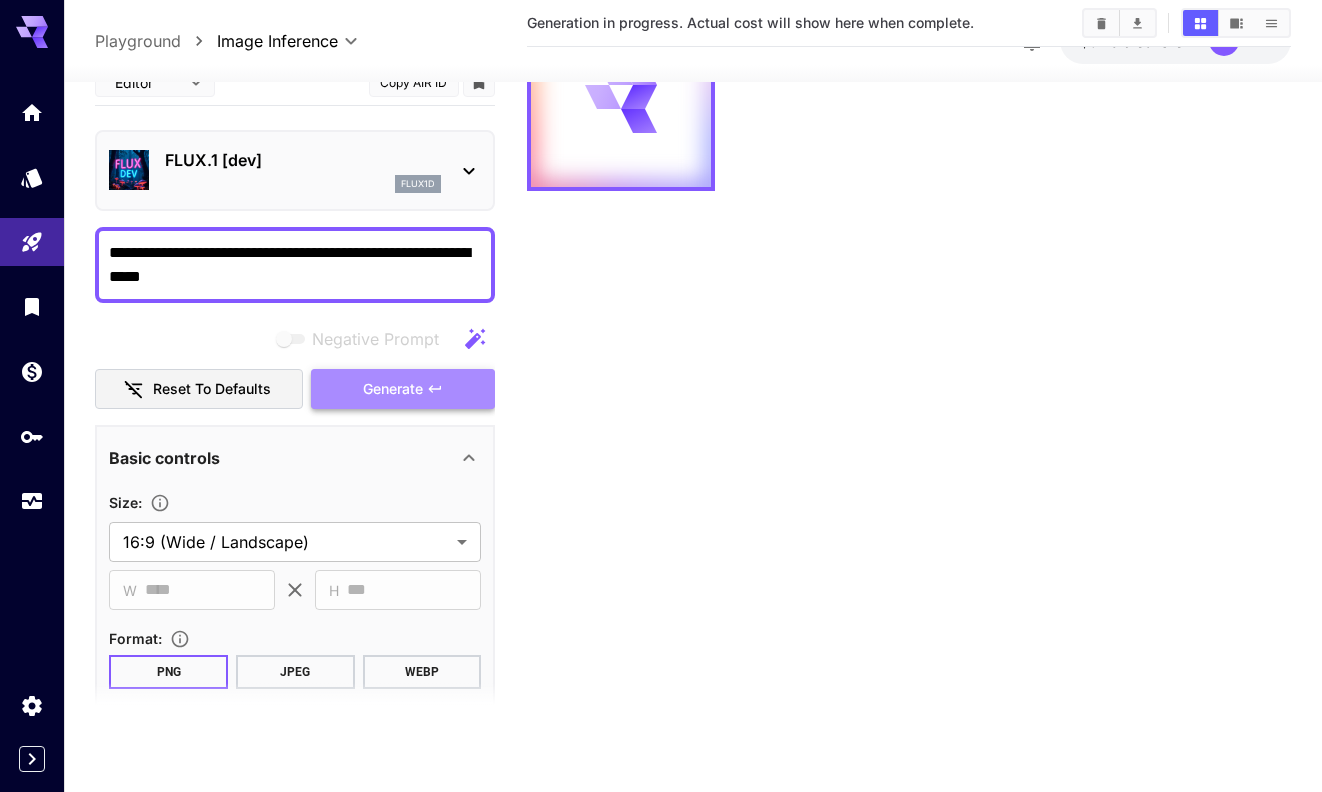 click on "Generate" at bounding box center [393, 389] 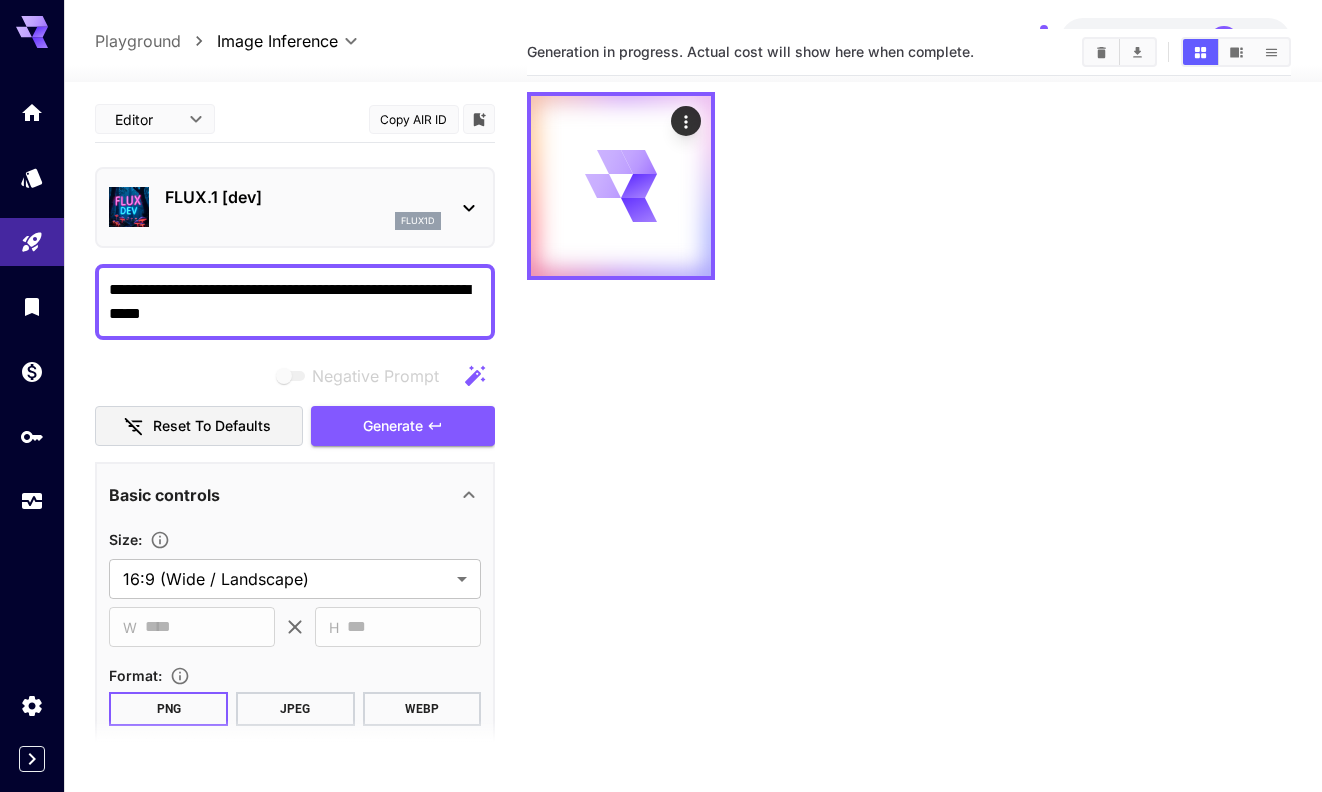 scroll, scrollTop: 0, scrollLeft: 0, axis: both 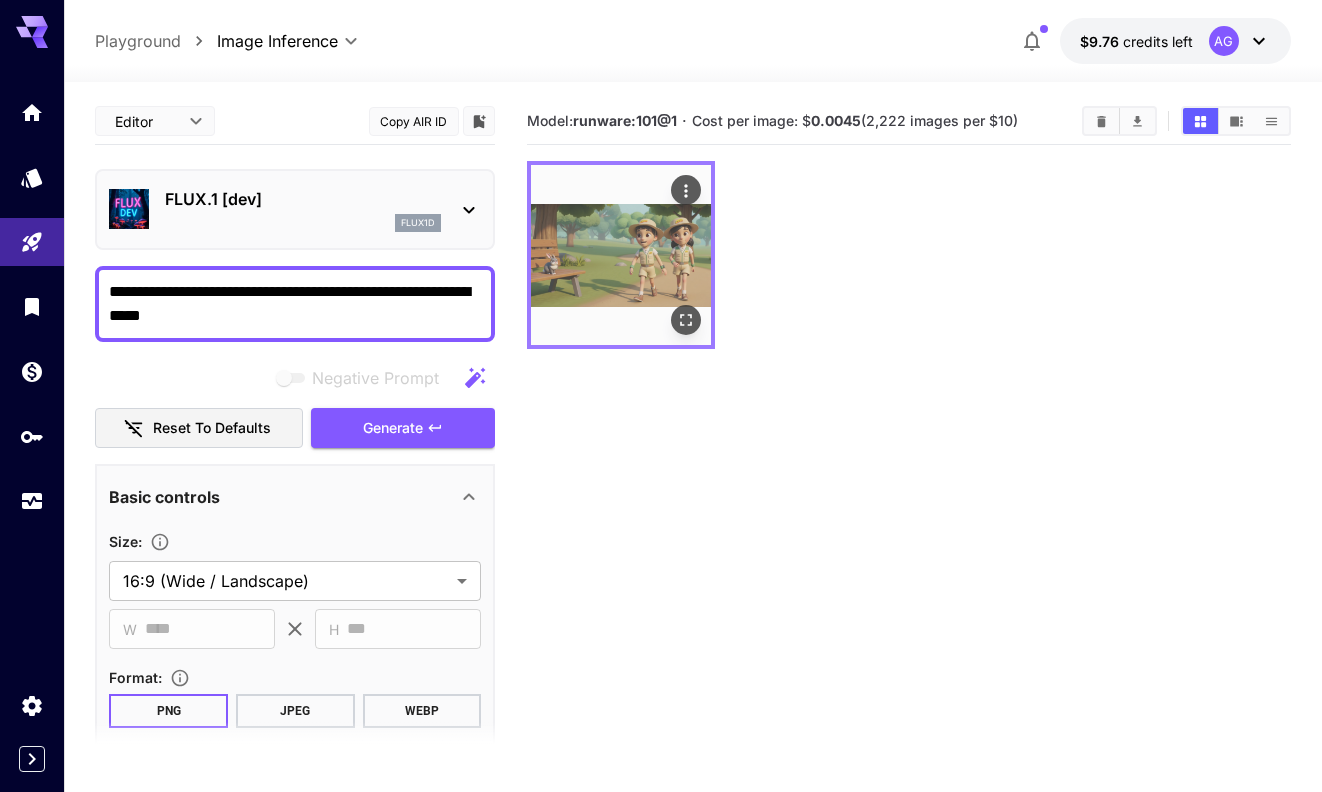 click 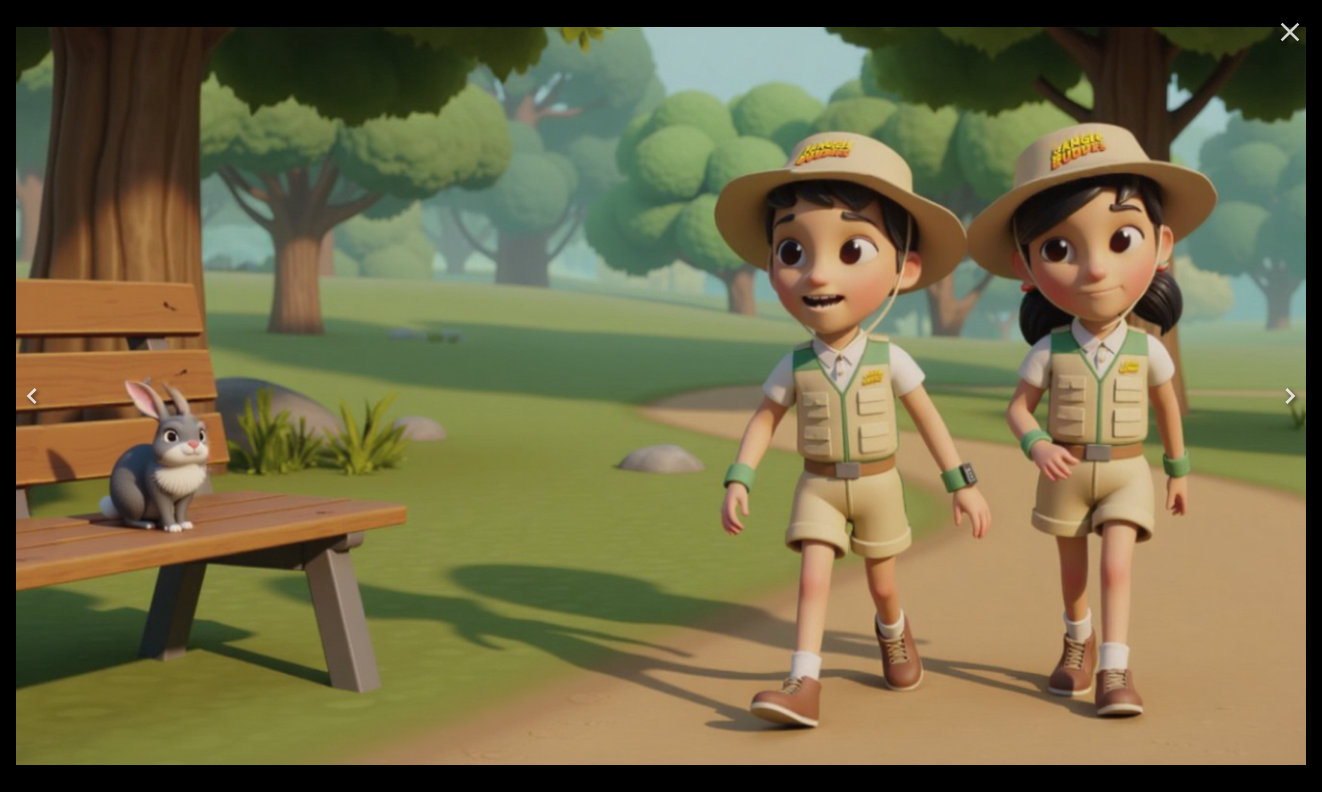 click 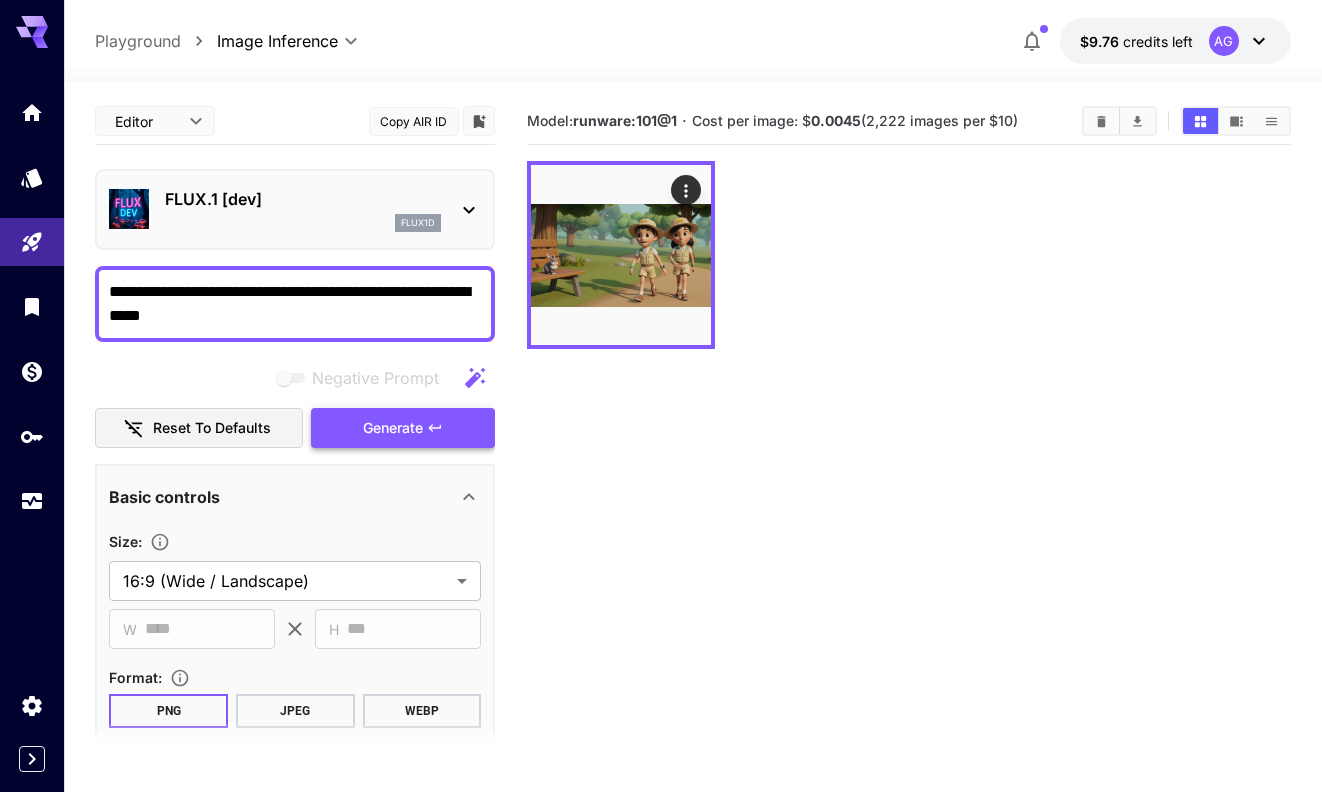 click 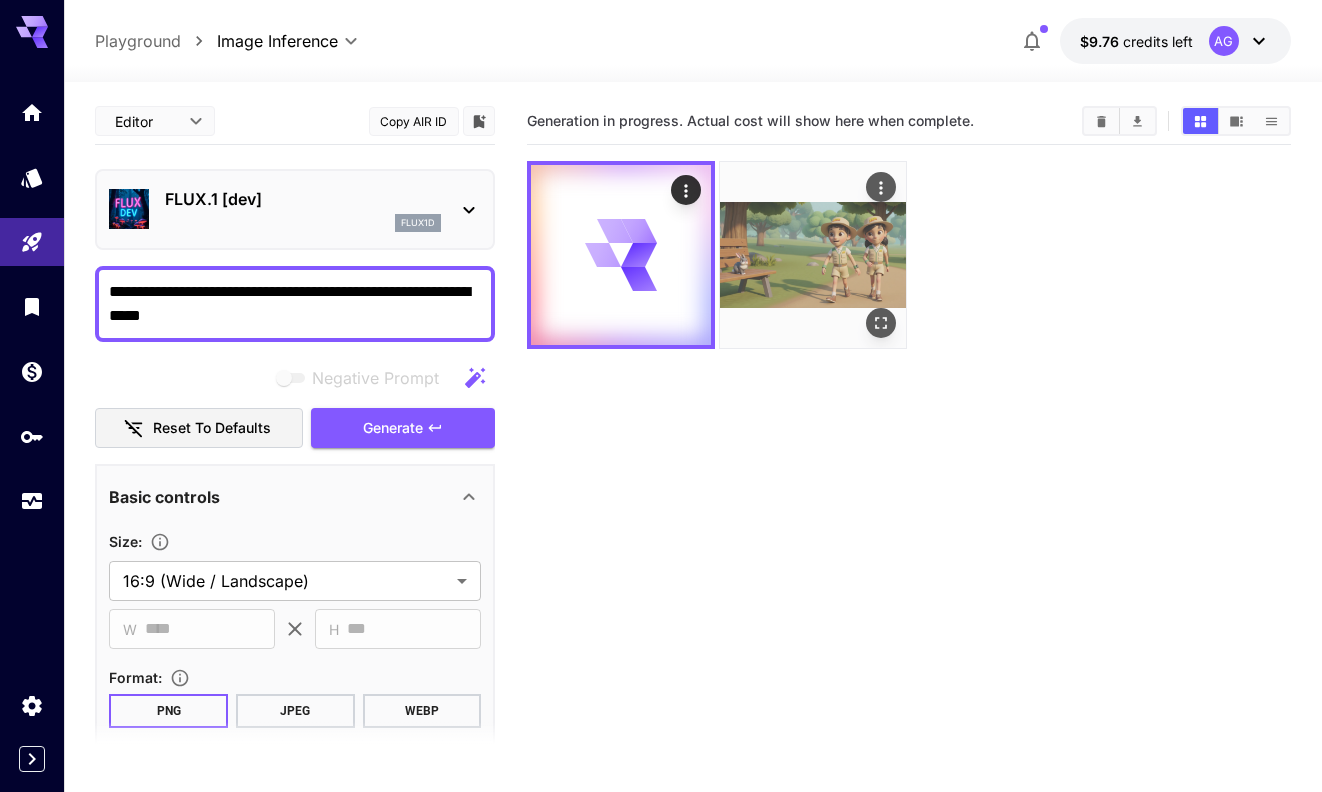 click 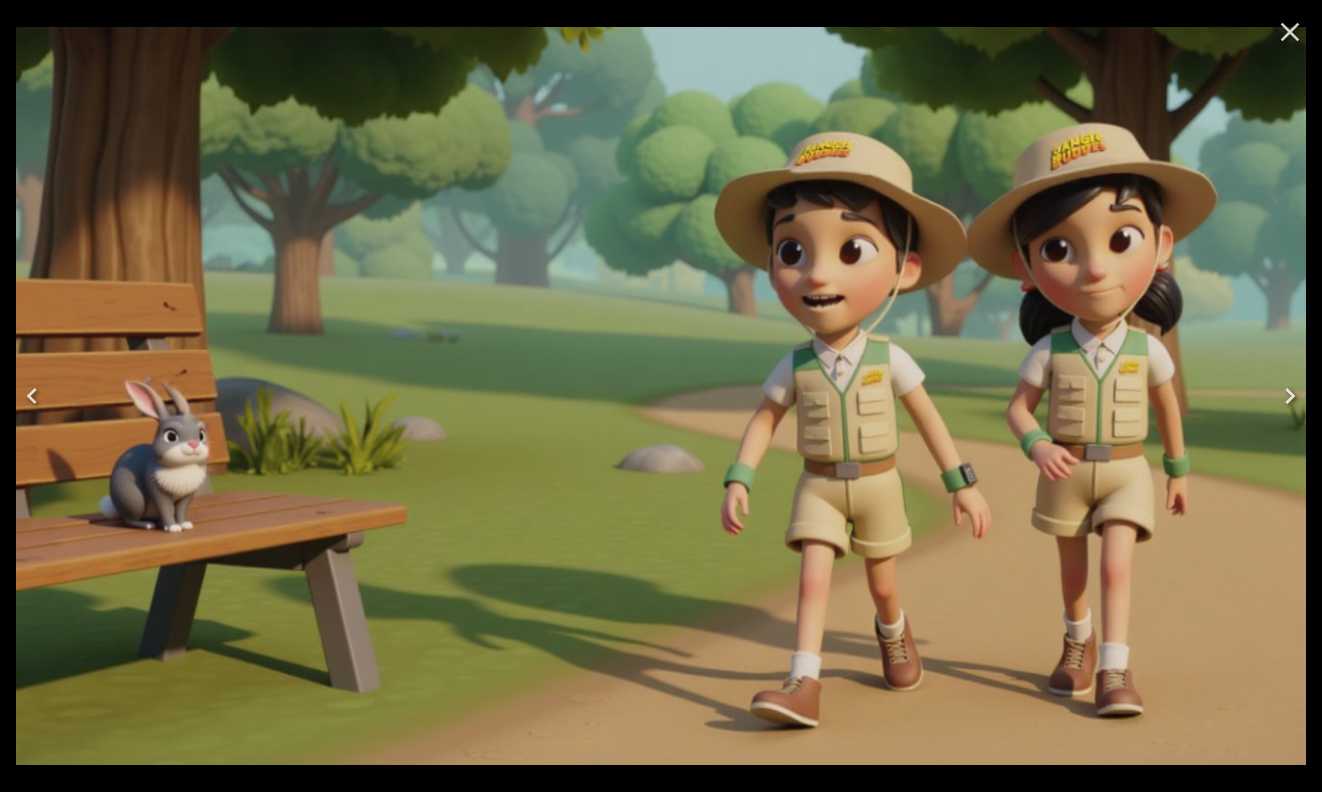 click 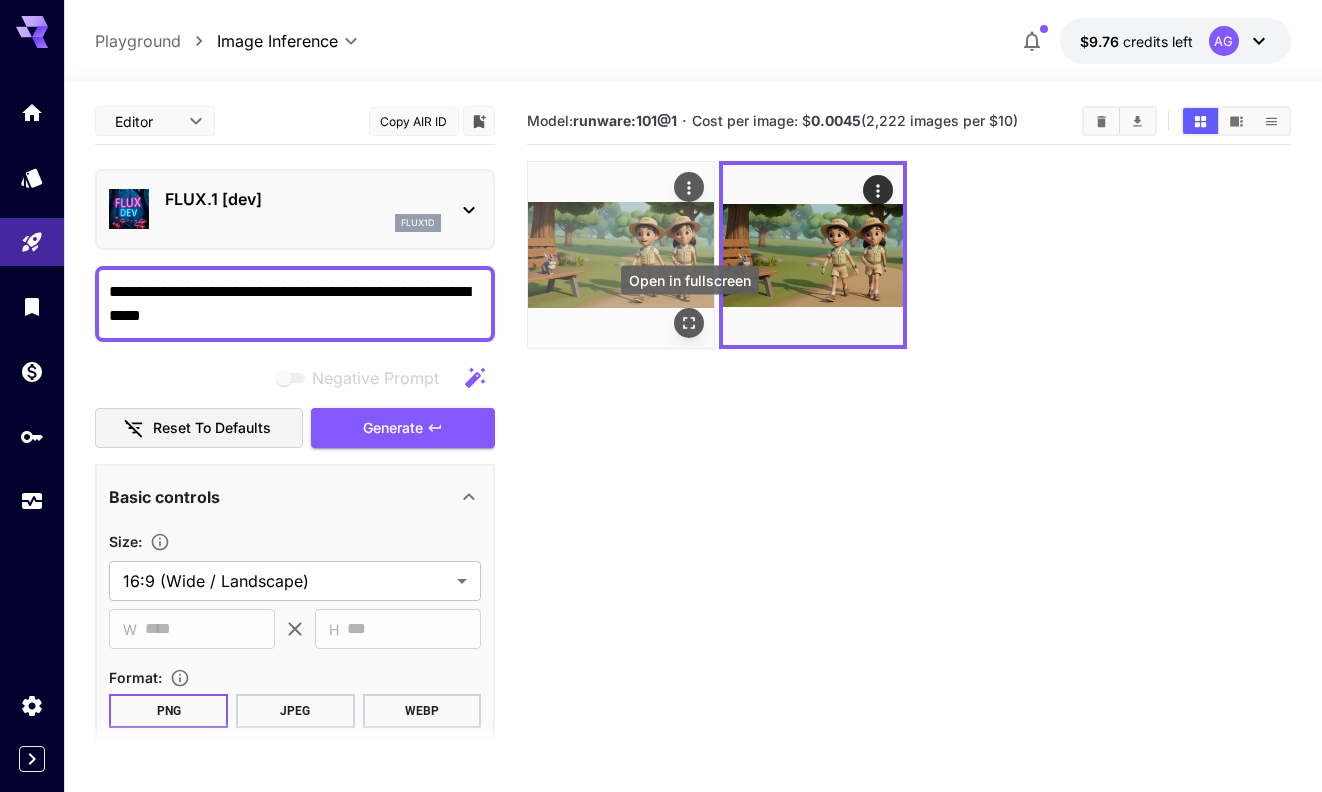 click 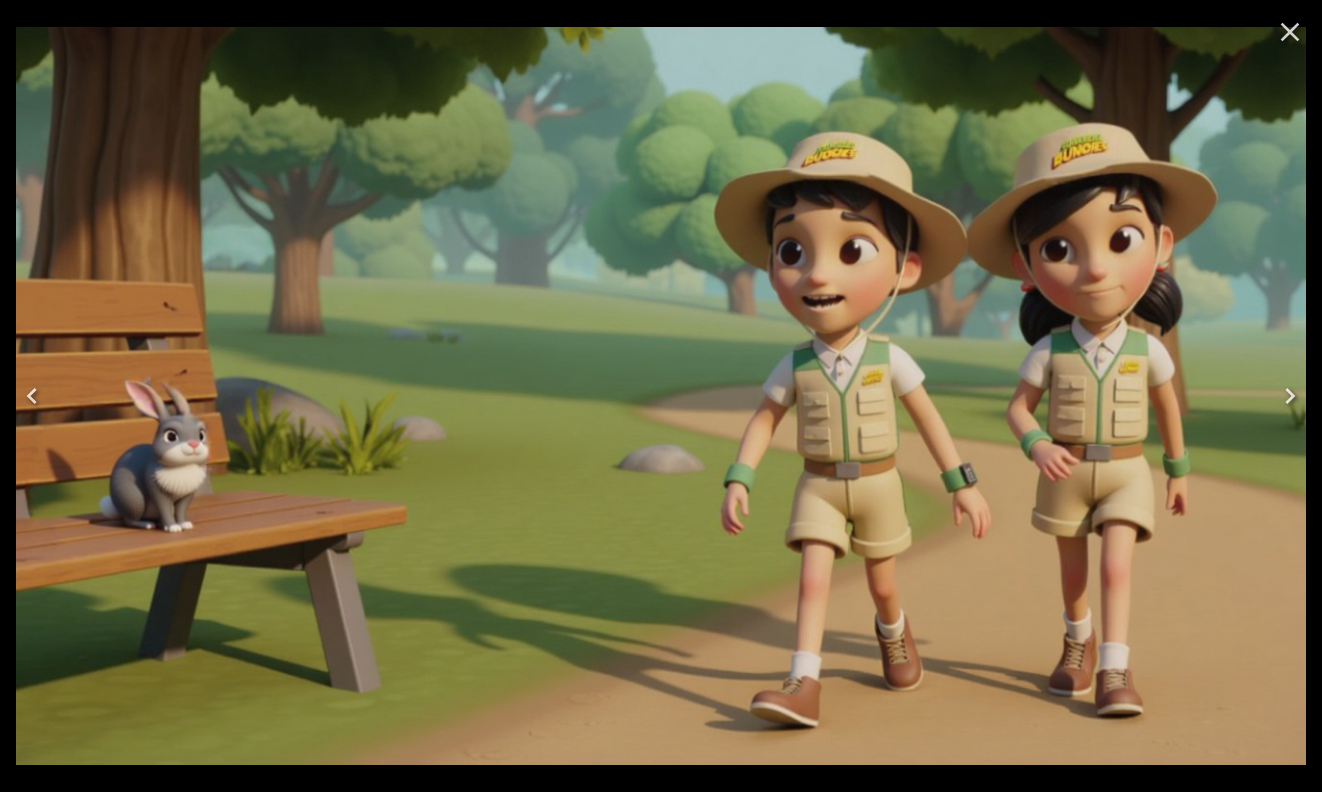 click 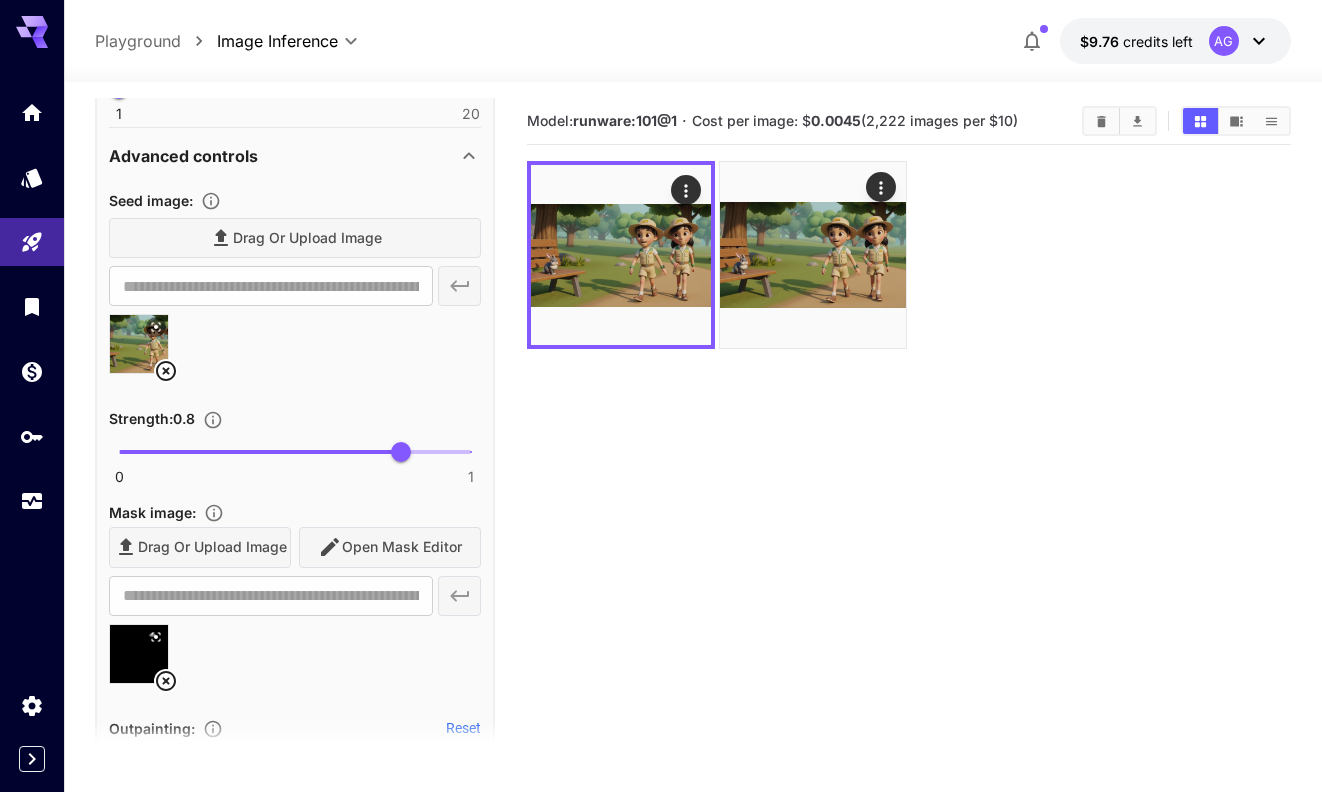 scroll, scrollTop: 717, scrollLeft: 0, axis: vertical 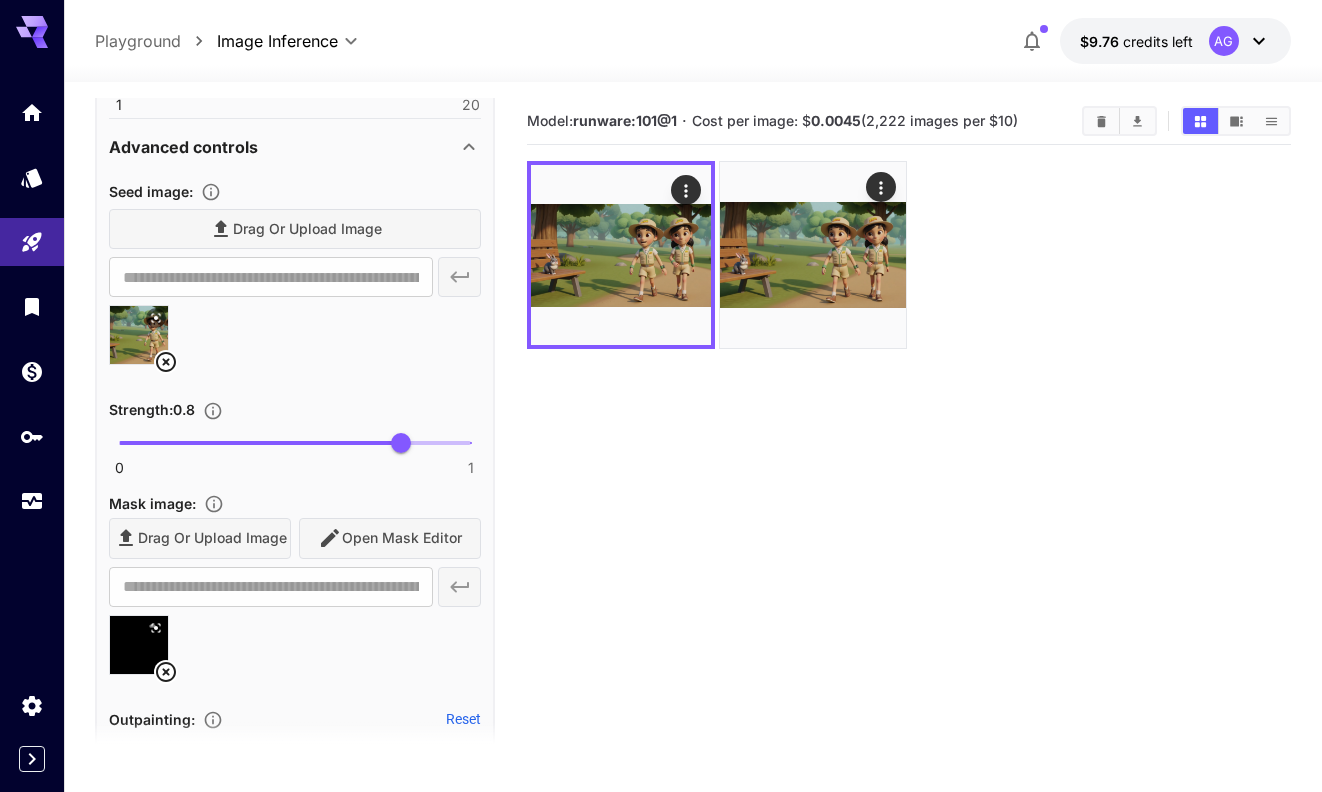 click 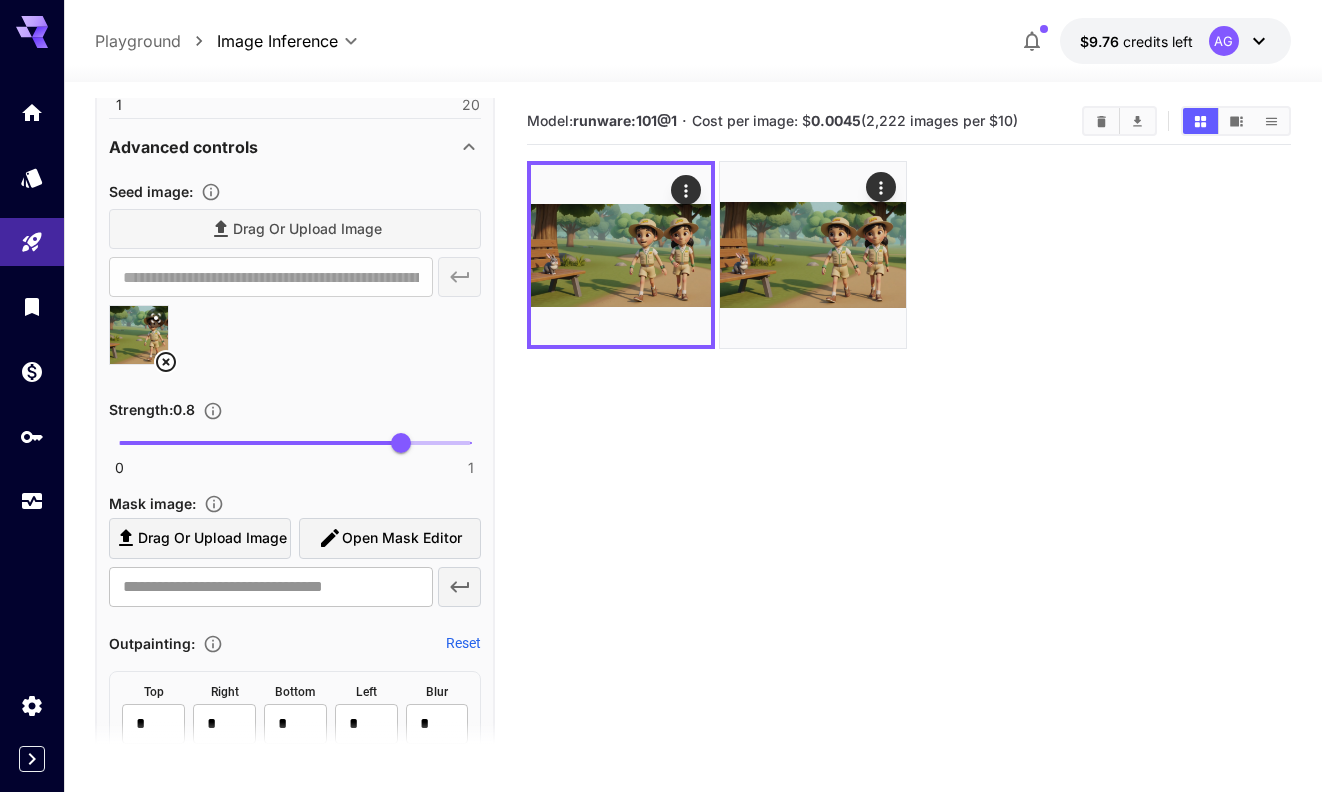 click on "Open Mask Editor" at bounding box center [402, 538] 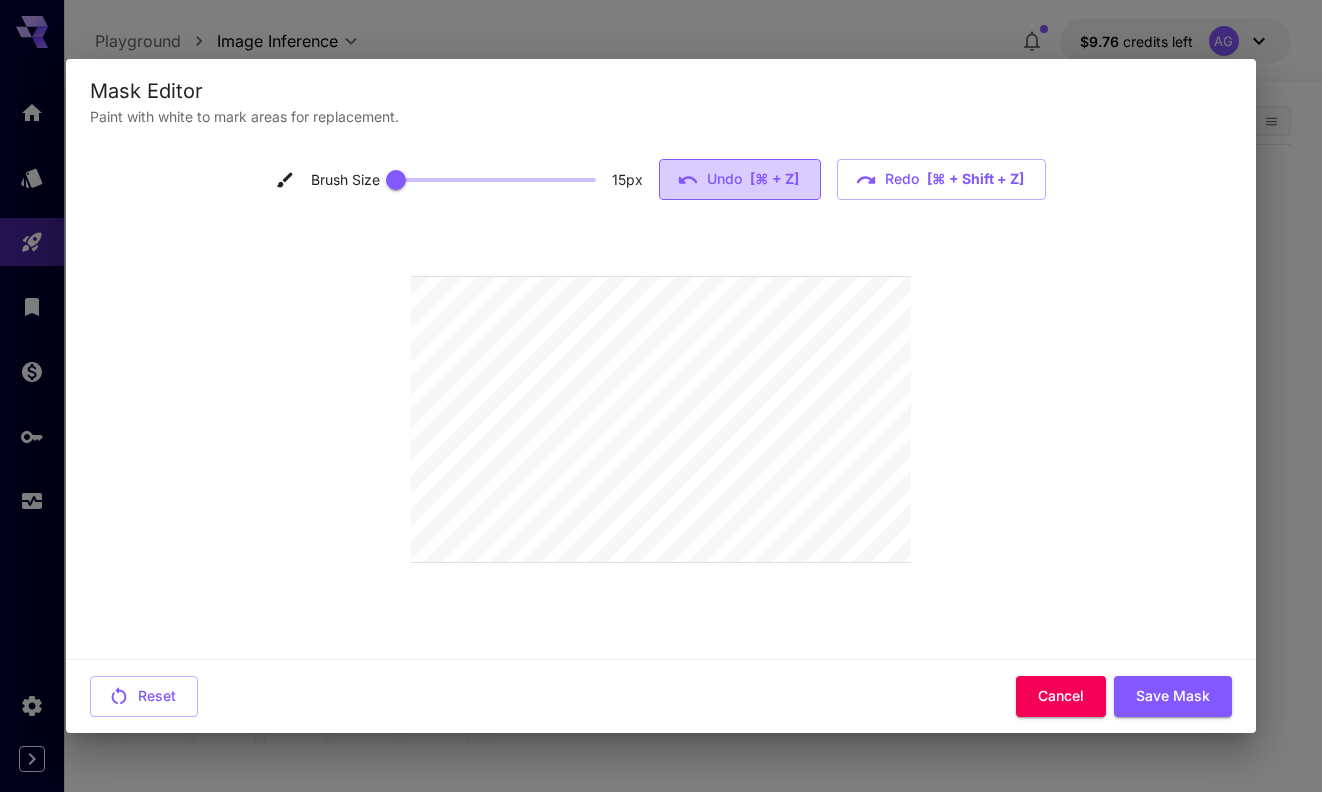 click on "[⌘ + Z]" at bounding box center (774, 179) 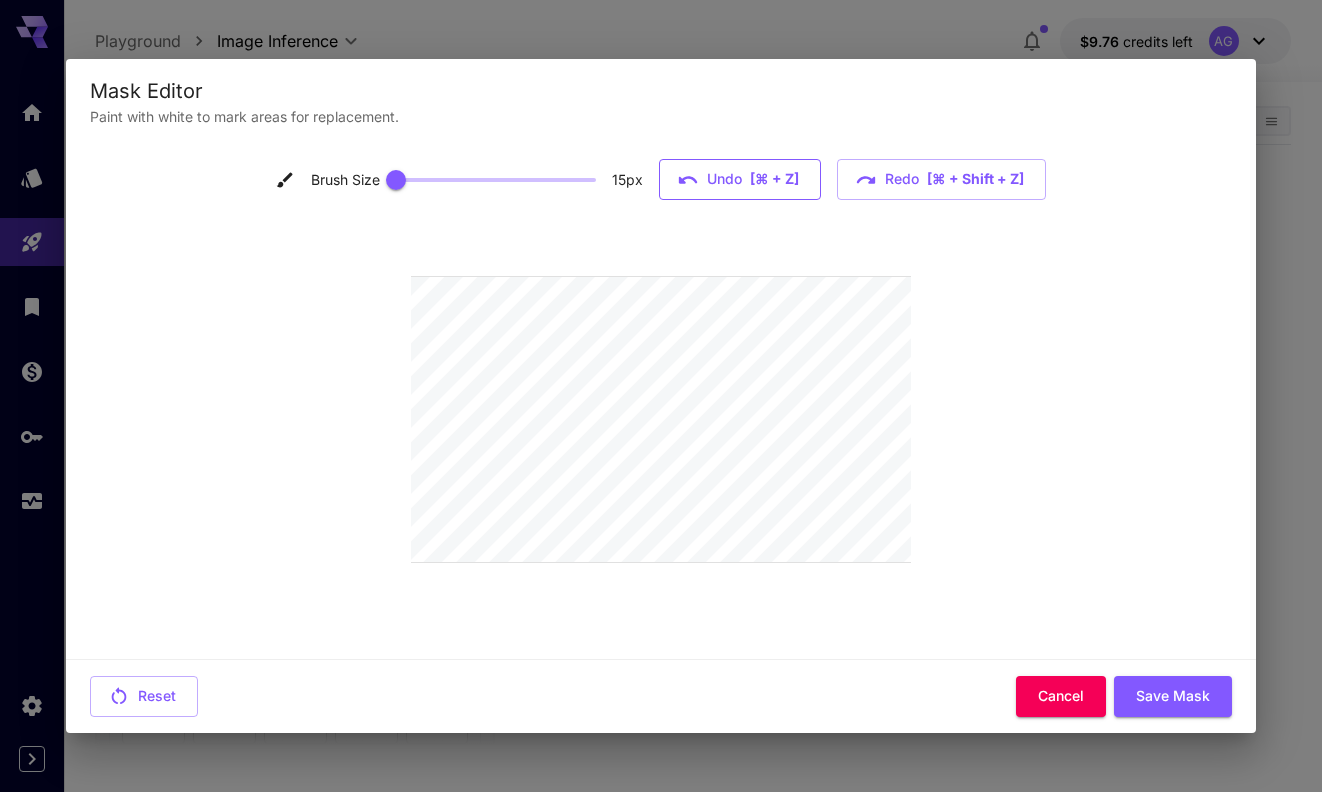 click on "[⌘ + Z]" at bounding box center (774, 179) 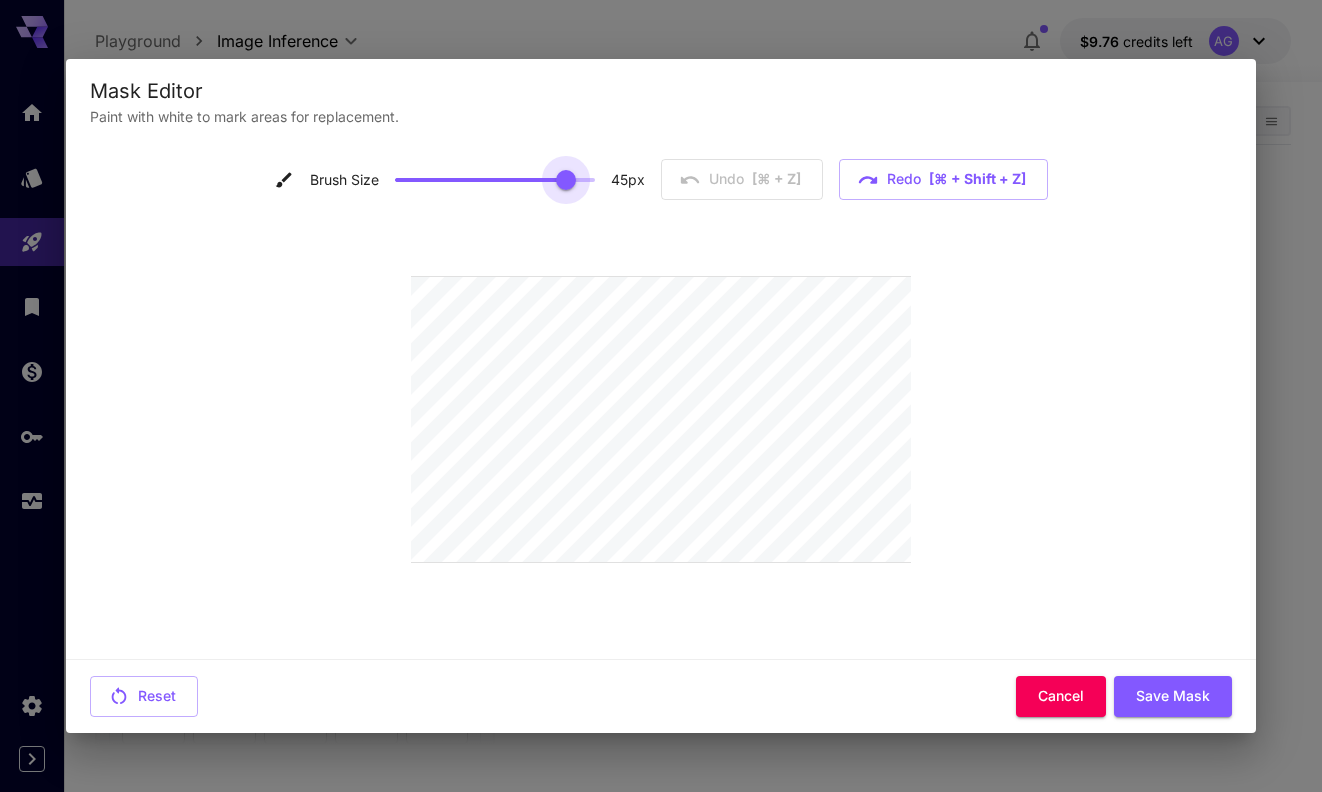 type on "**" 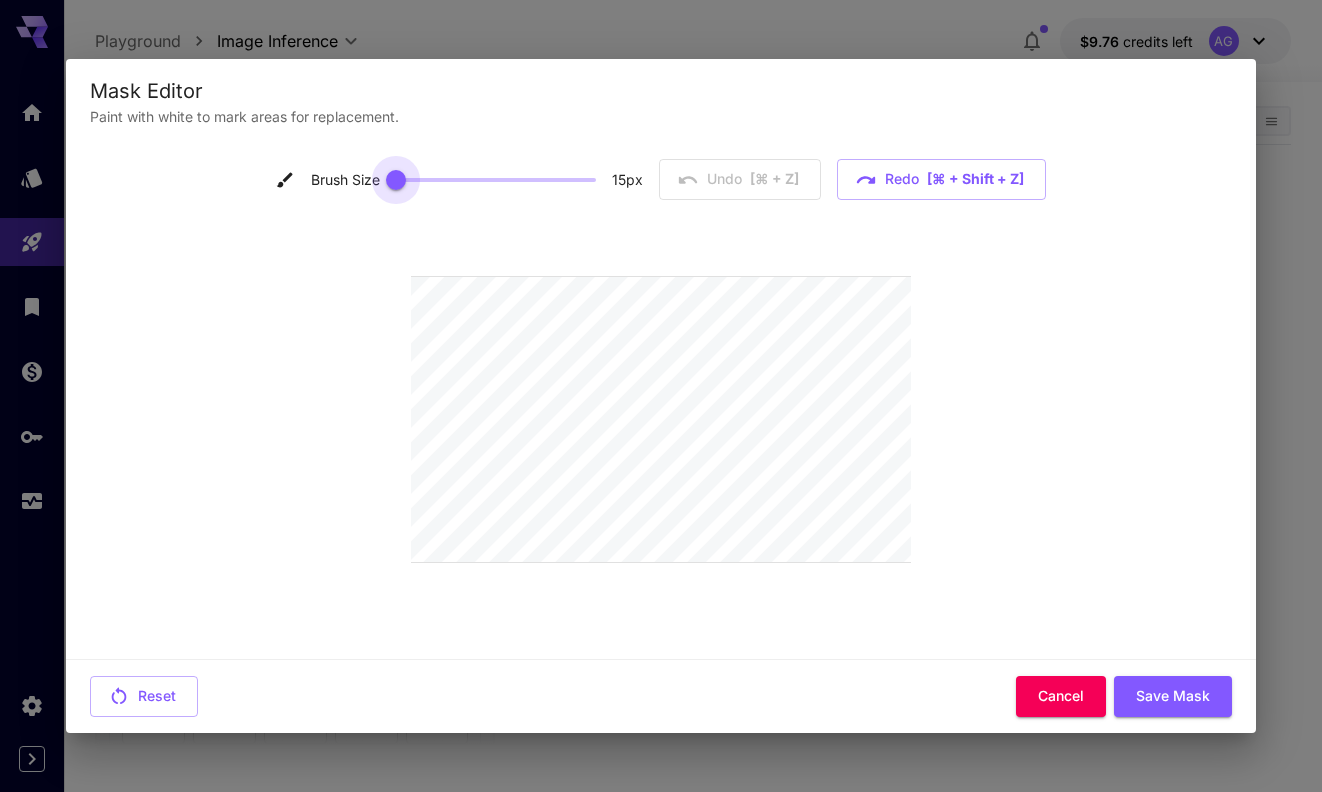 drag, startPoint x: 399, startPoint y: 174, endPoint x: 253, endPoint y: 200, distance: 148.297 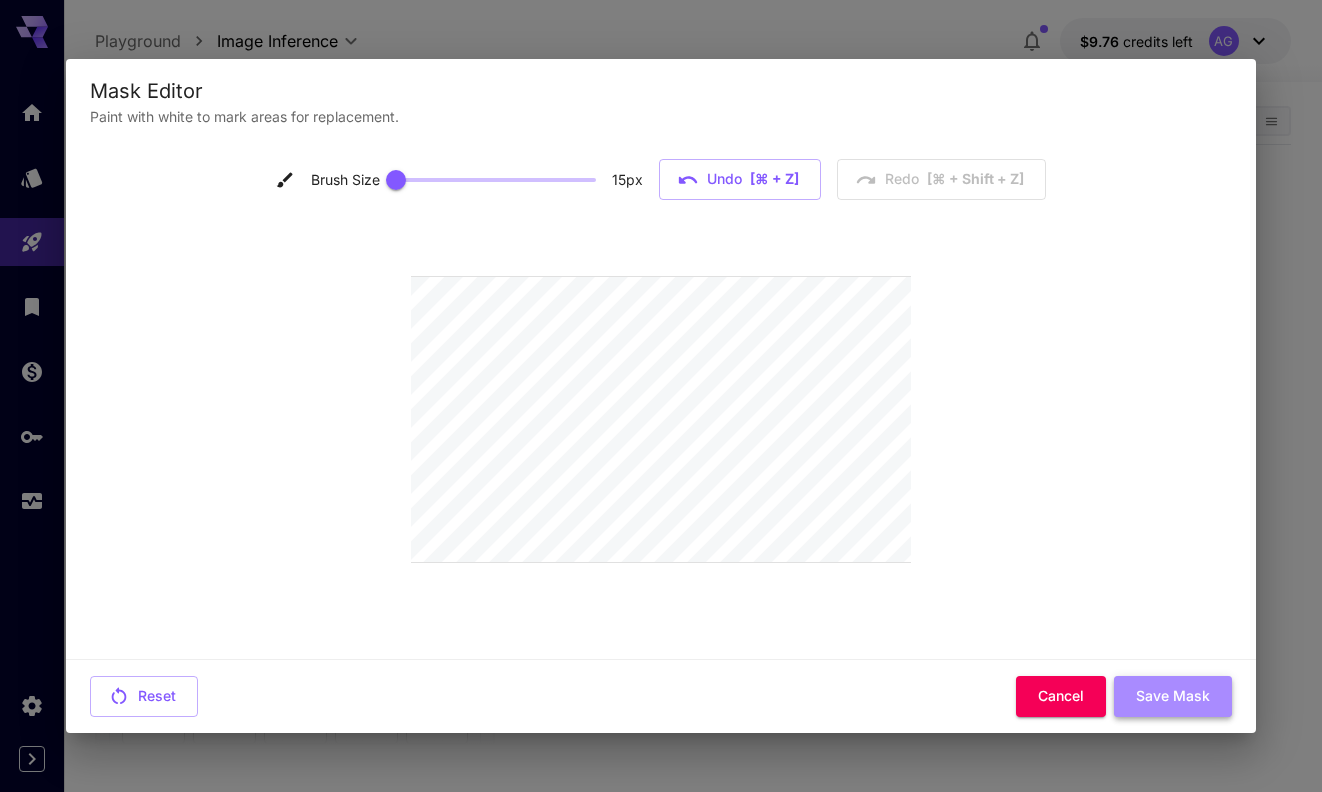 click on "Save Mask" at bounding box center [1173, 696] 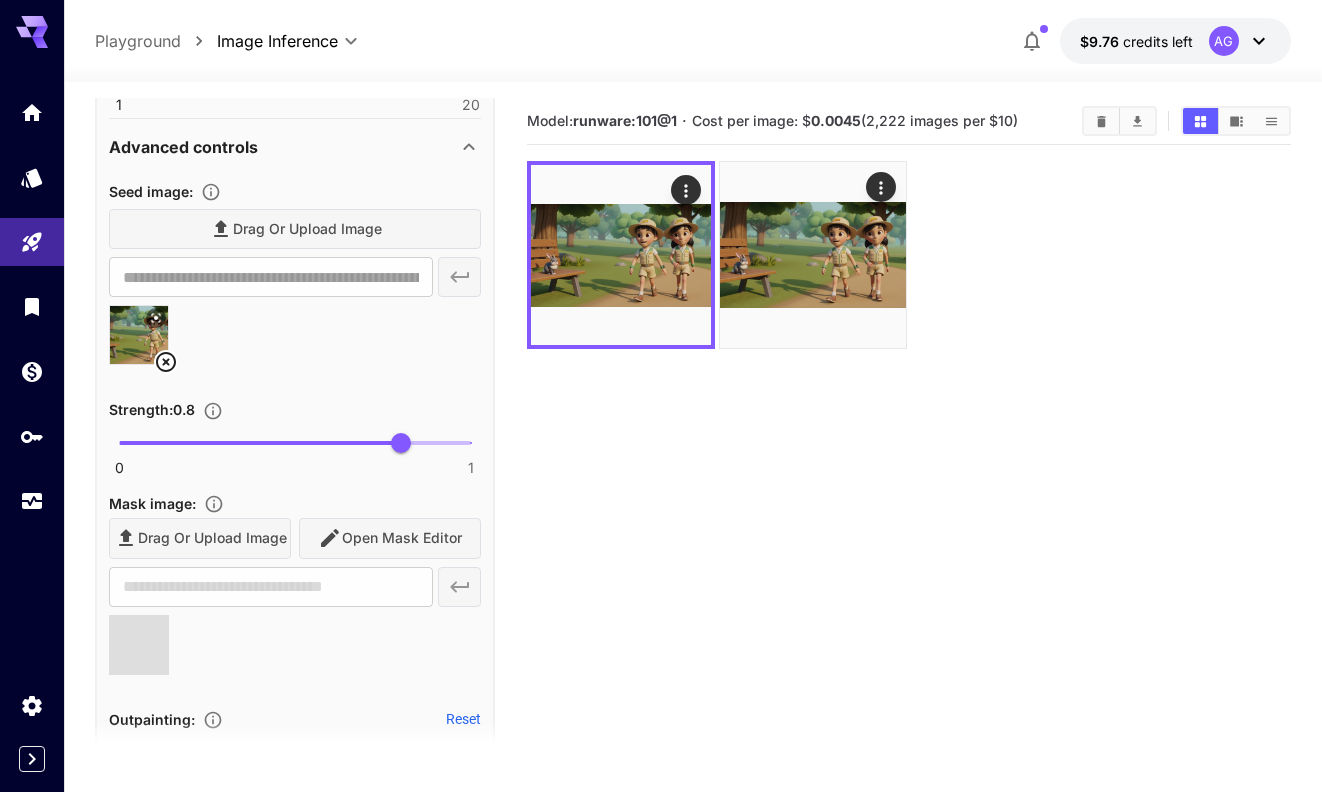 type on "**********" 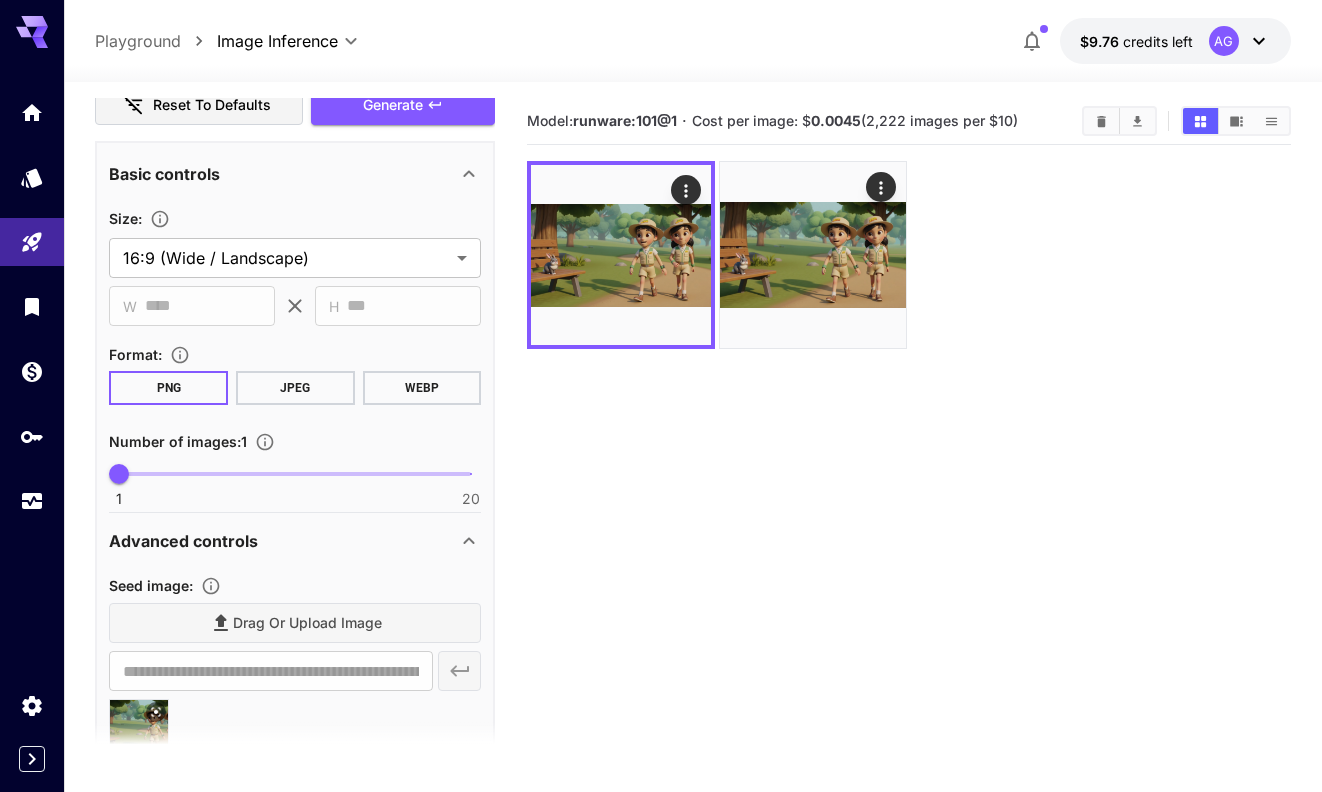 scroll, scrollTop: 0, scrollLeft: 0, axis: both 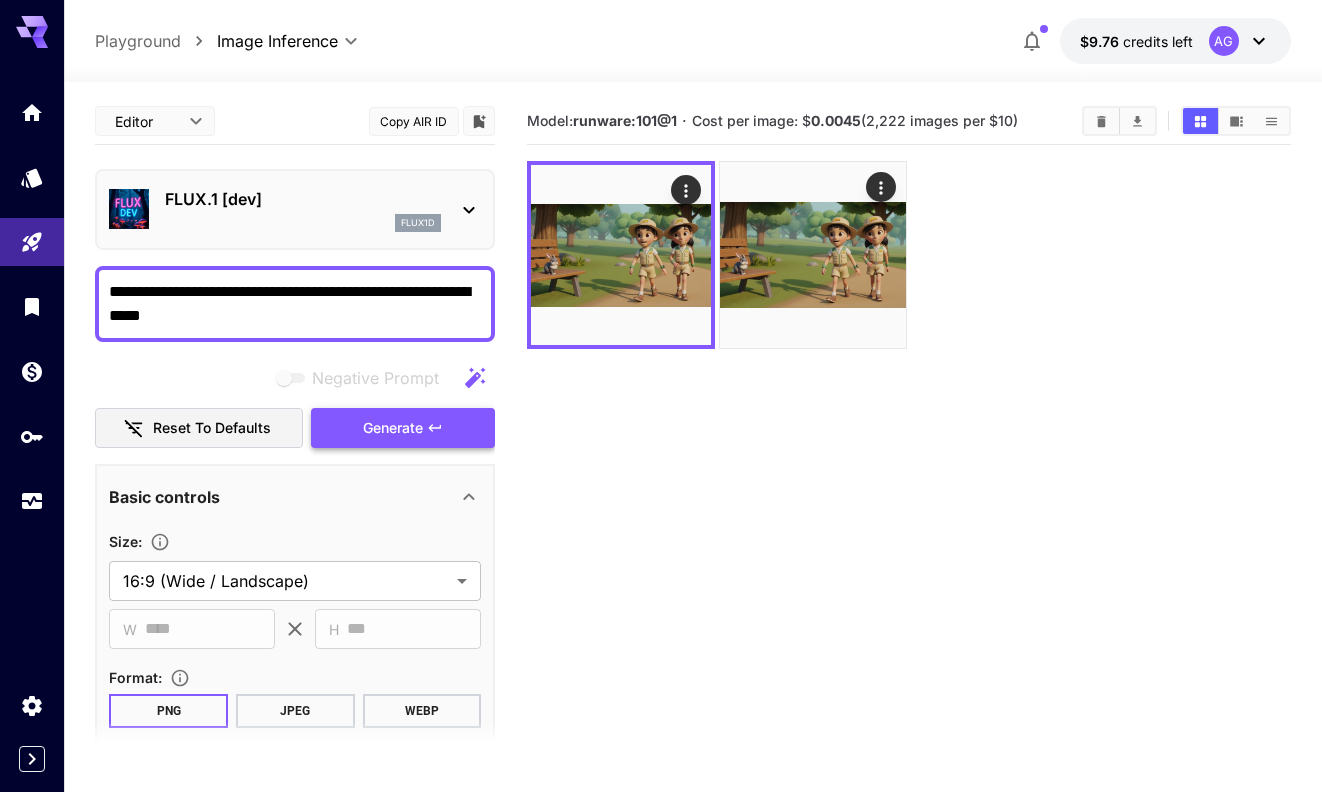 click on "Generate" at bounding box center (393, 428) 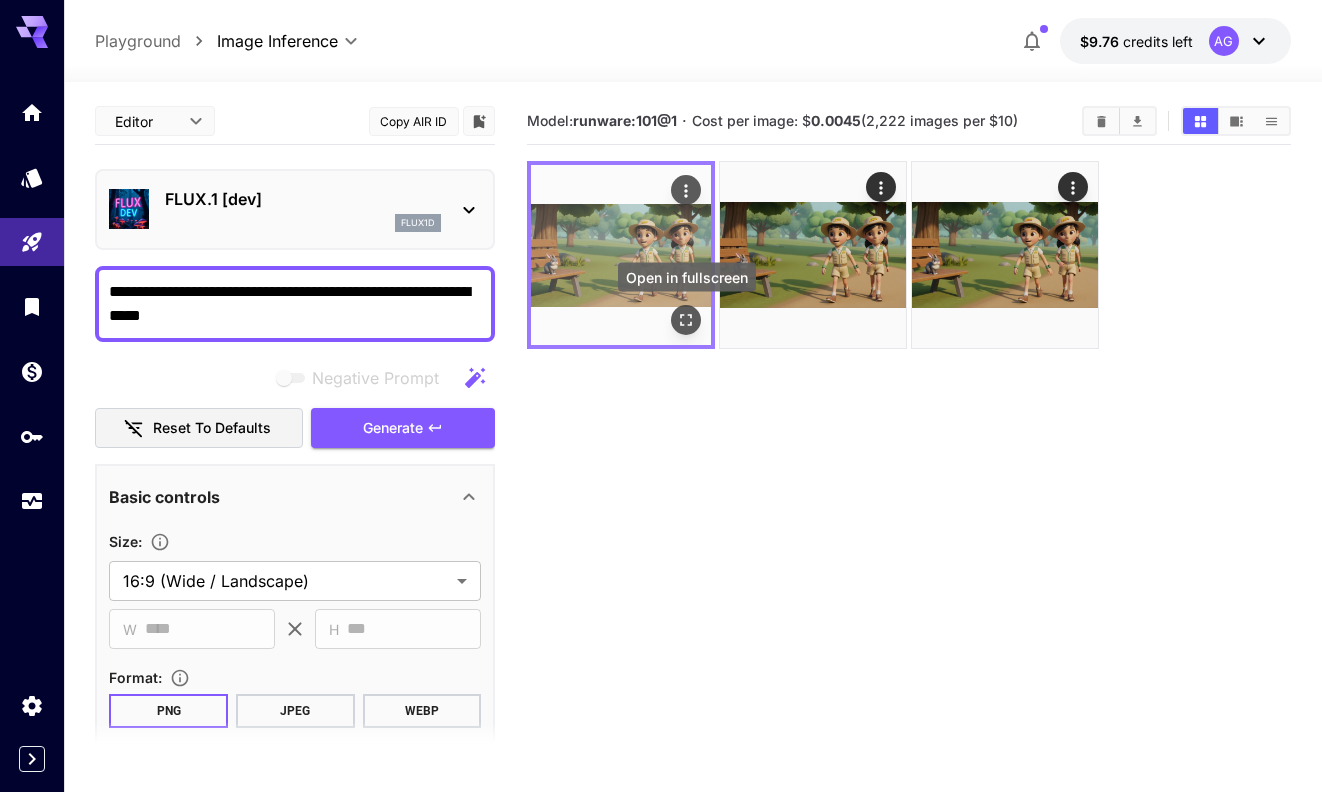 click 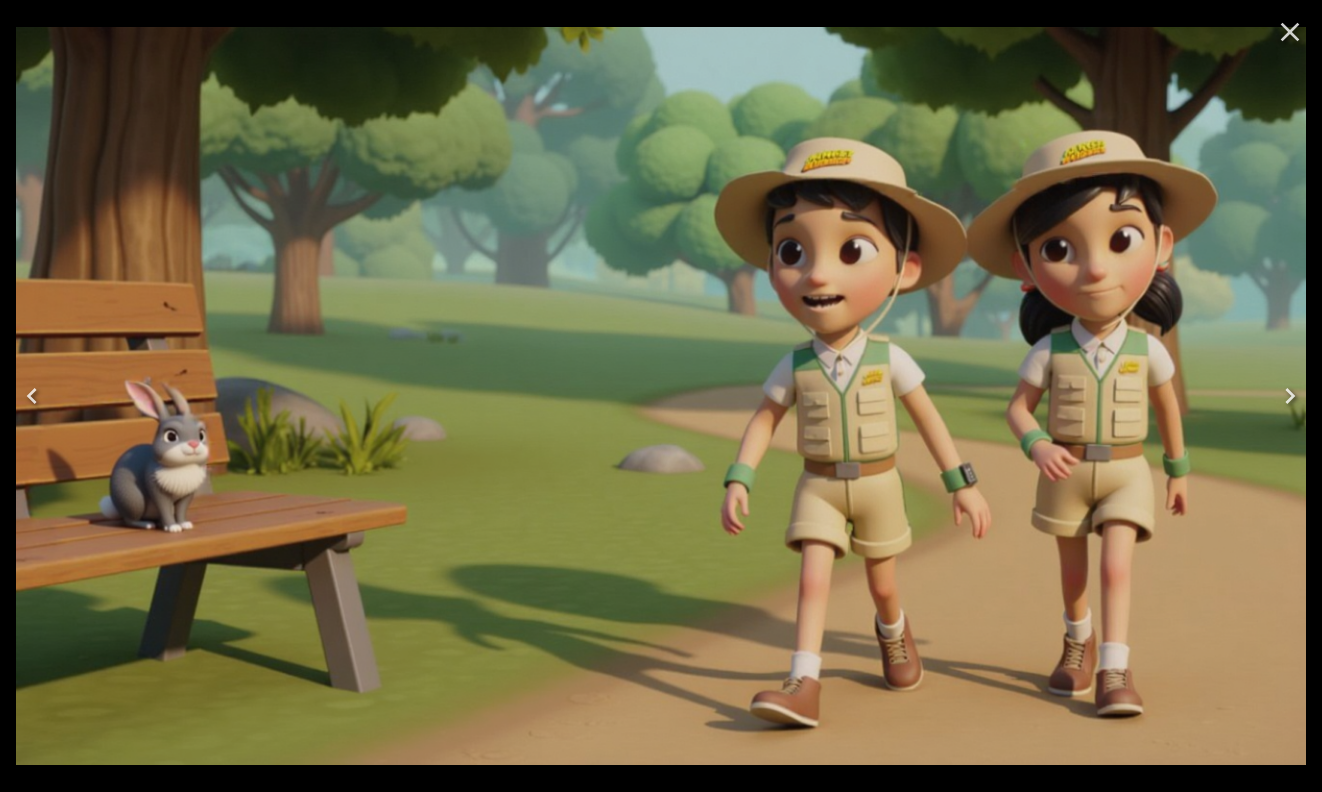 click 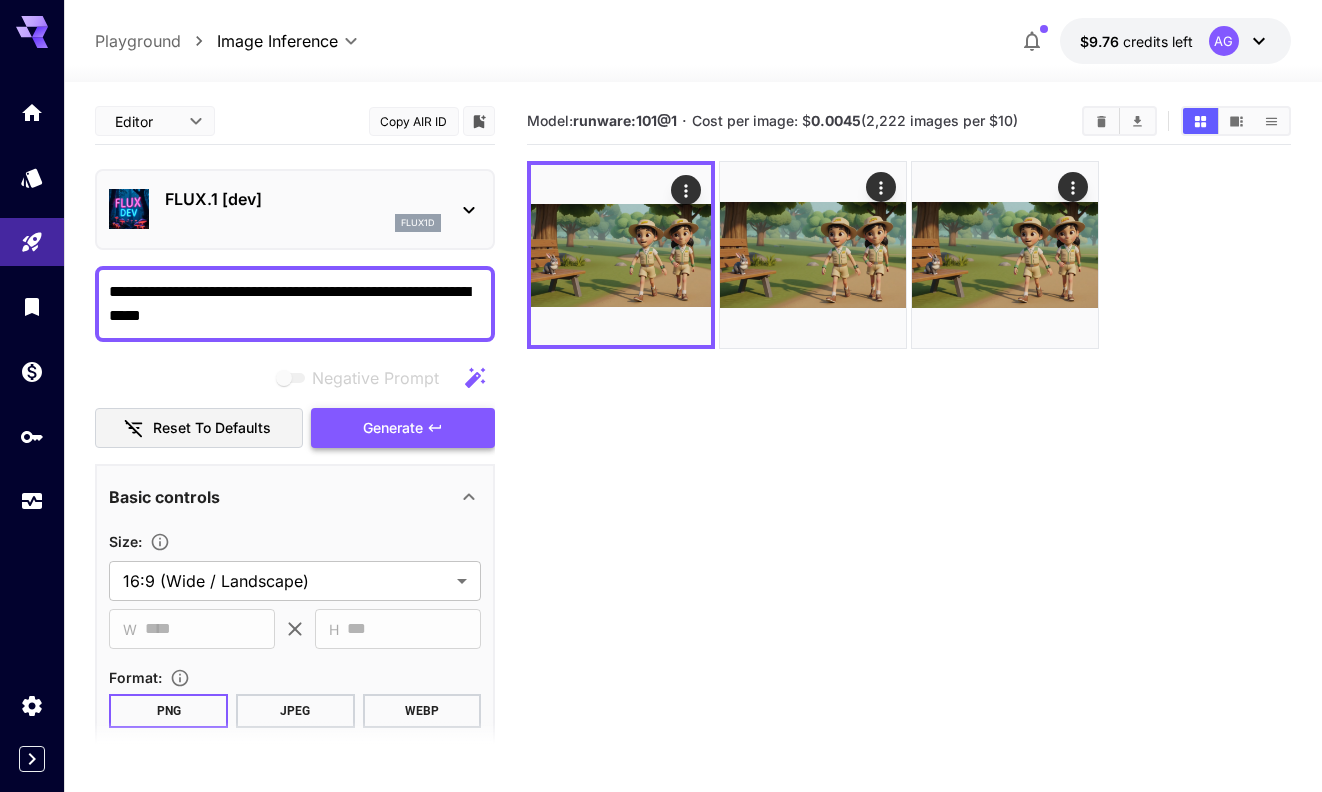 click on "Generate" at bounding box center (393, 428) 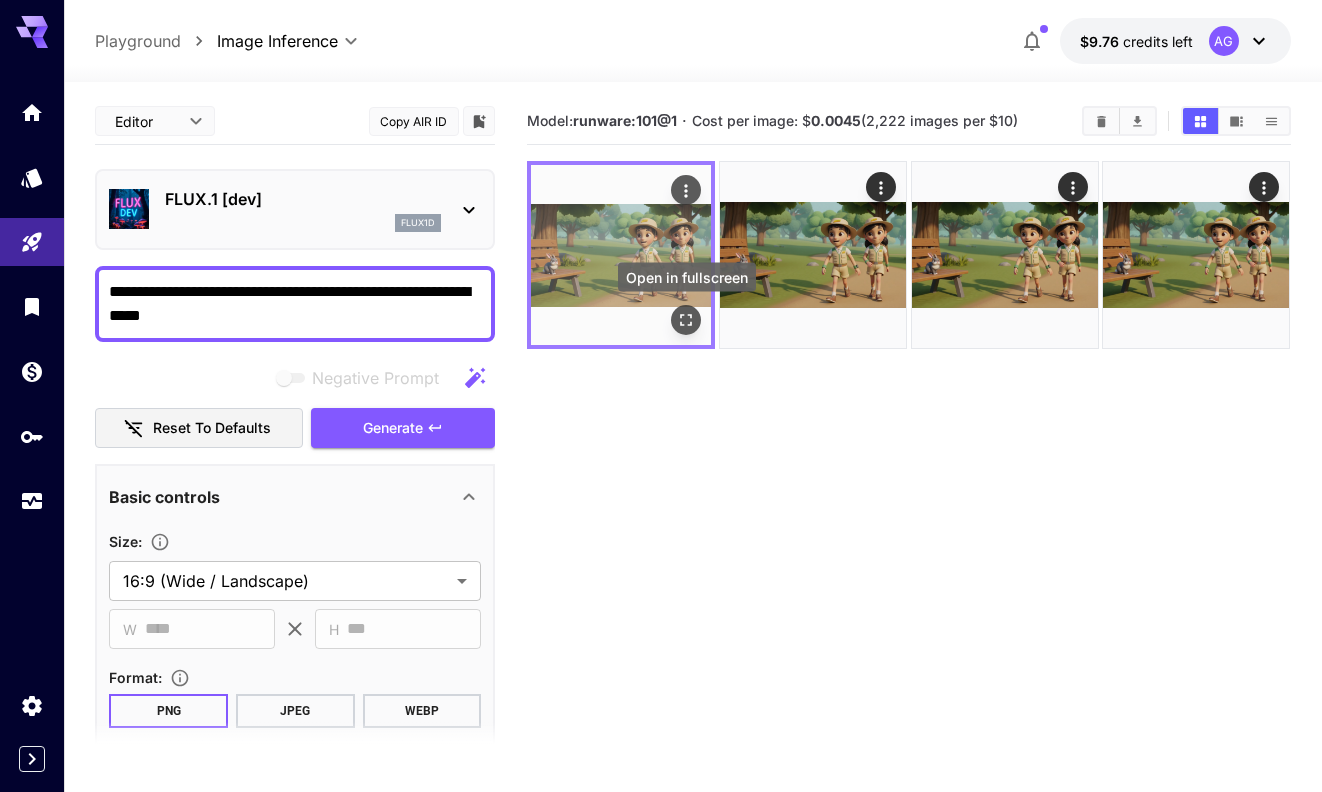 click 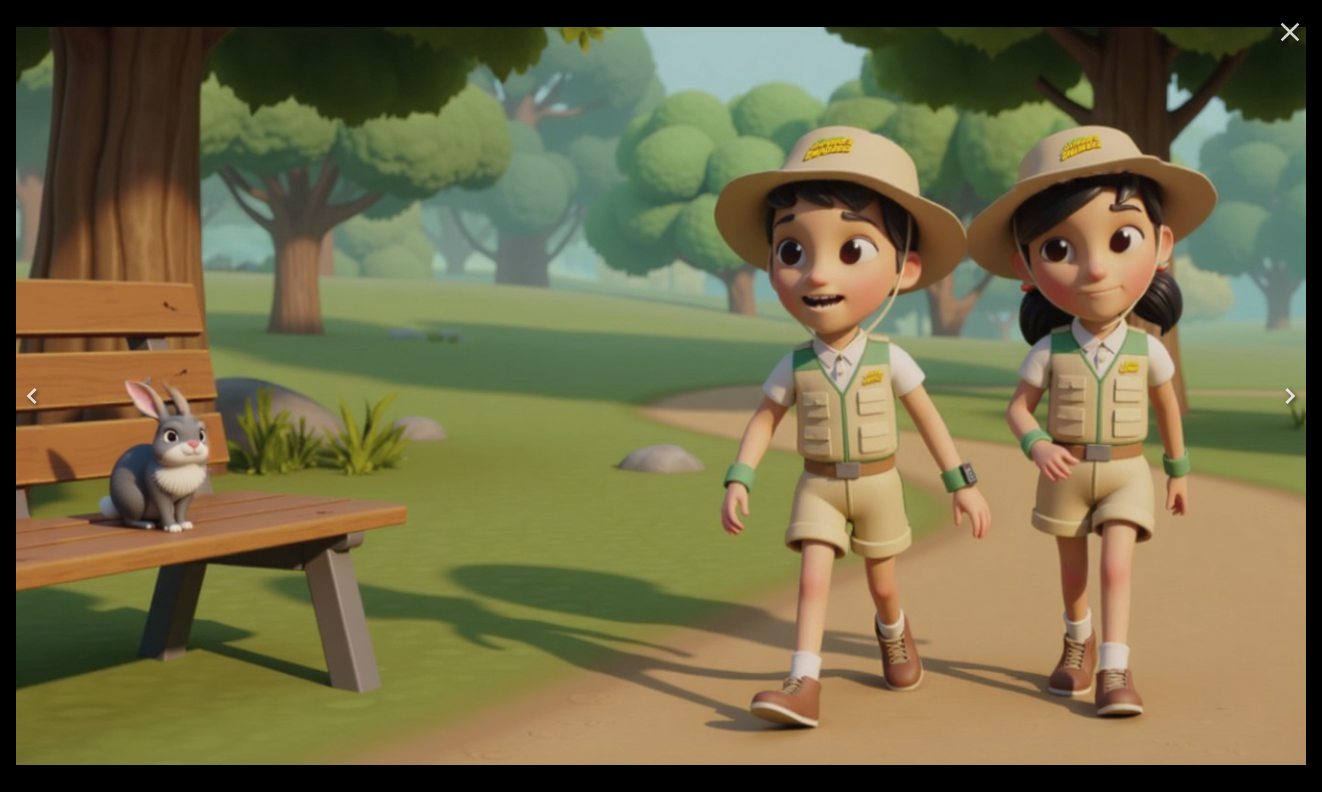 click 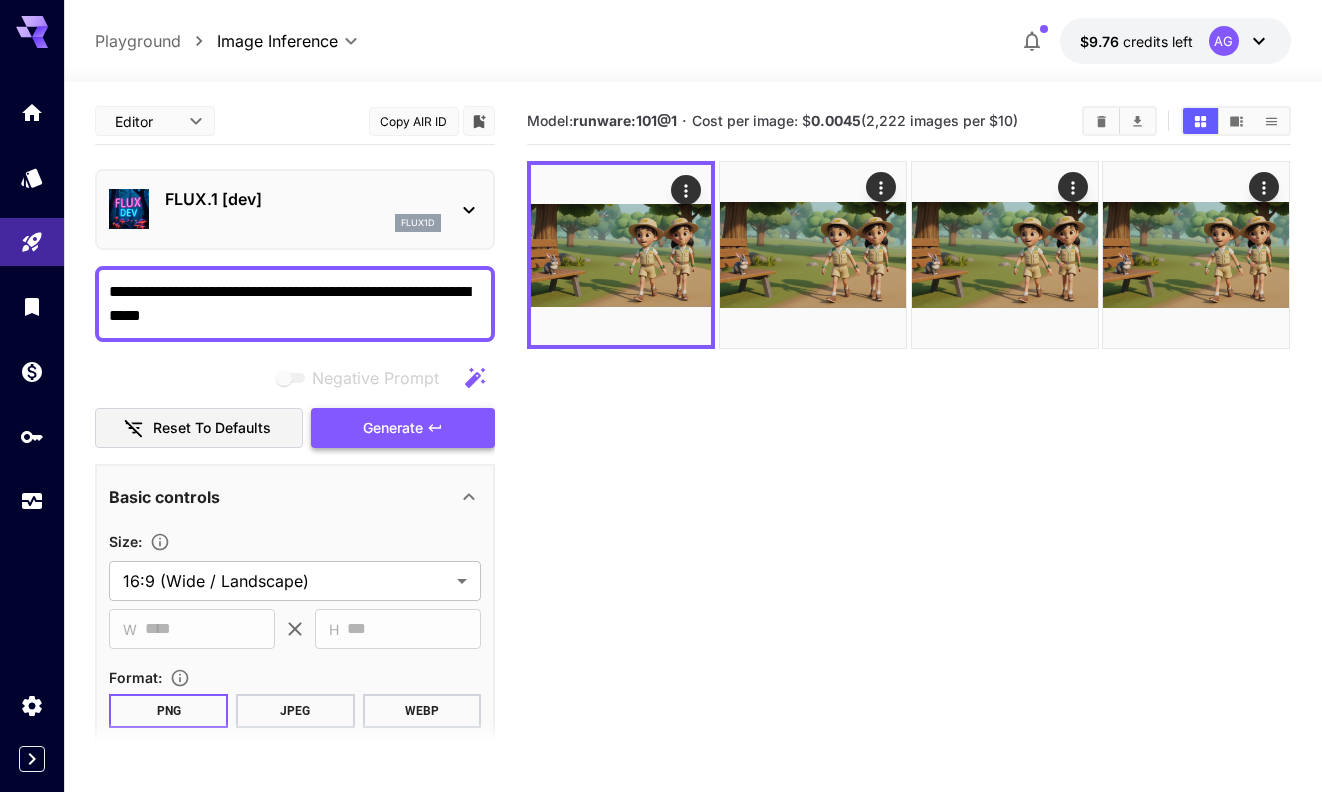 click on "Generate" at bounding box center (403, 428) 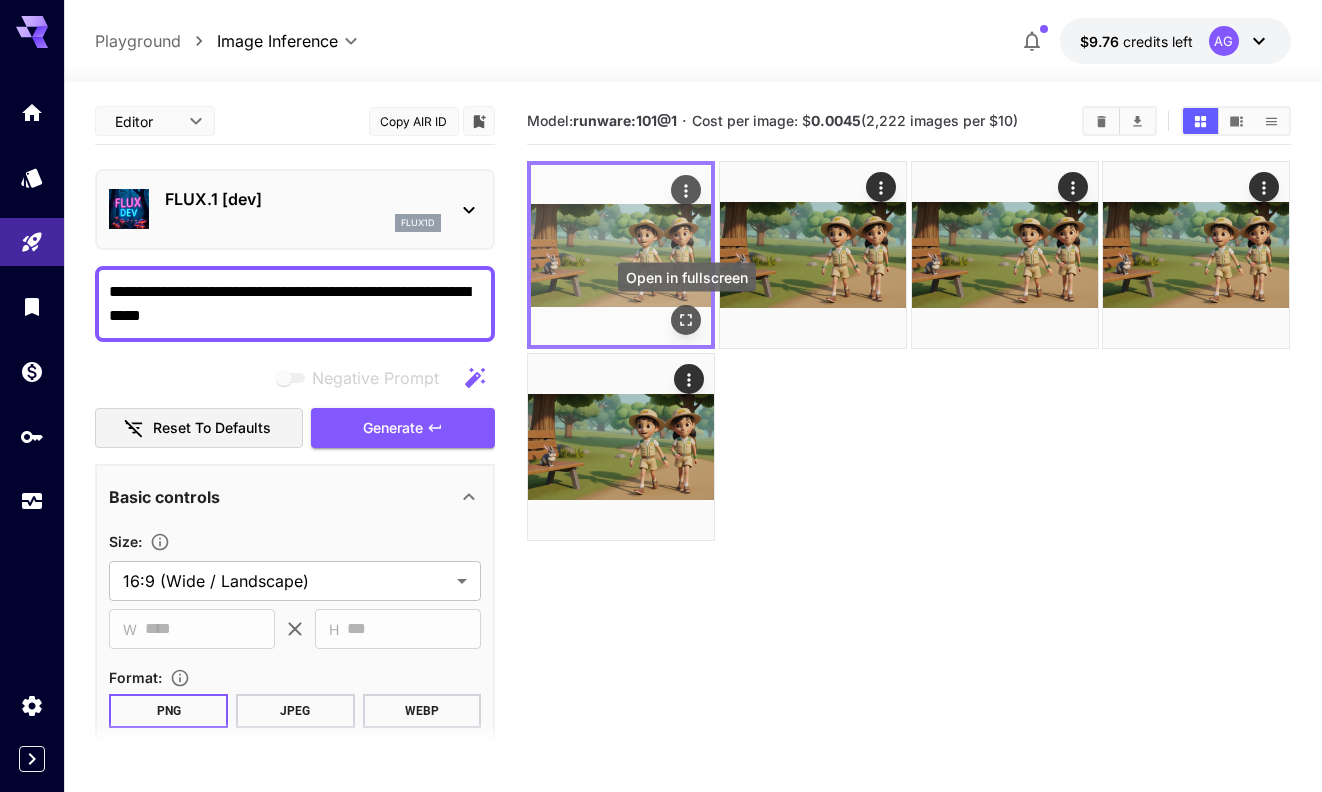 click 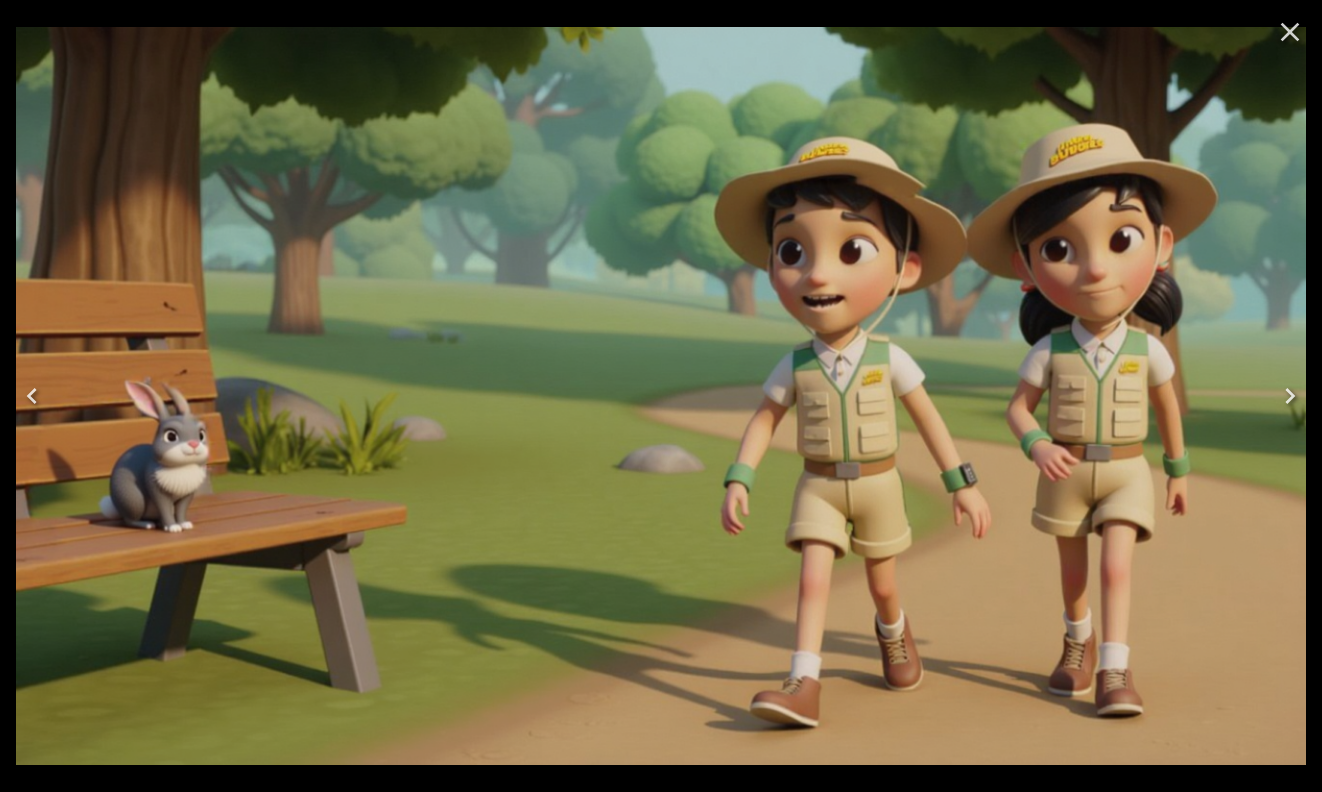 click 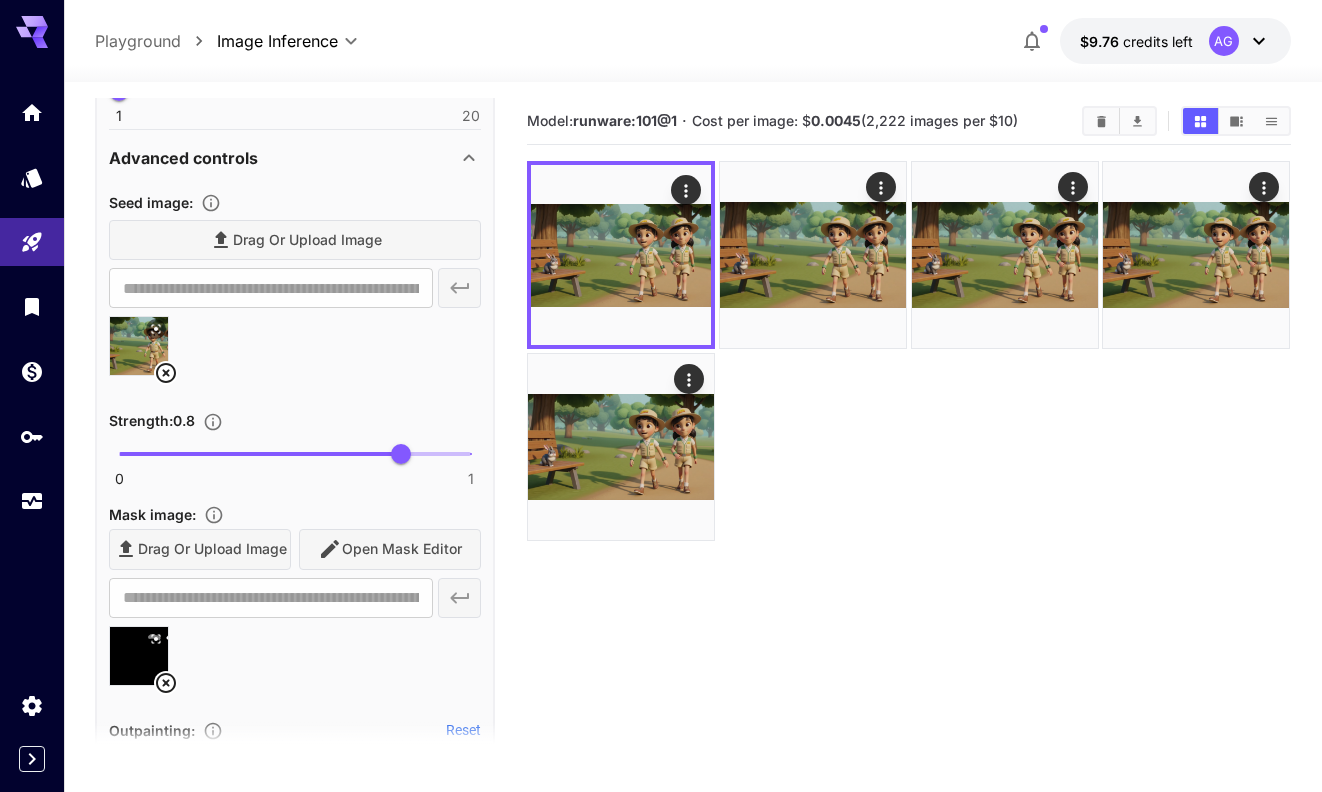 scroll, scrollTop: 742, scrollLeft: 0, axis: vertical 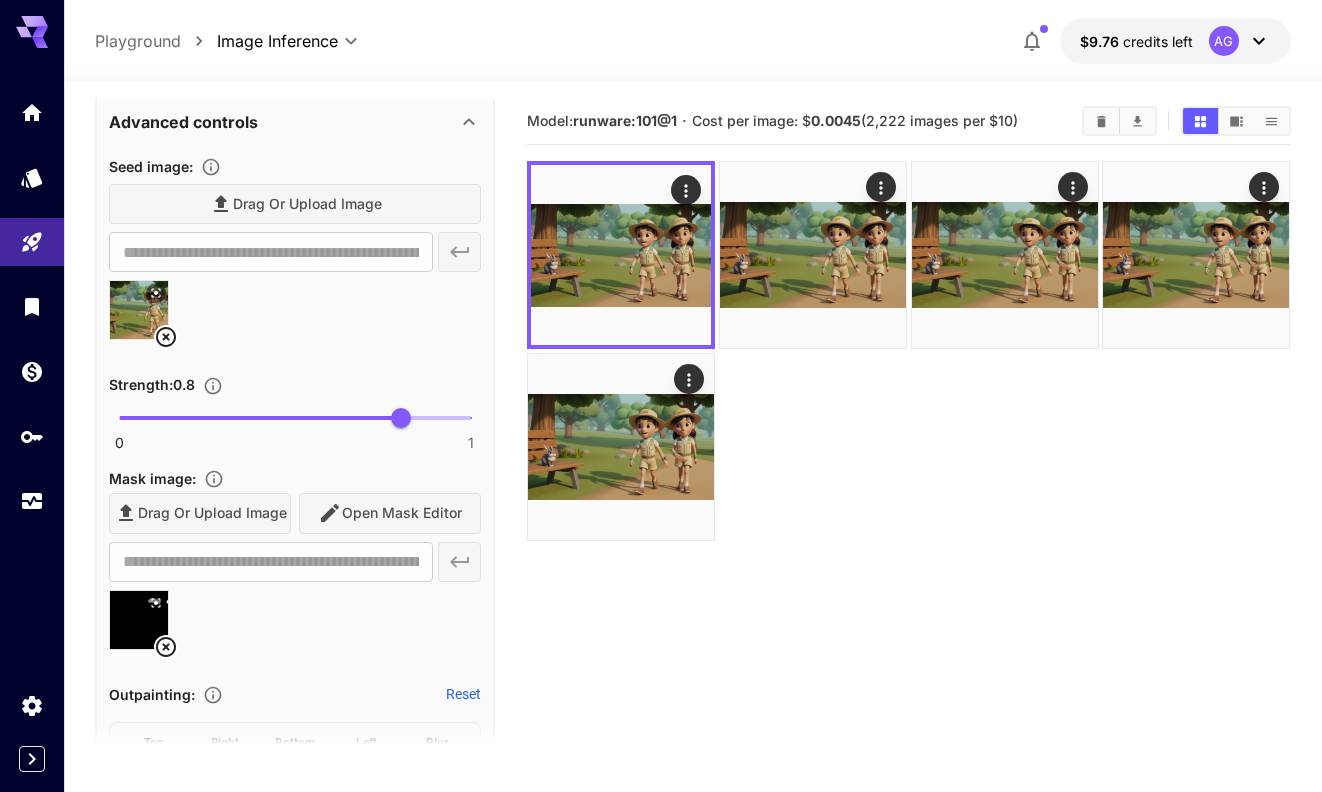 click on "Drag or upload image Open Mask Editor" at bounding box center (295, 513) 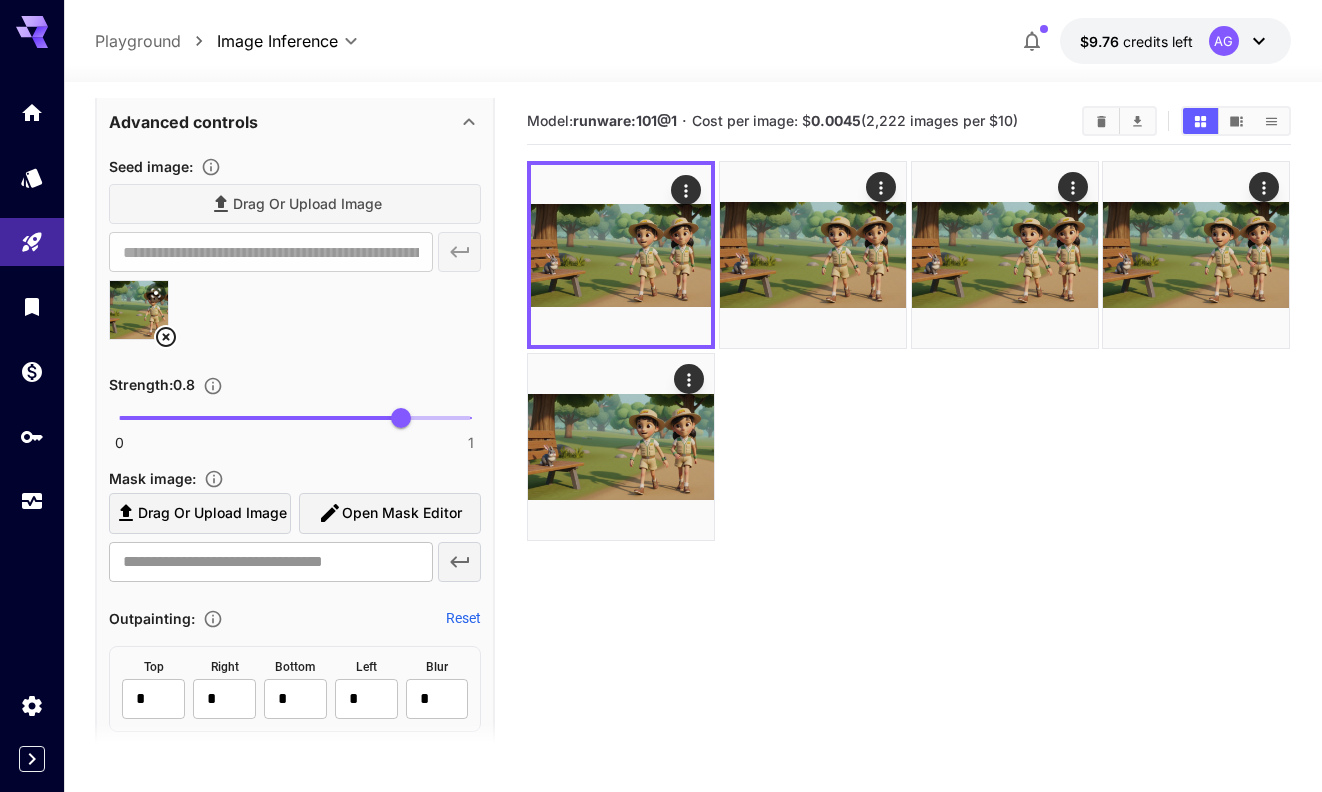 click on "Open Mask Editor" at bounding box center [402, 513] 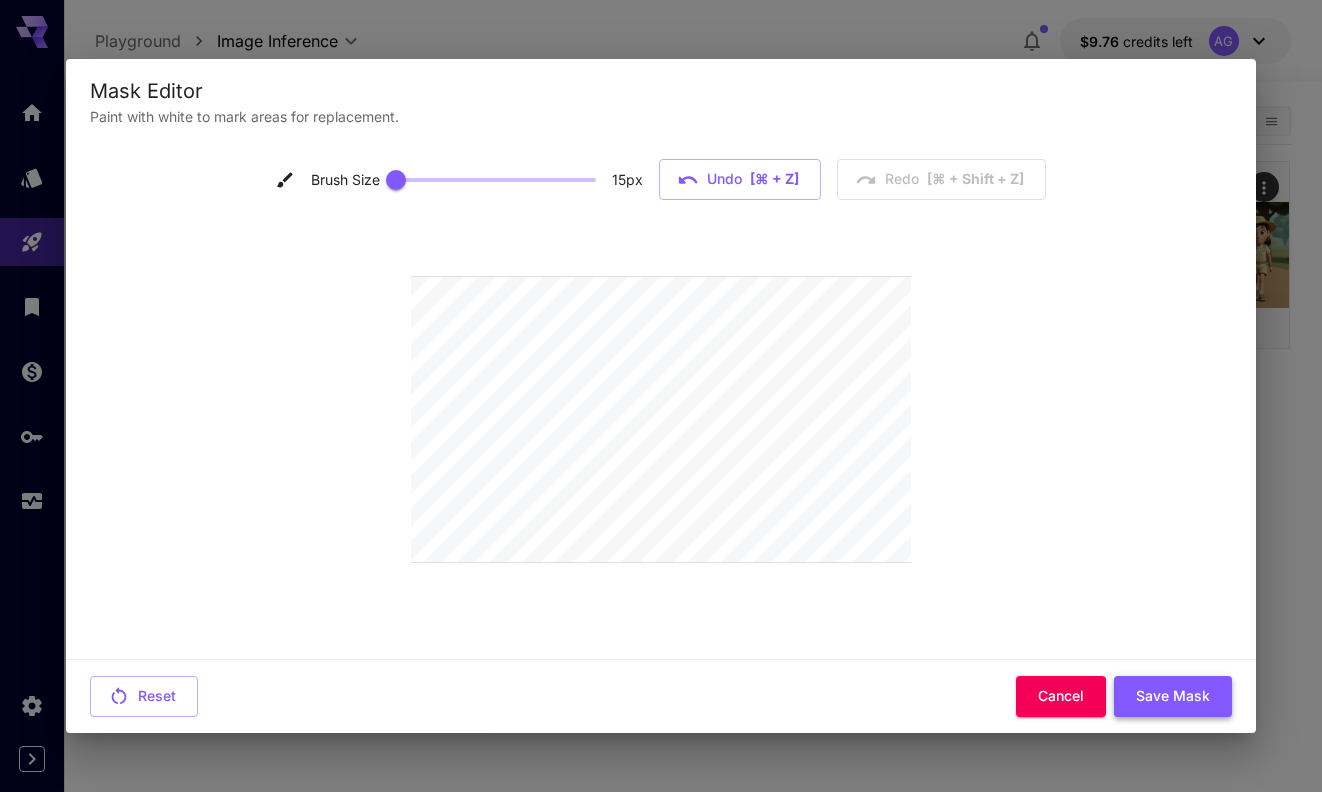 click on "Save Mask" at bounding box center (1173, 696) 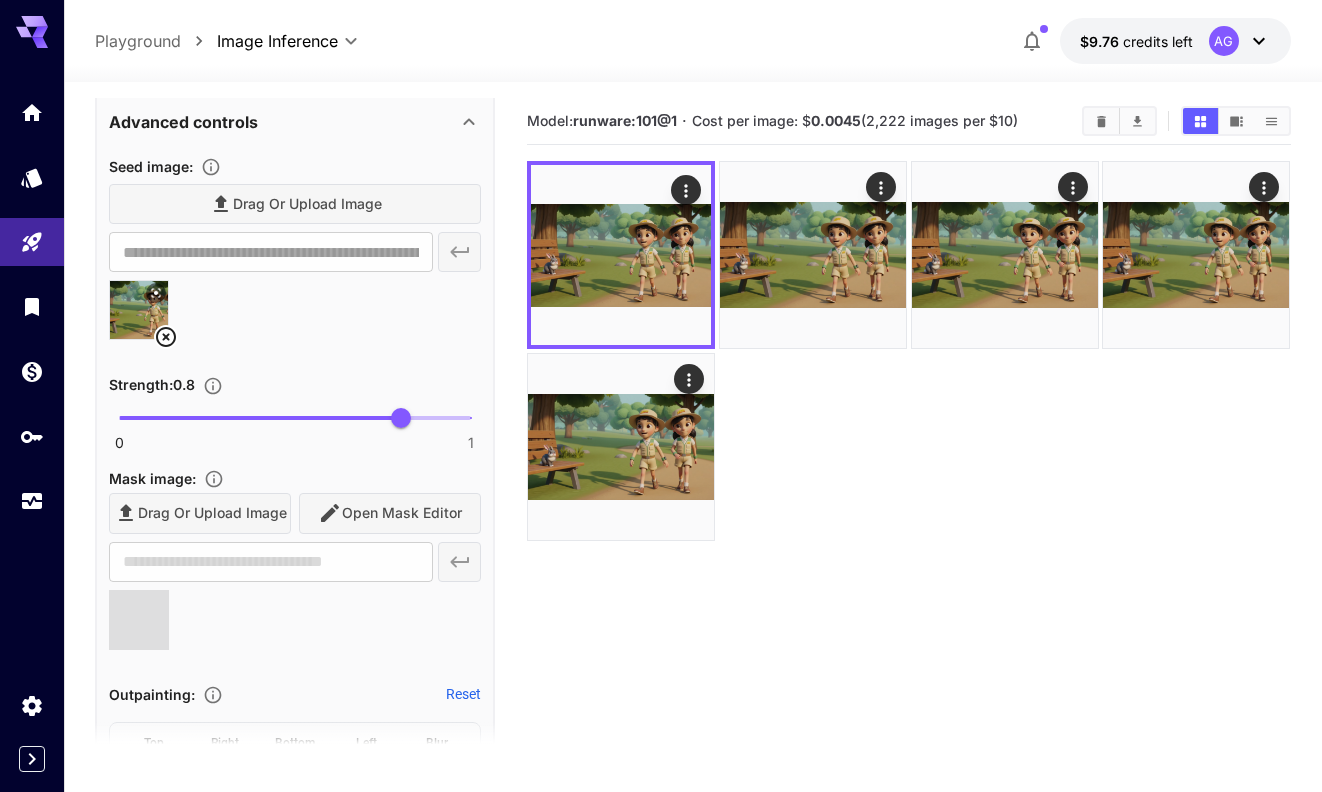 type on "**********" 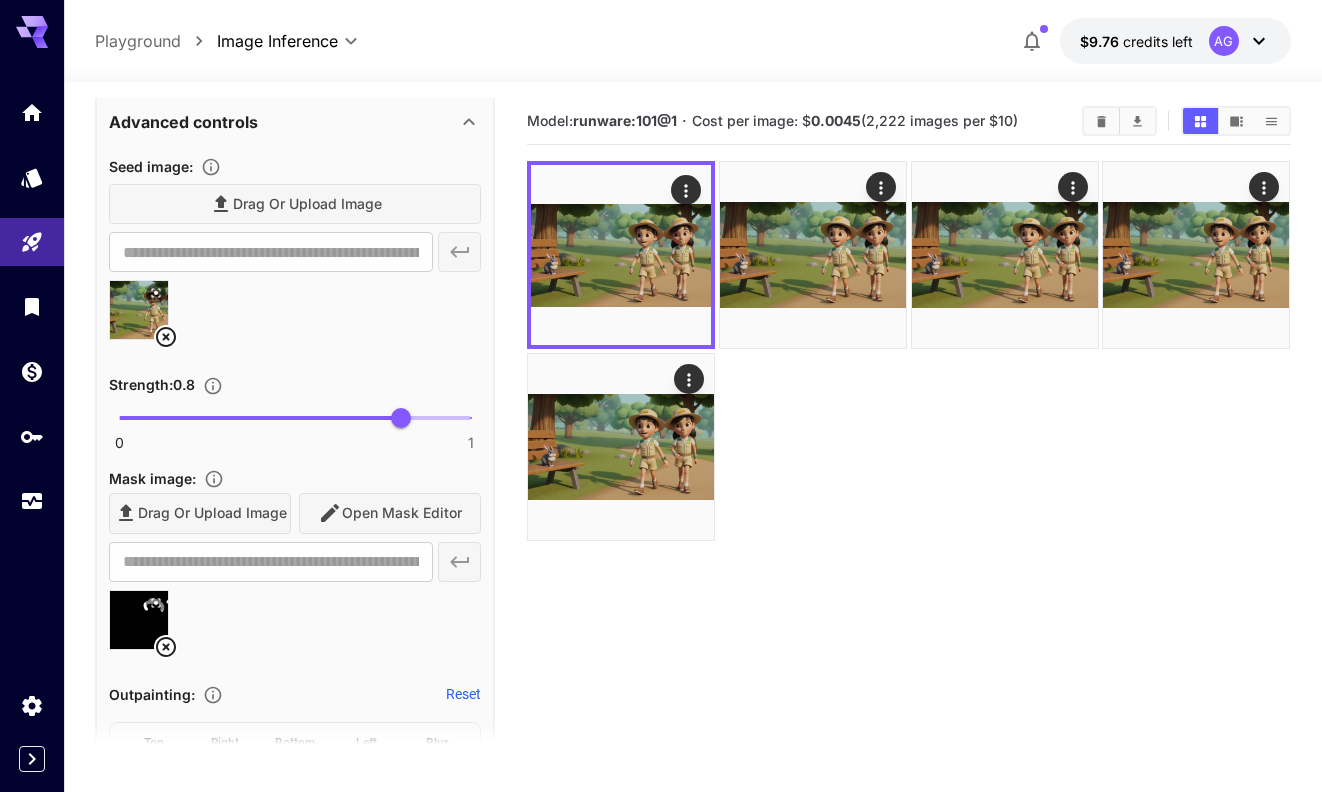 scroll, scrollTop: 0, scrollLeft: 0, axis: both 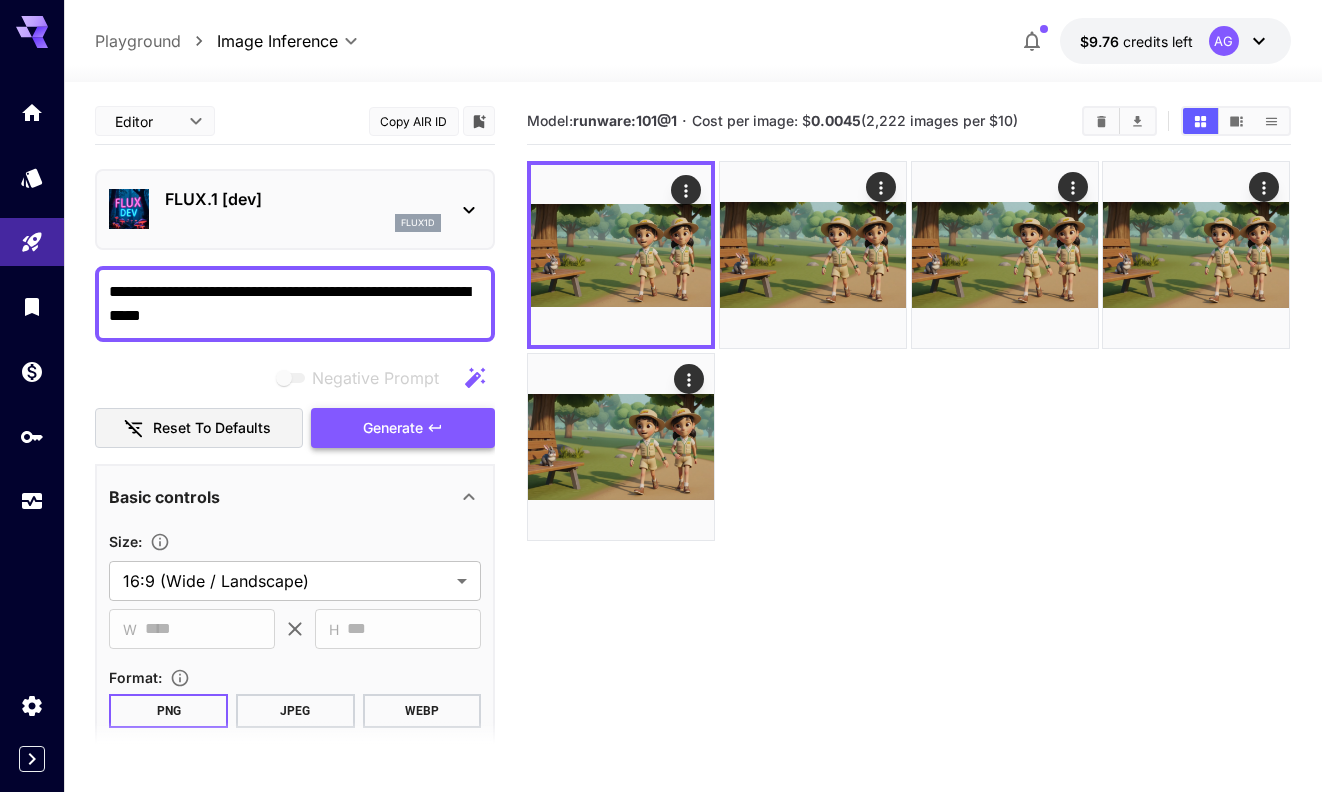 click on "Generate" at bounding box center [393, 428] 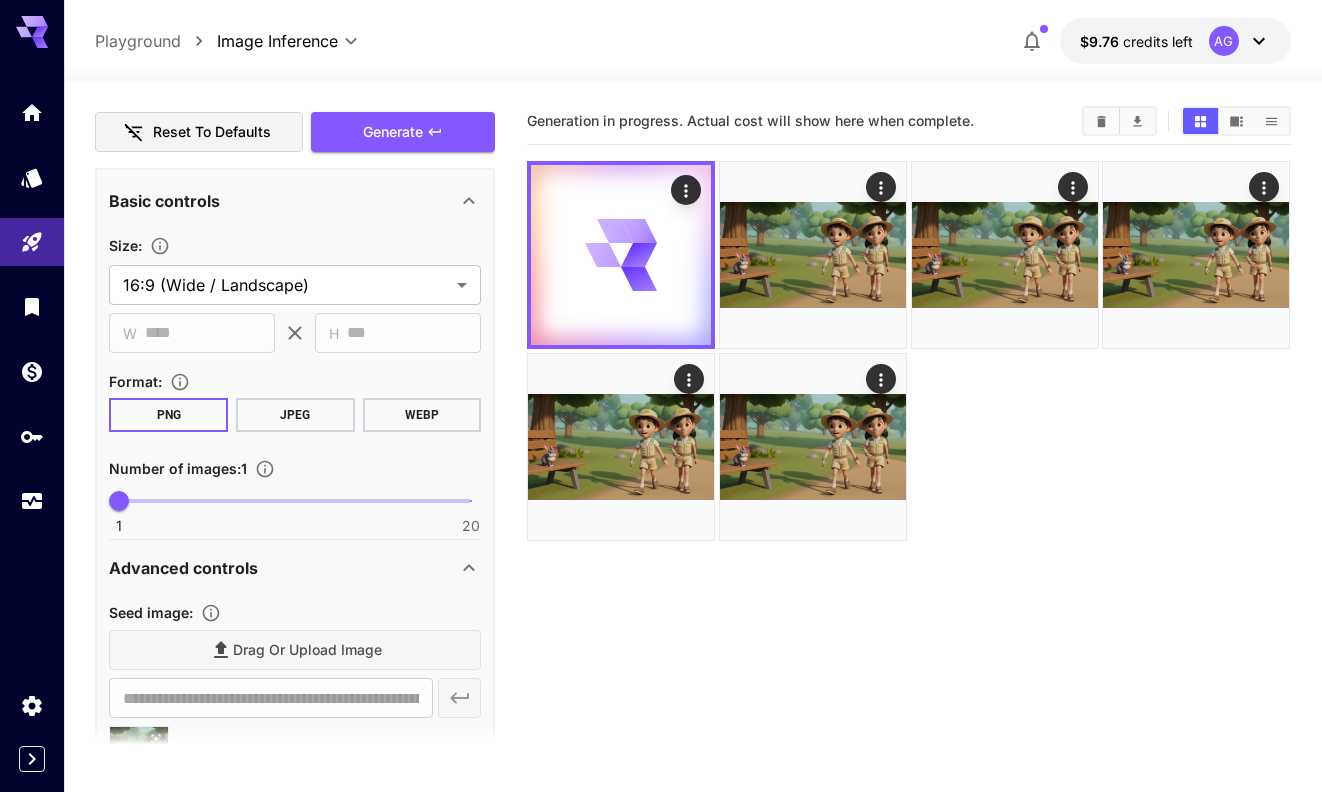 scroll, scrollTop: 0, scrollLeft: 0, axis: both 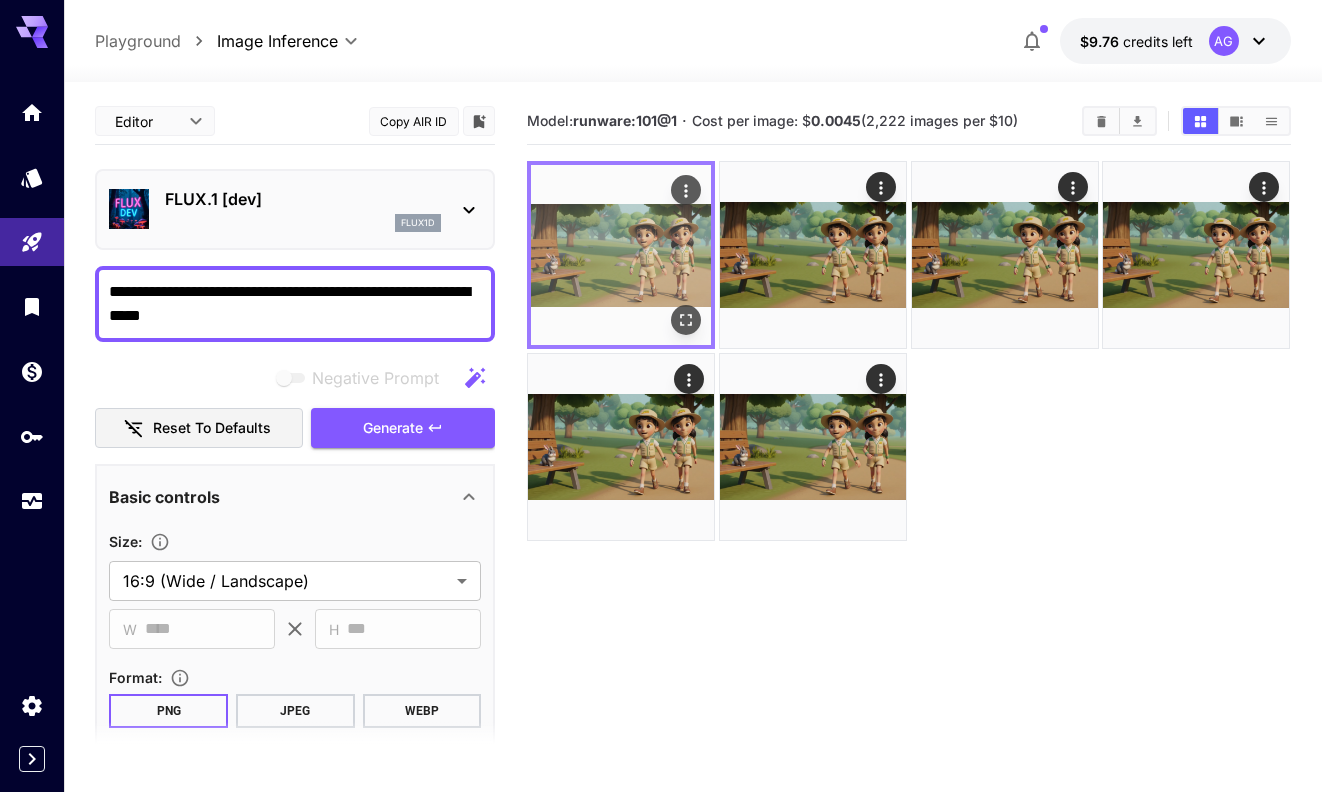 click at bounding box center [687, 320] 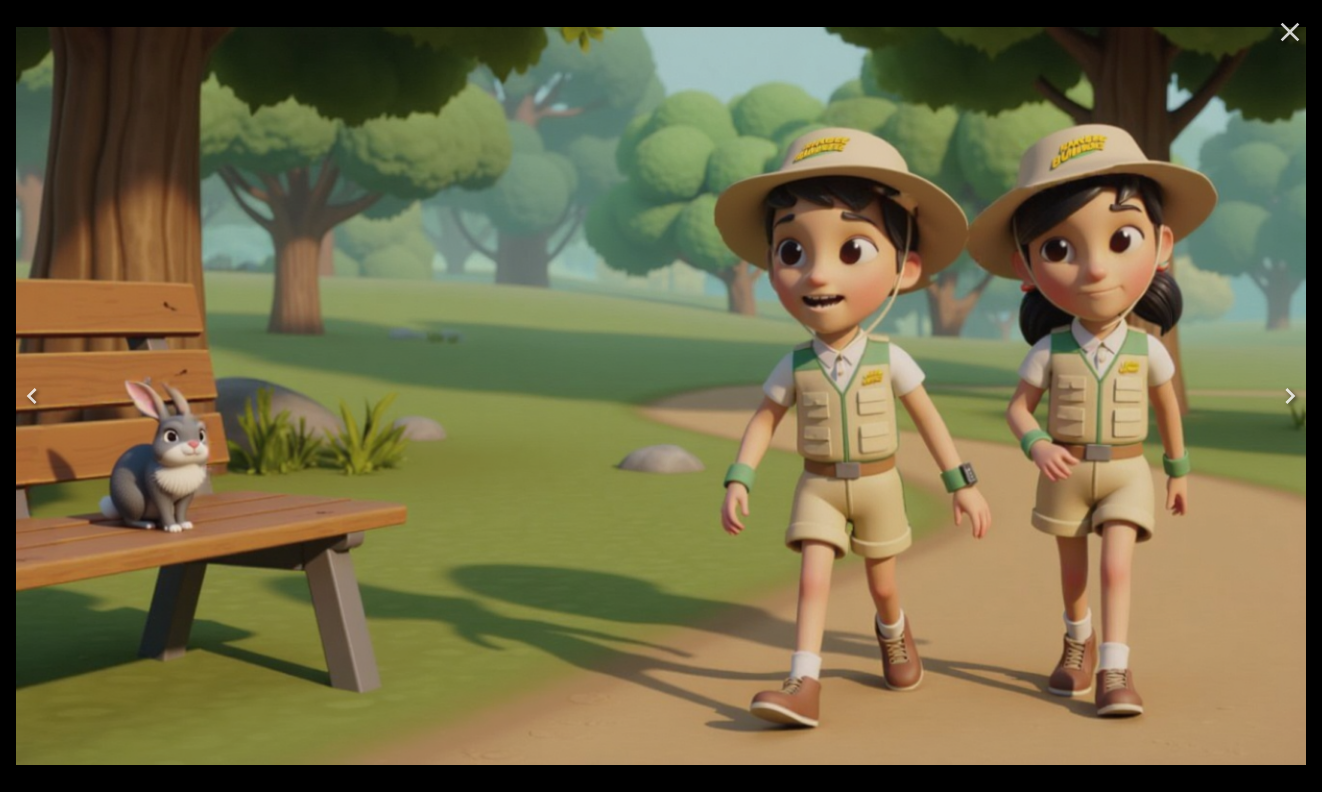 click 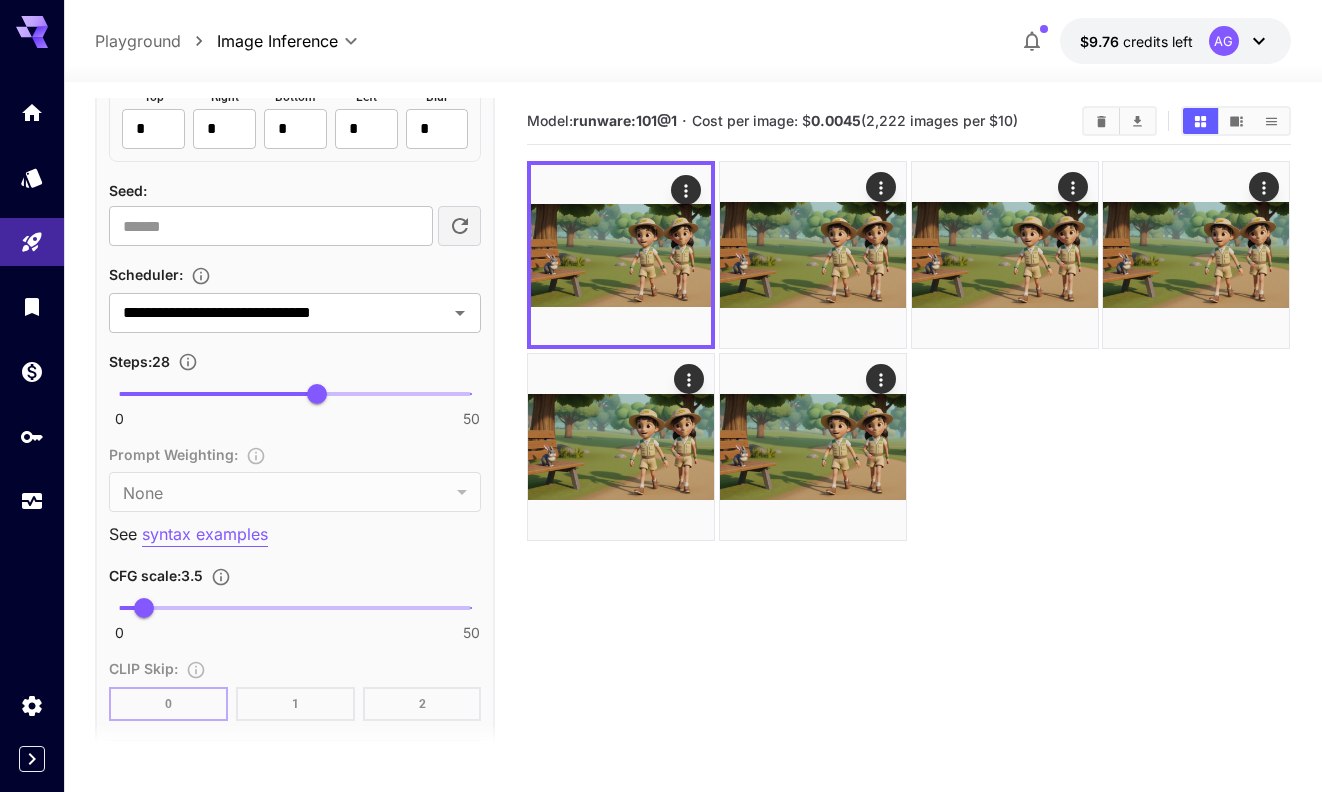 scroll, scrollTop: 1390, scrollLeft: 0, axis: vertical 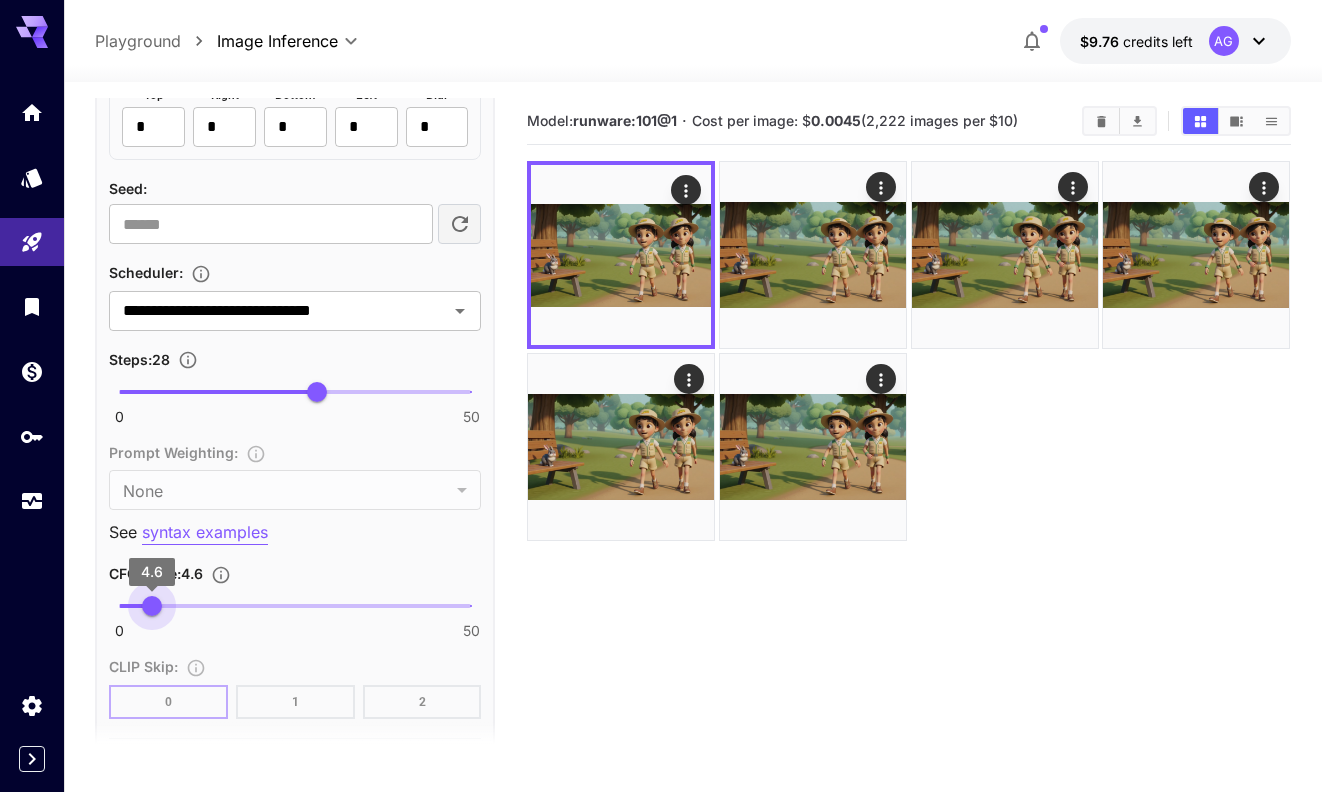 type on "***" 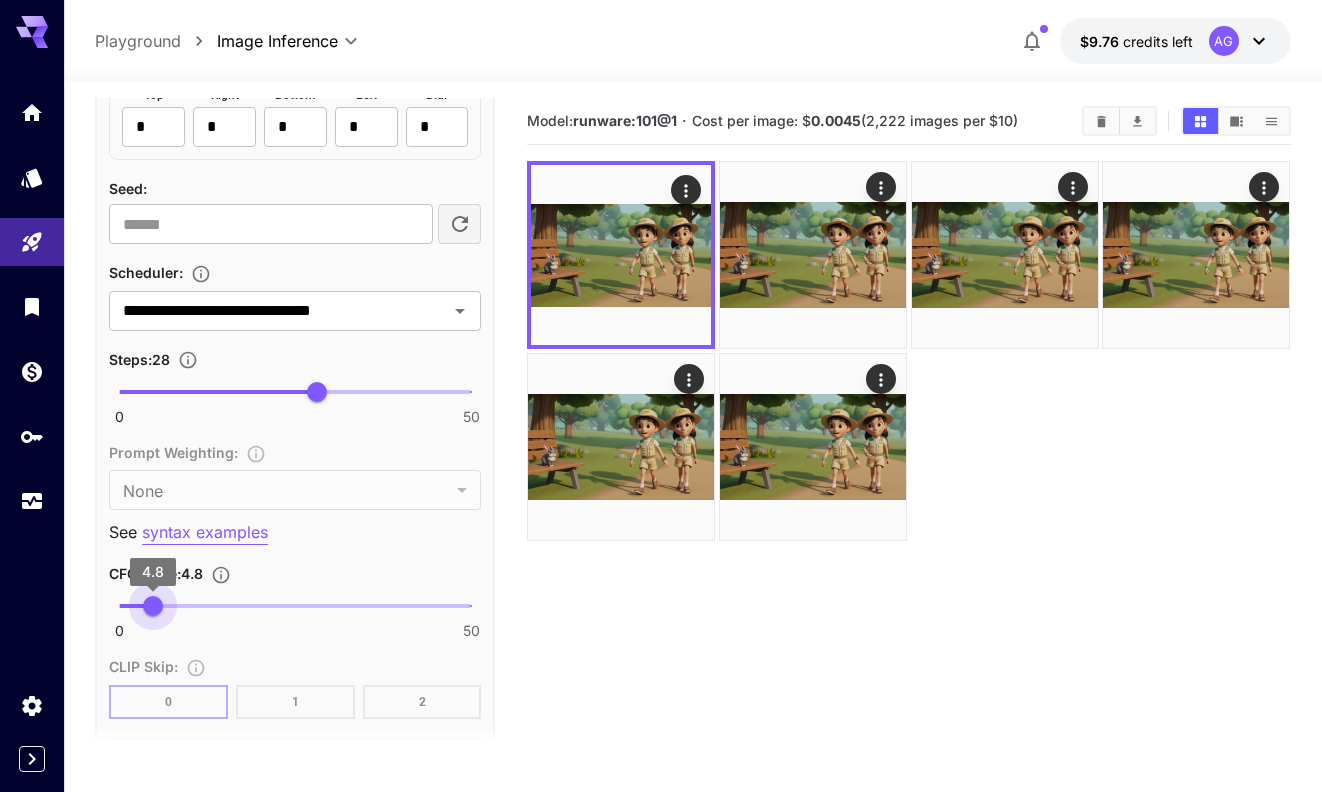click on "4.8" at bounding box center (153, 606) 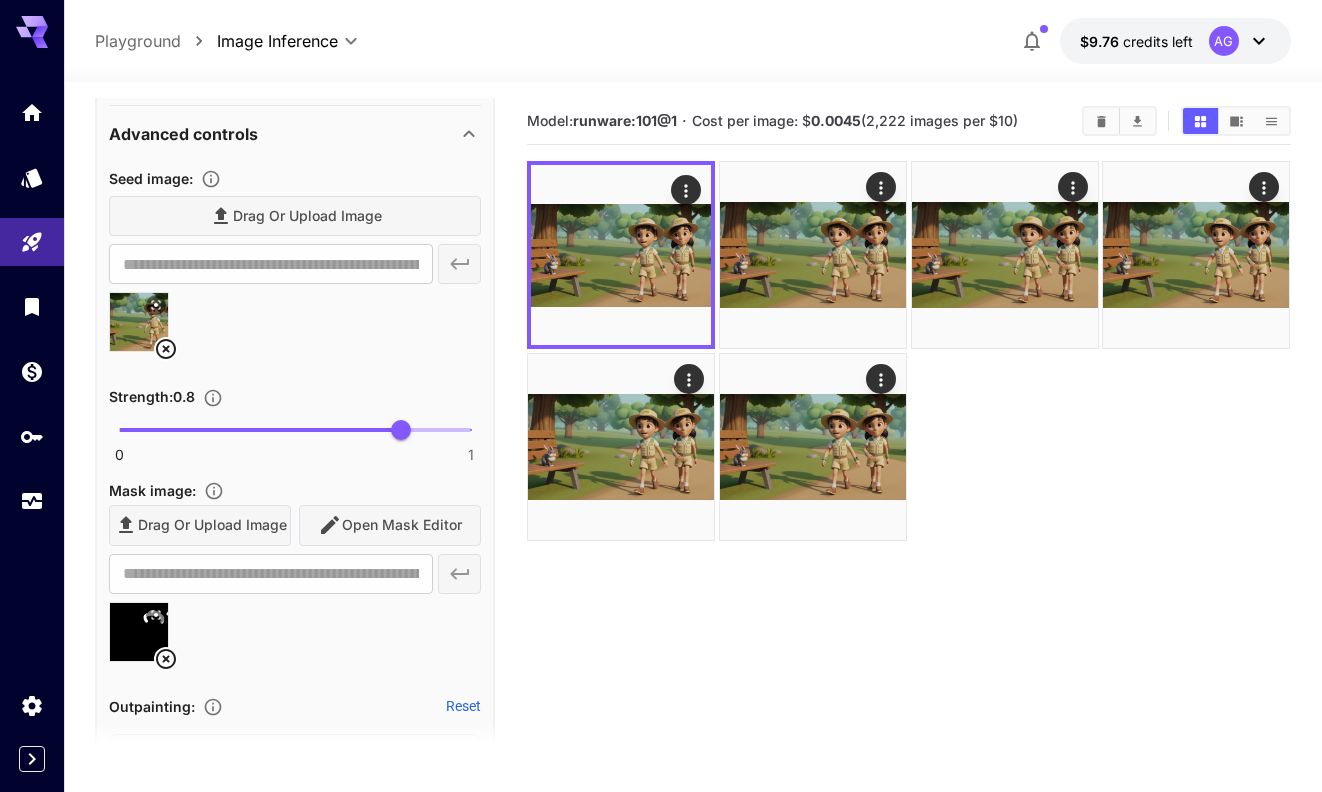 scroll, scrollTop: 0, scrollLeft: 0, axis: both 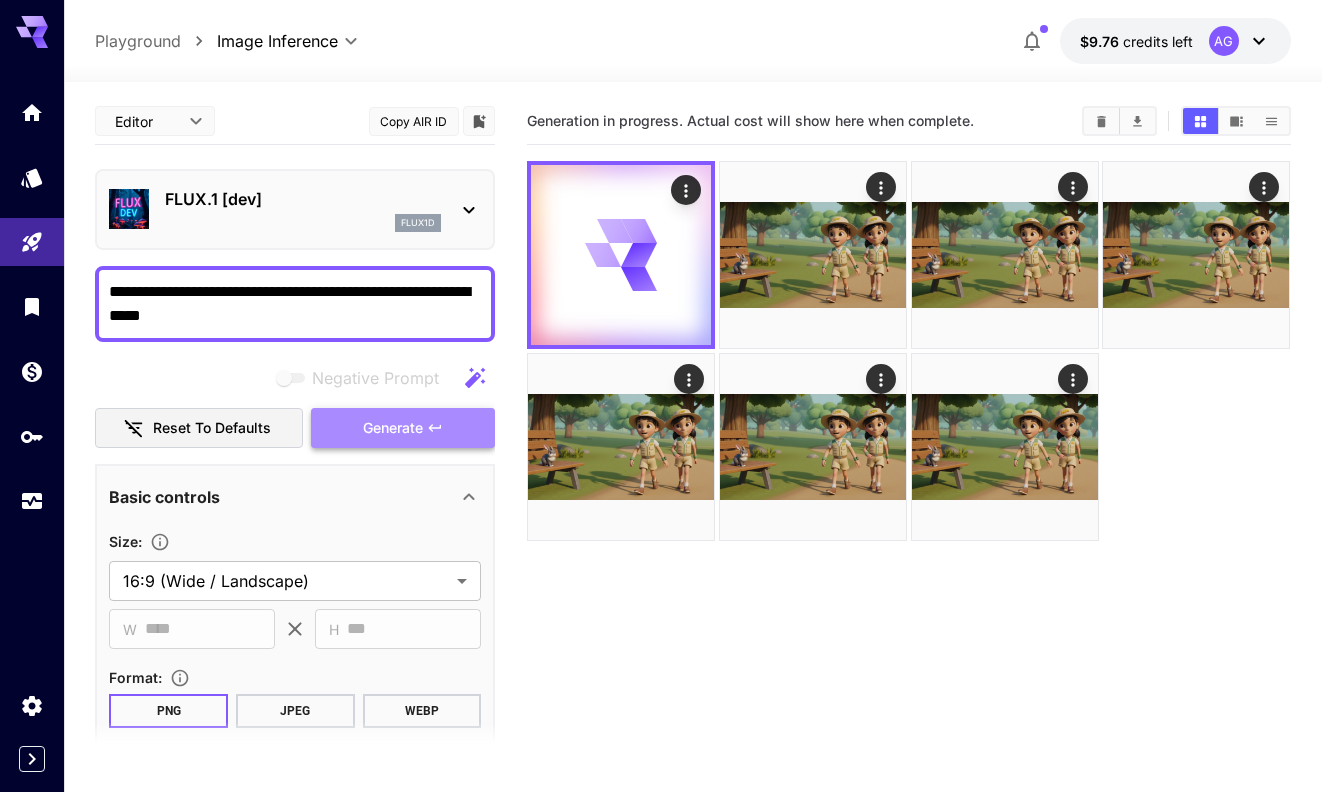 click on "Generate" at bounding box center (403, 428) 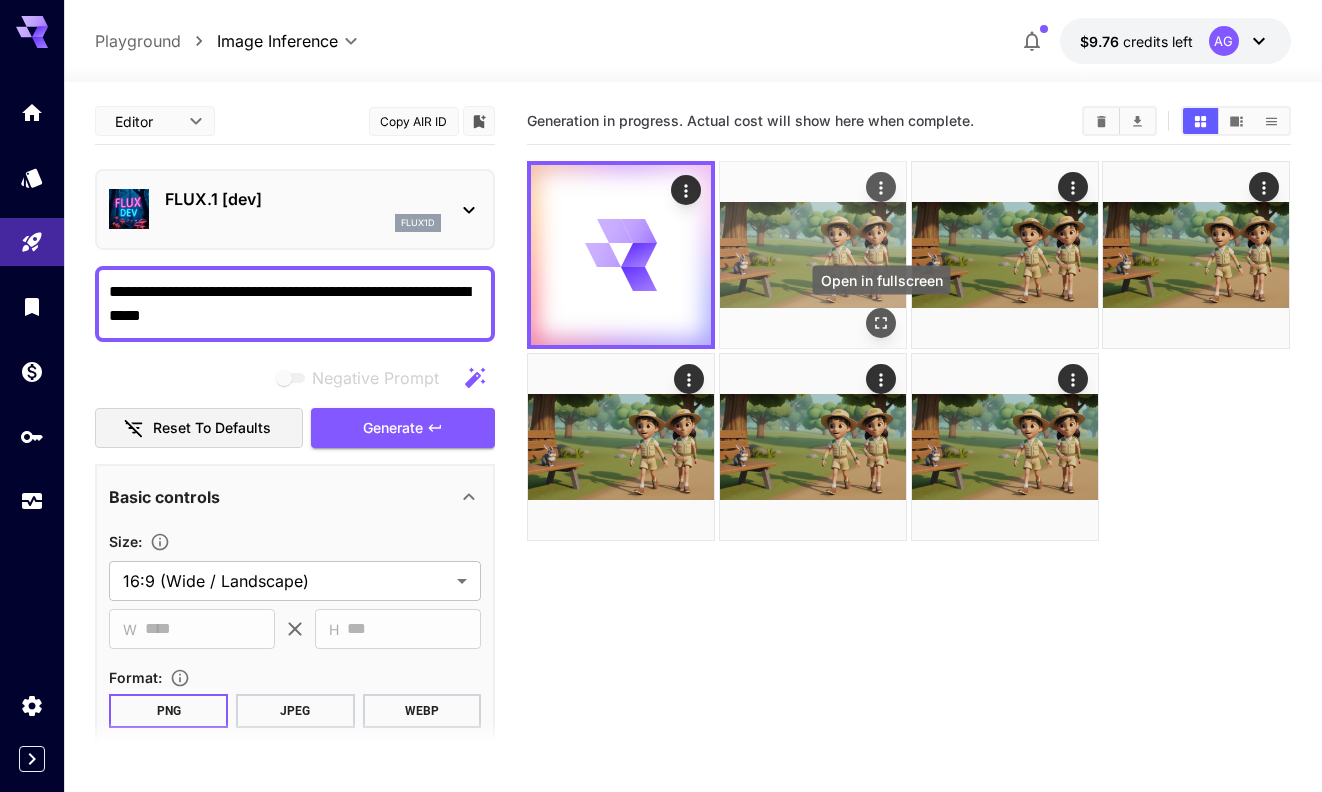 click 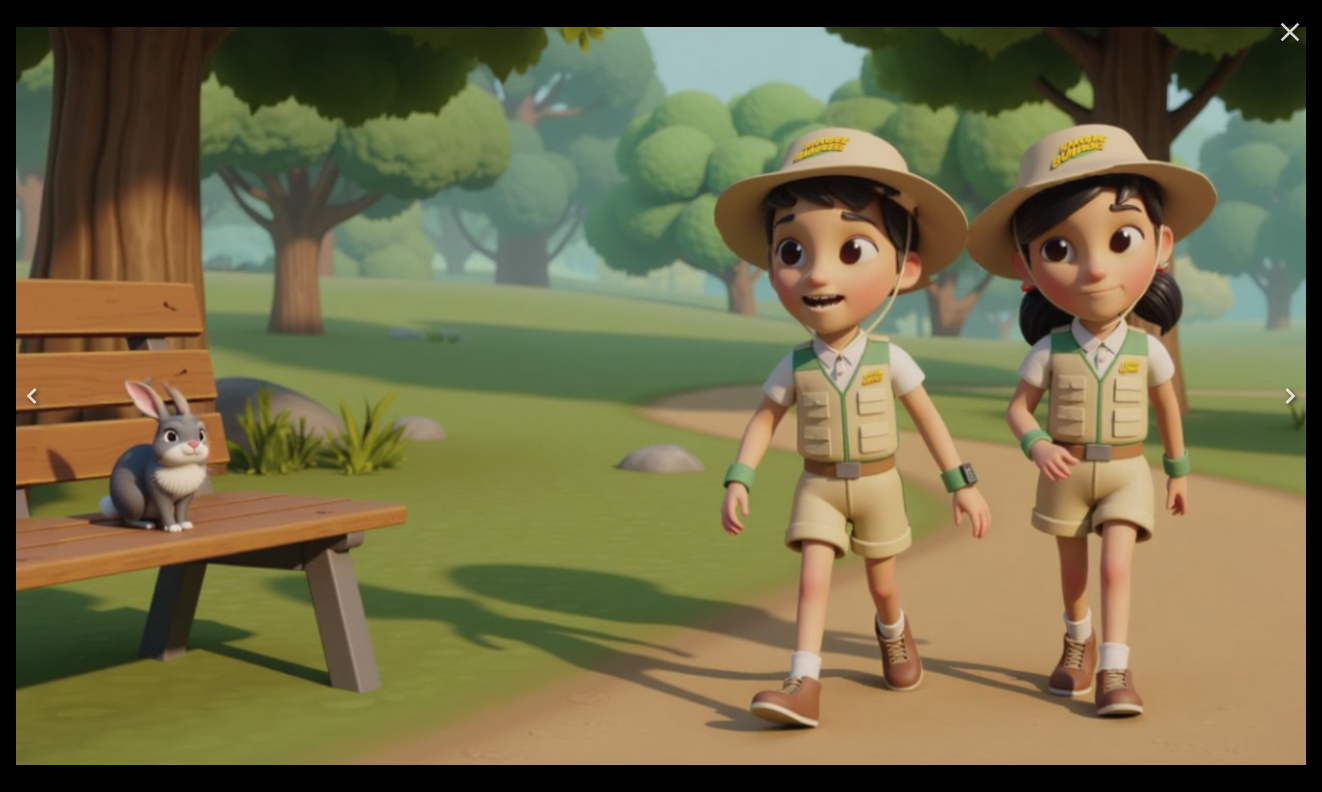 click 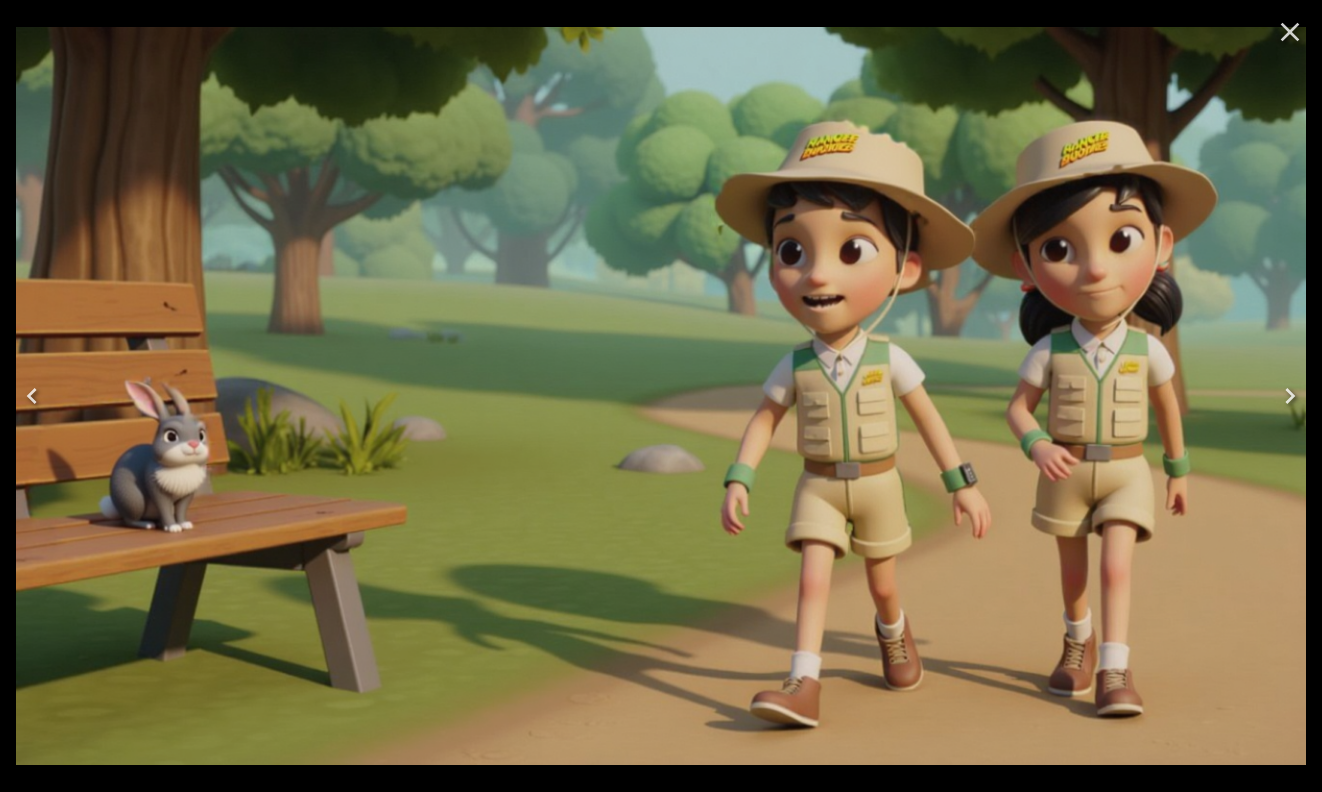 scroll, scrollTop: 0, scrollLeft: 0, axis: both 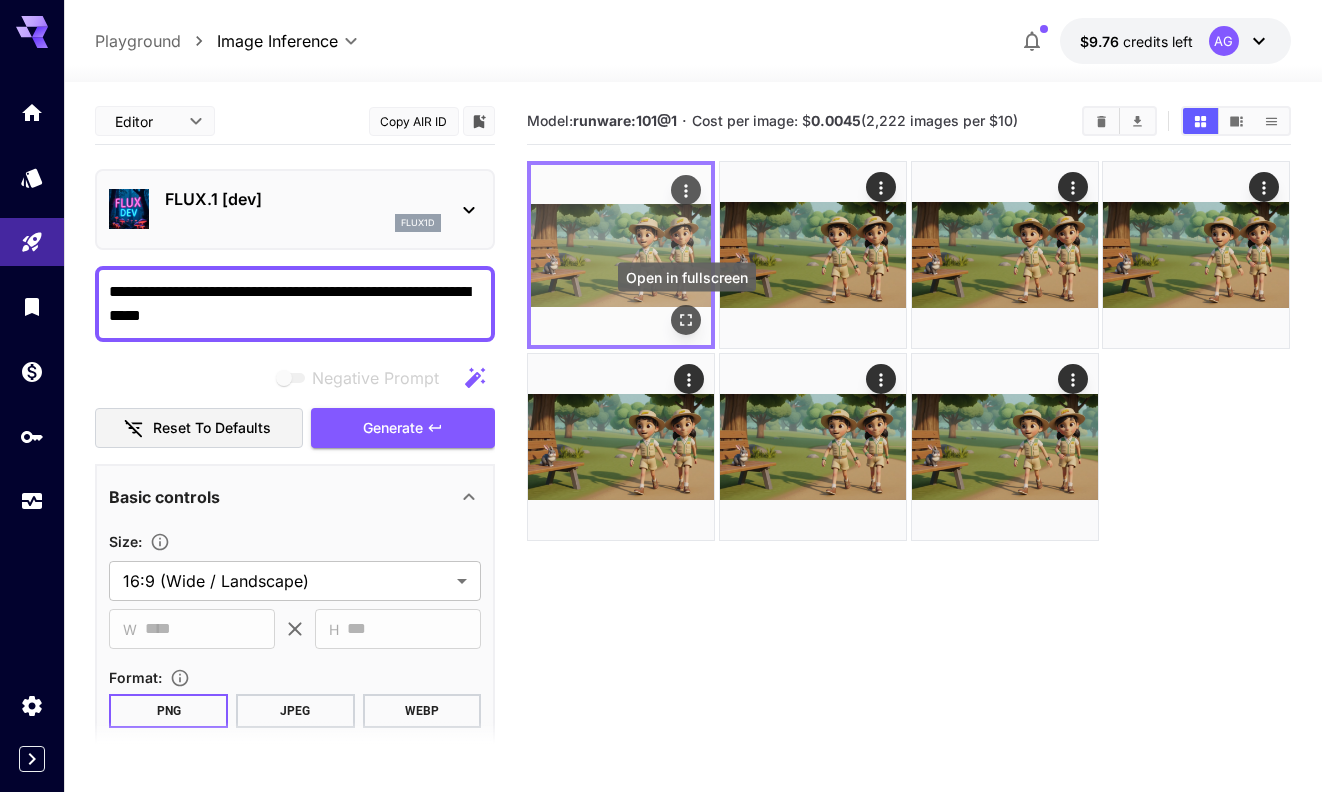 click 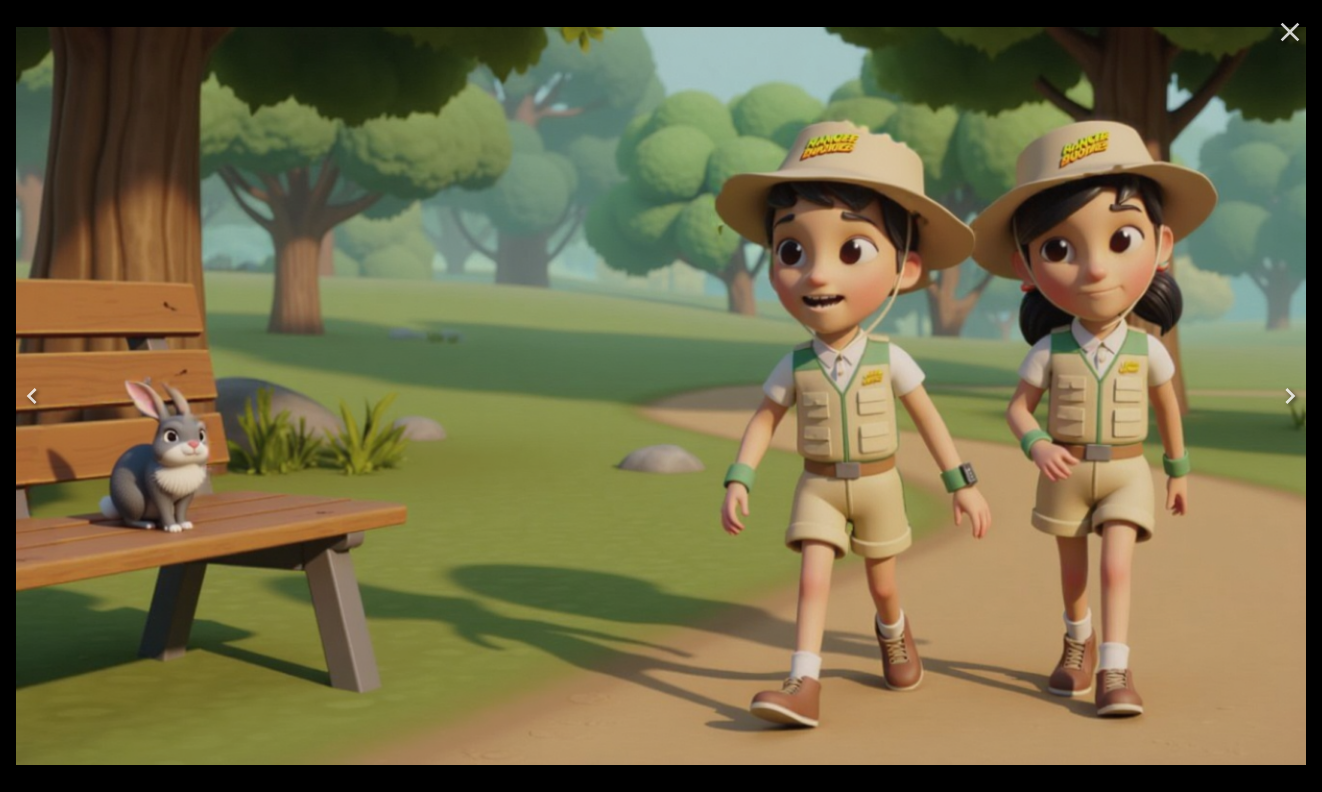 click 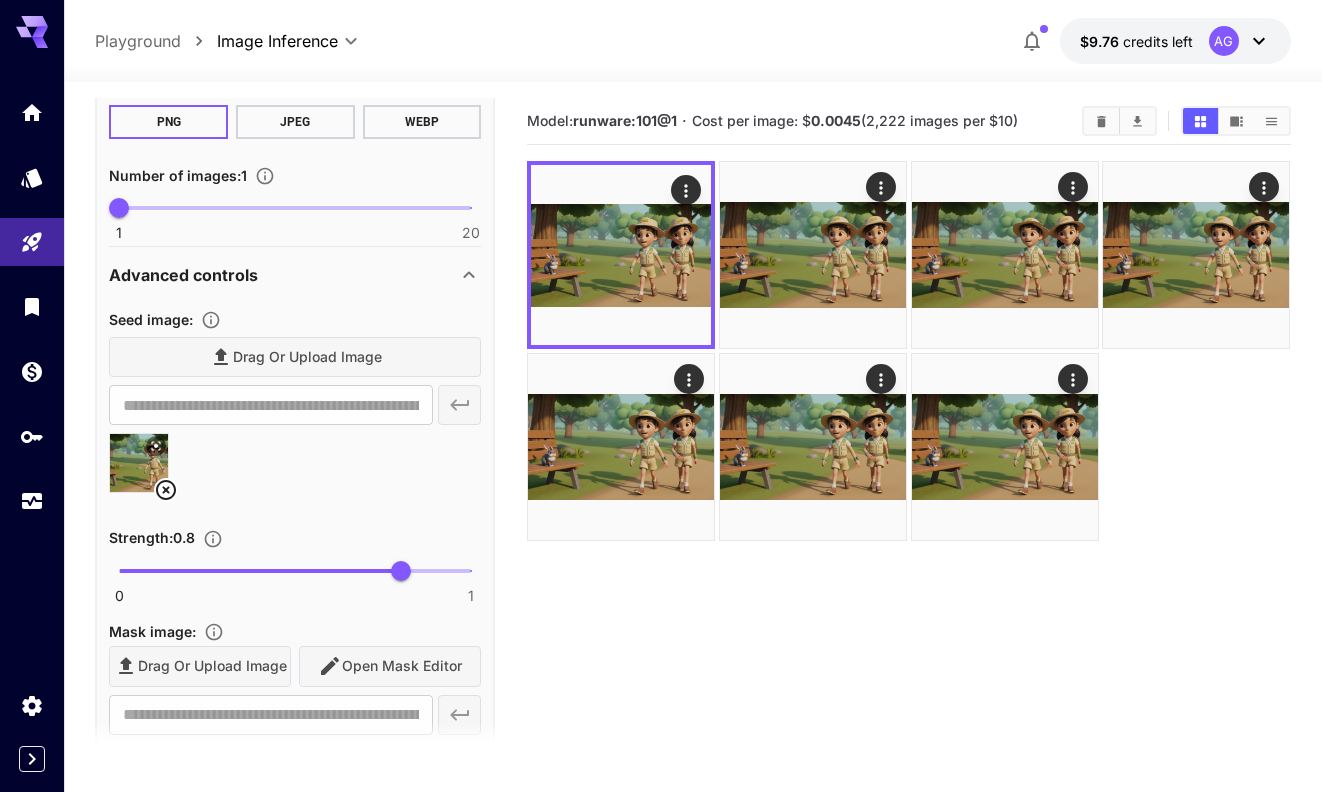 scroll, scrollTop: 790, scrollLeft: 0, axis: vertical 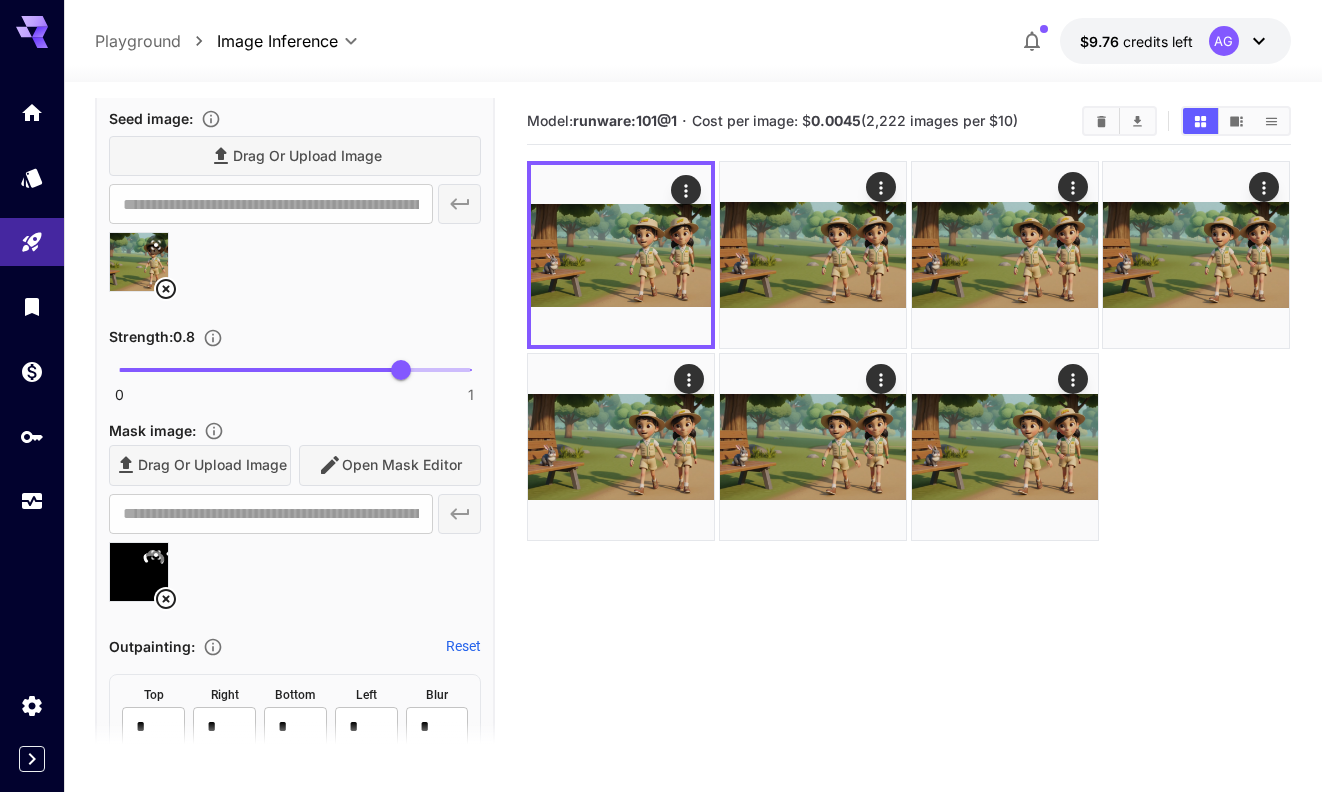 click 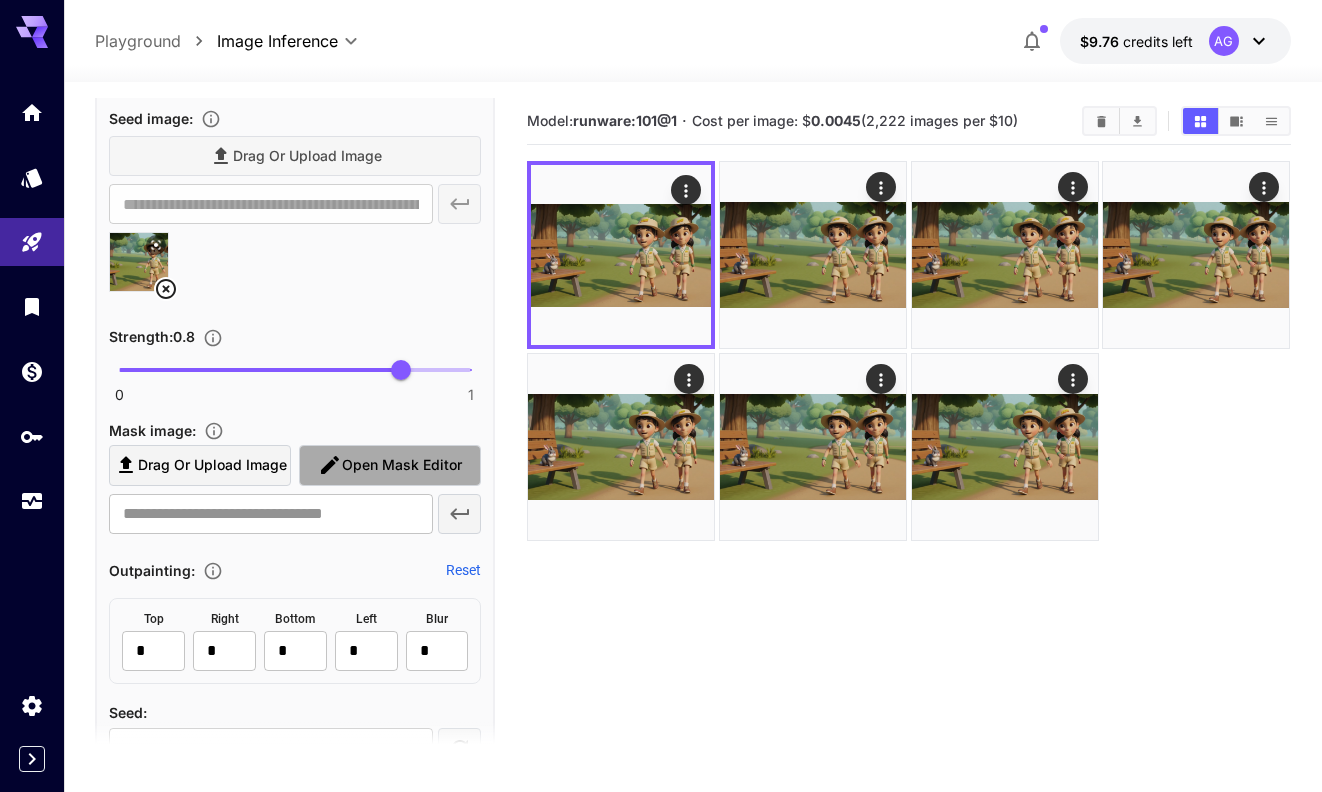 click on "Open Mask Editor" at bounding box center [402, 465] 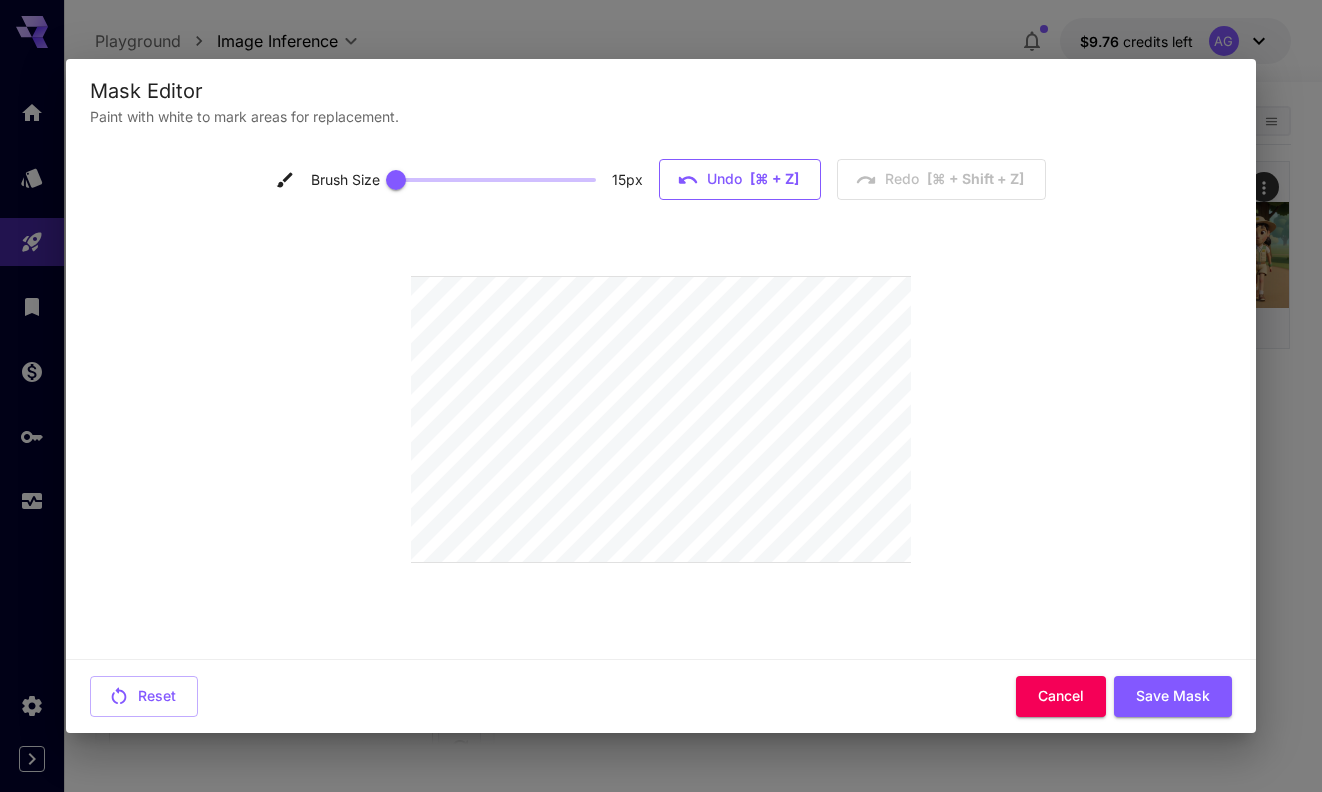 click on "[⌘ + Z]" at bounding box center [774, 179] 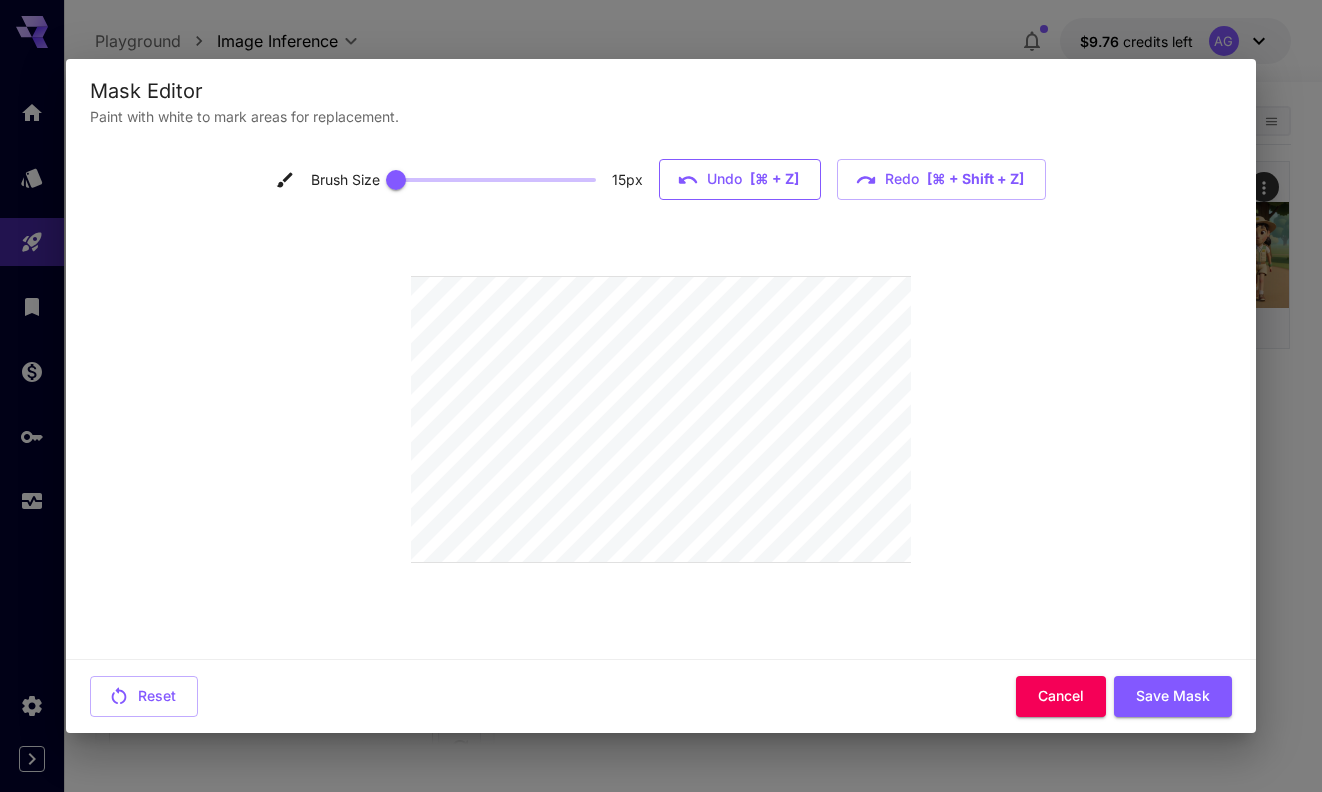 click on "[⌘ + Z]" at bounding box center (774, 179) 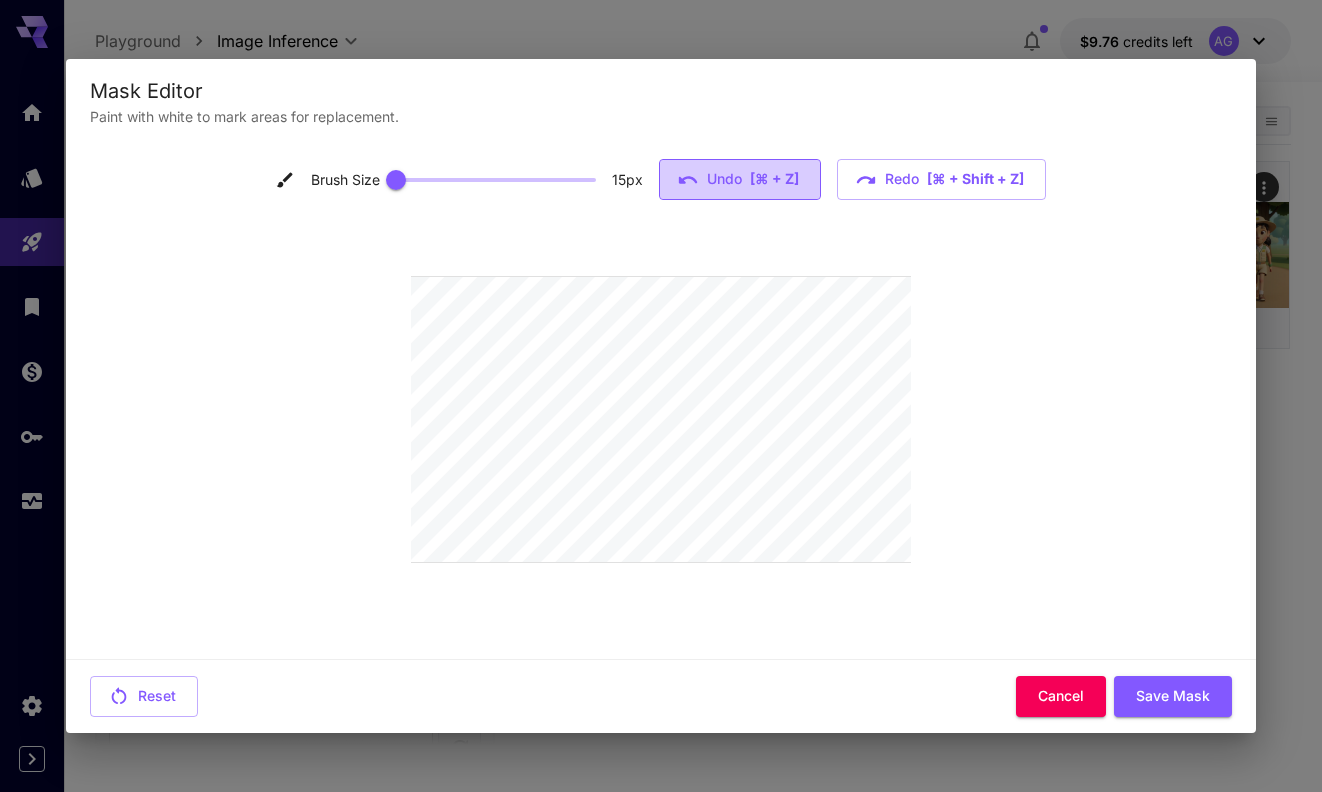 click on "[⌘ + Z]" at bounding box center [774, 179] 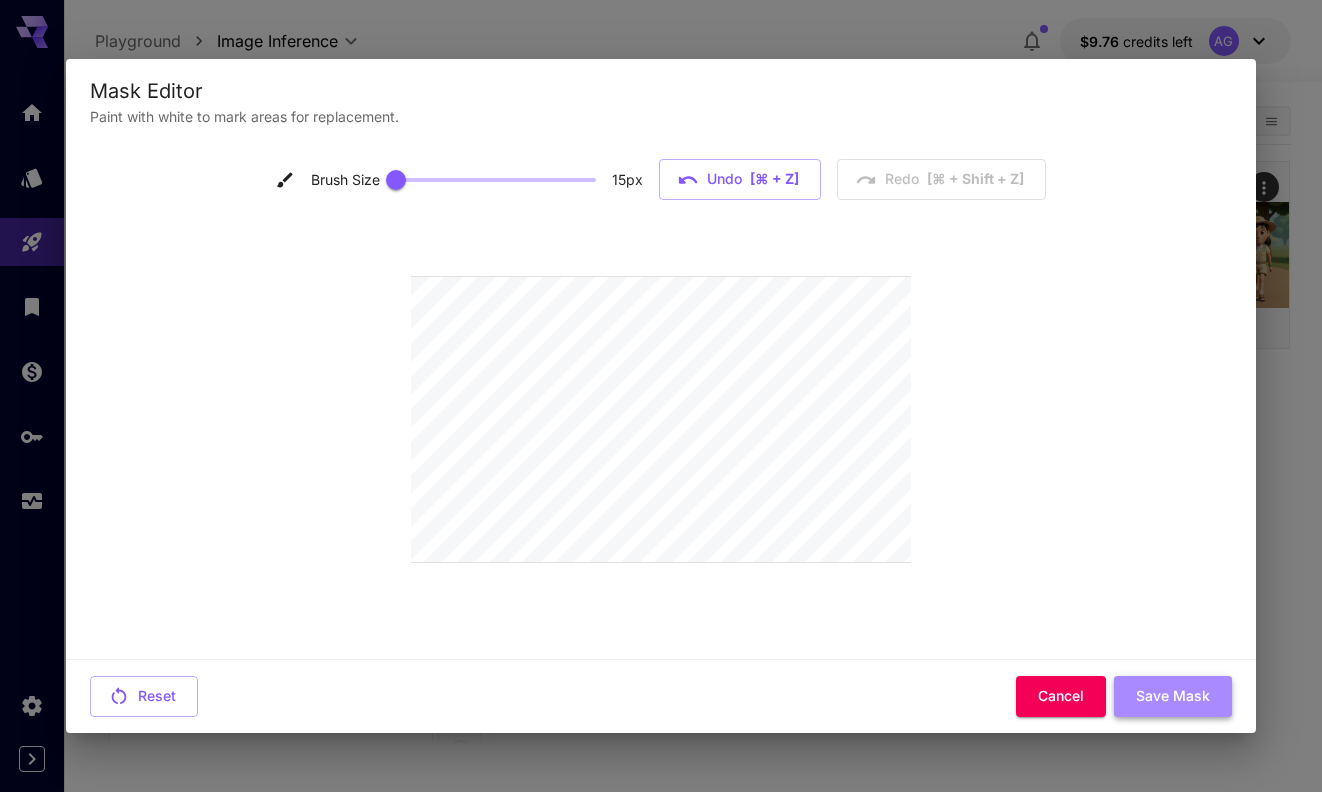 click on "Save Mask" at bounding box center [1173, 696] 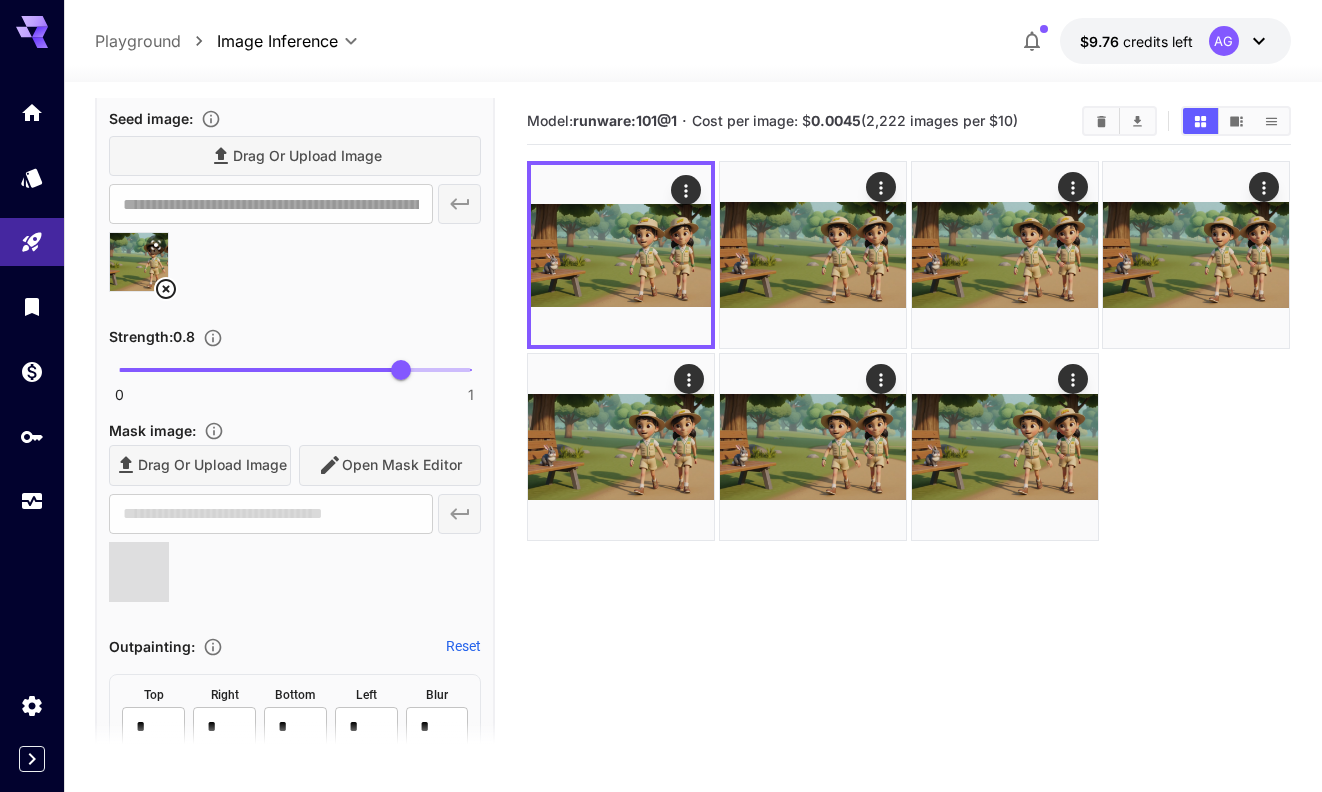 type on "**********" 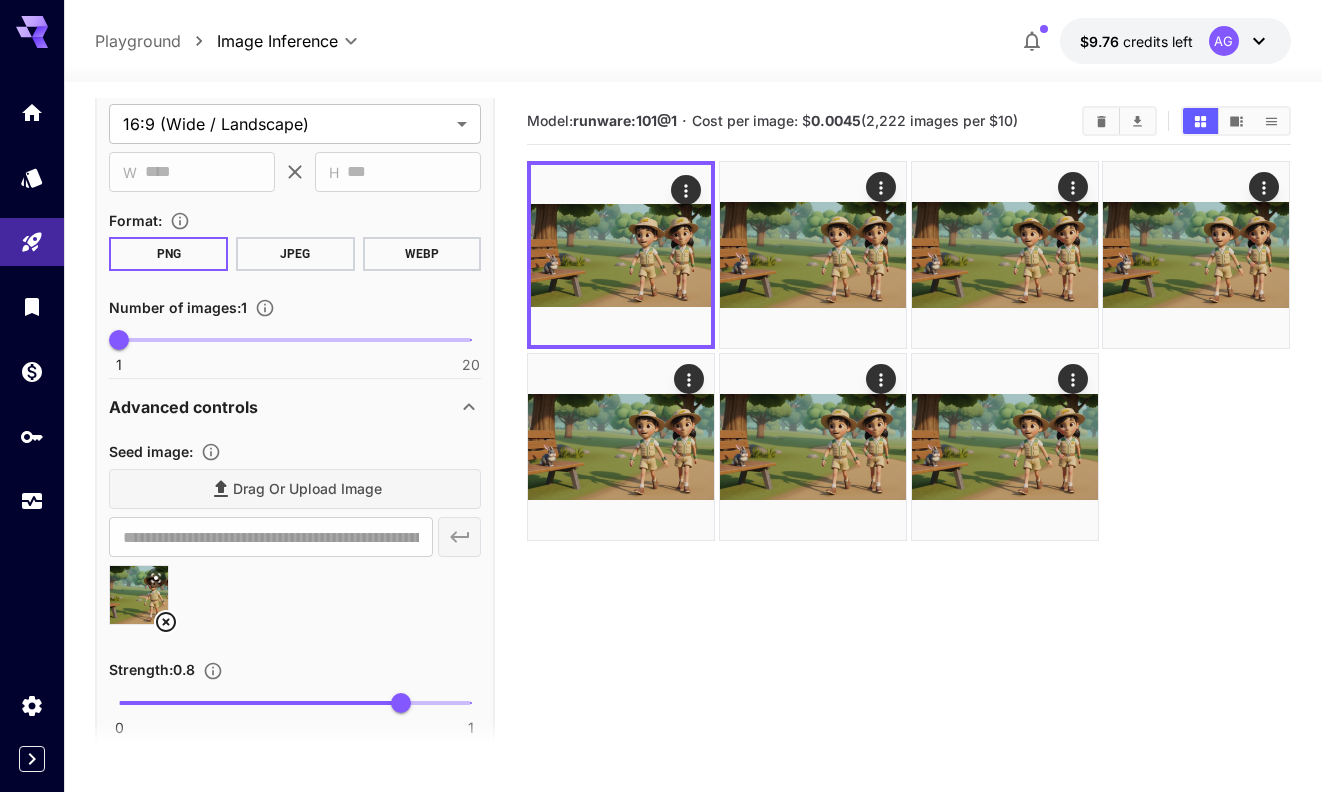 scroll, scrollTop: 0, scrollLeft: 0, axis: both 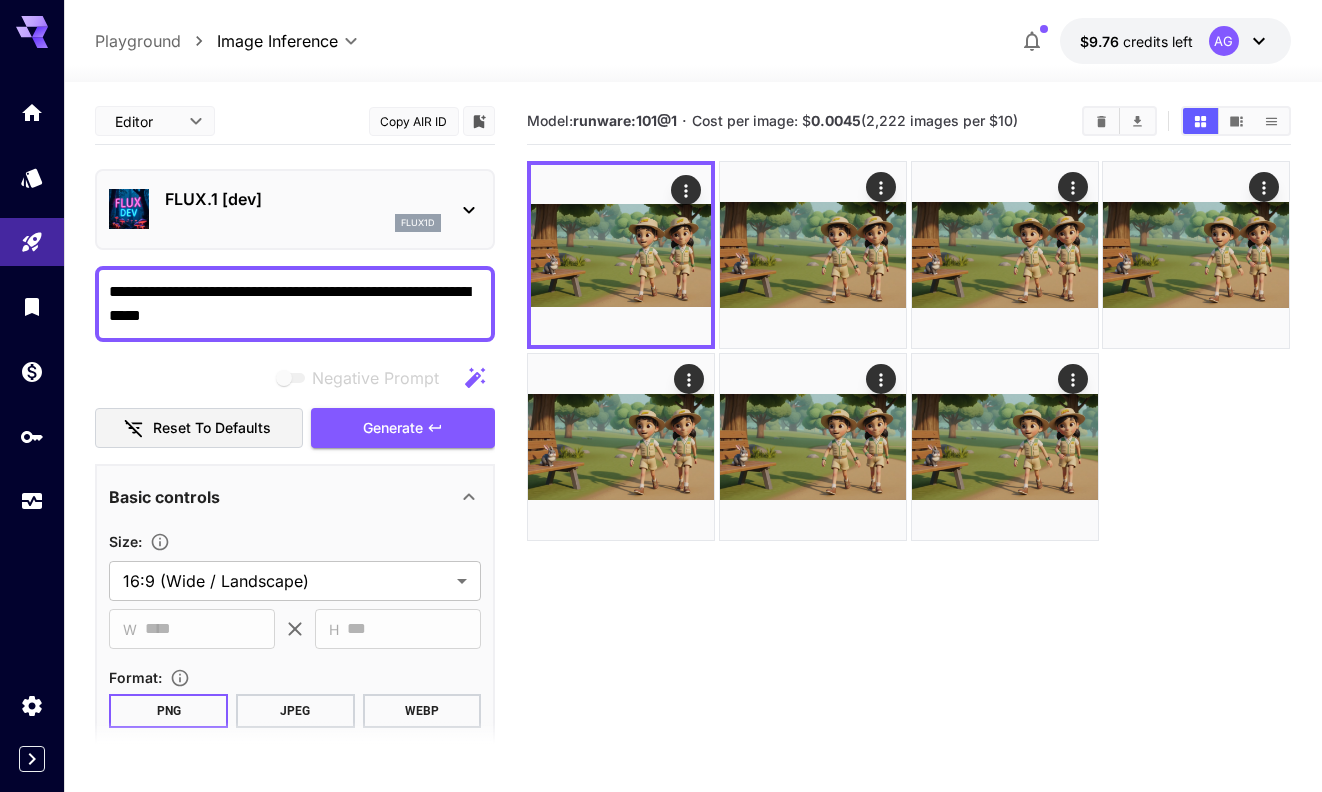 drag, startPoint x: 393, startPoint y: 295, endPoint x: 232, endPoint y: 293, distance: 161.01242 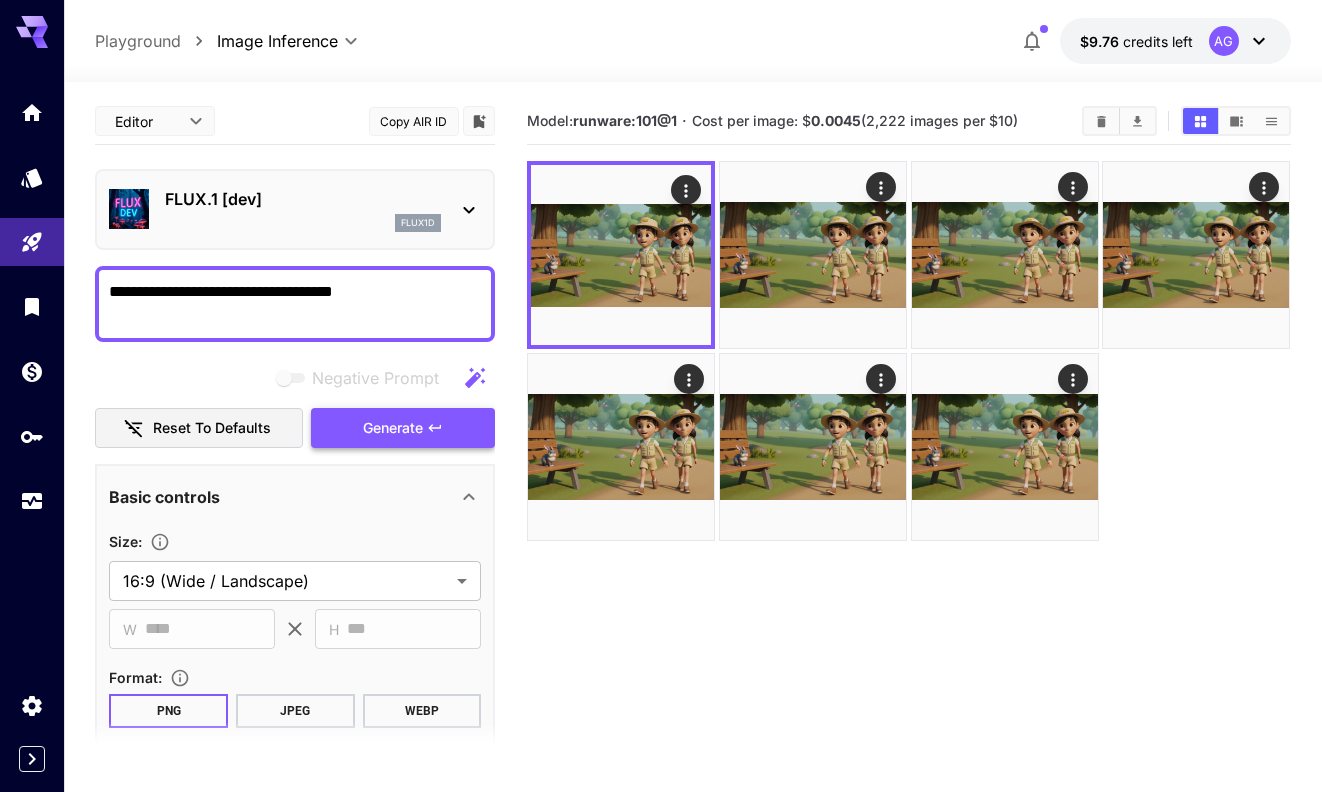 click on "Generate" at bounding box center [403, 428] 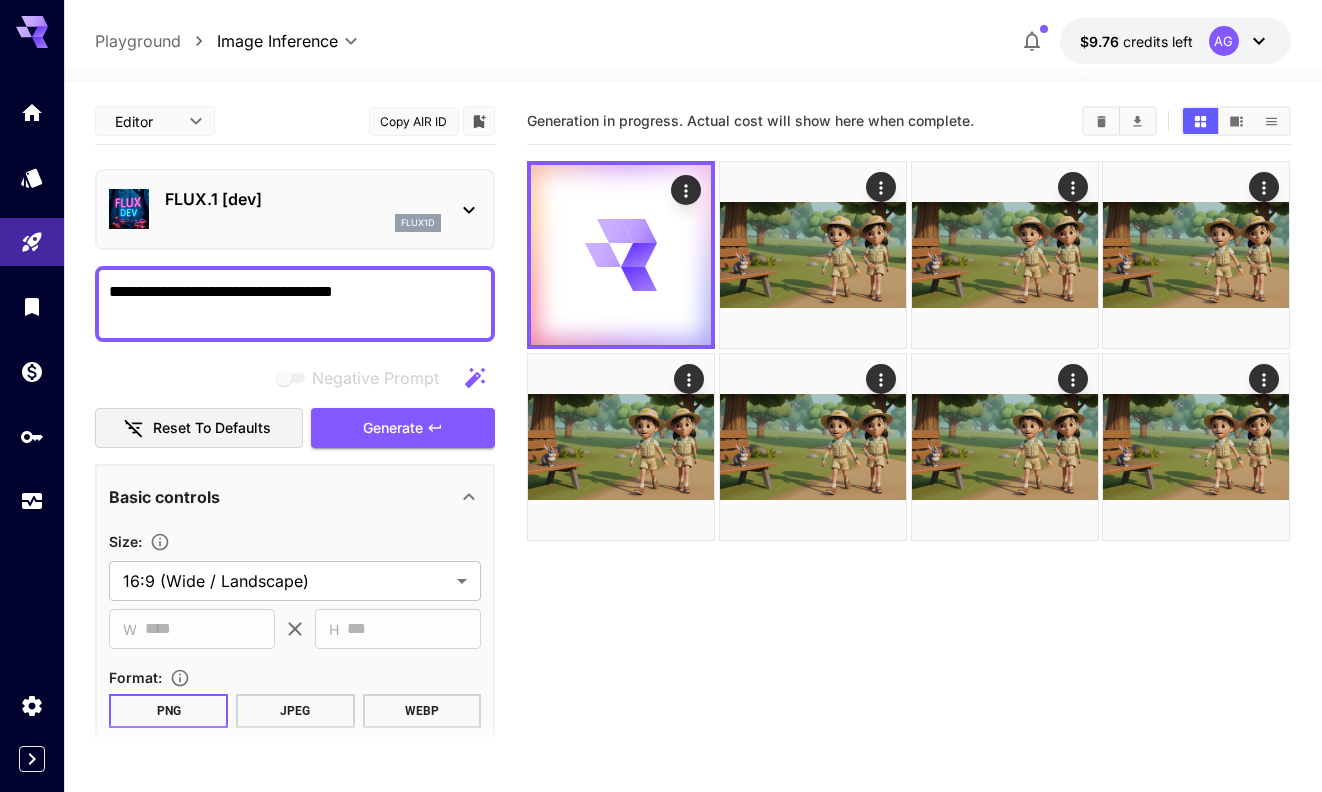 click on "**********" at bounding box center (295, 304) 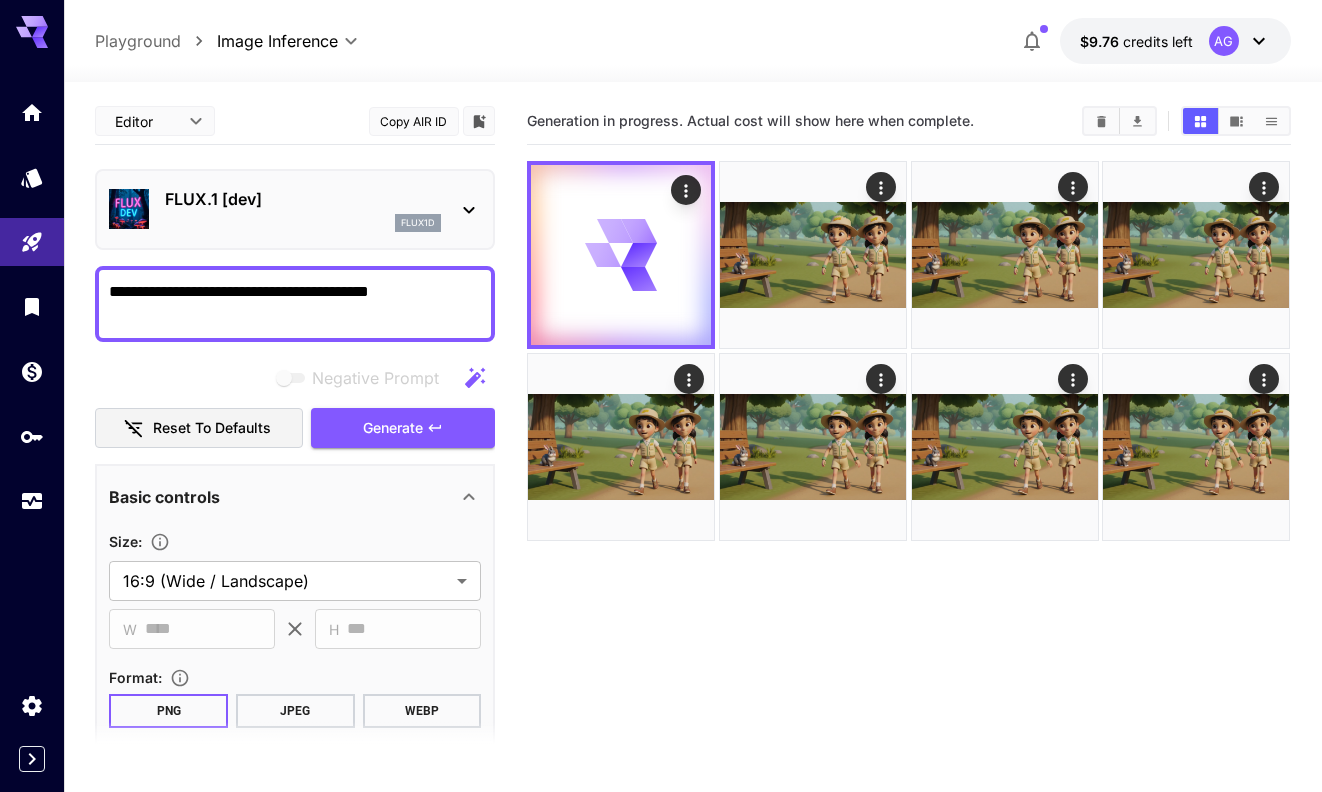 type on "**********" 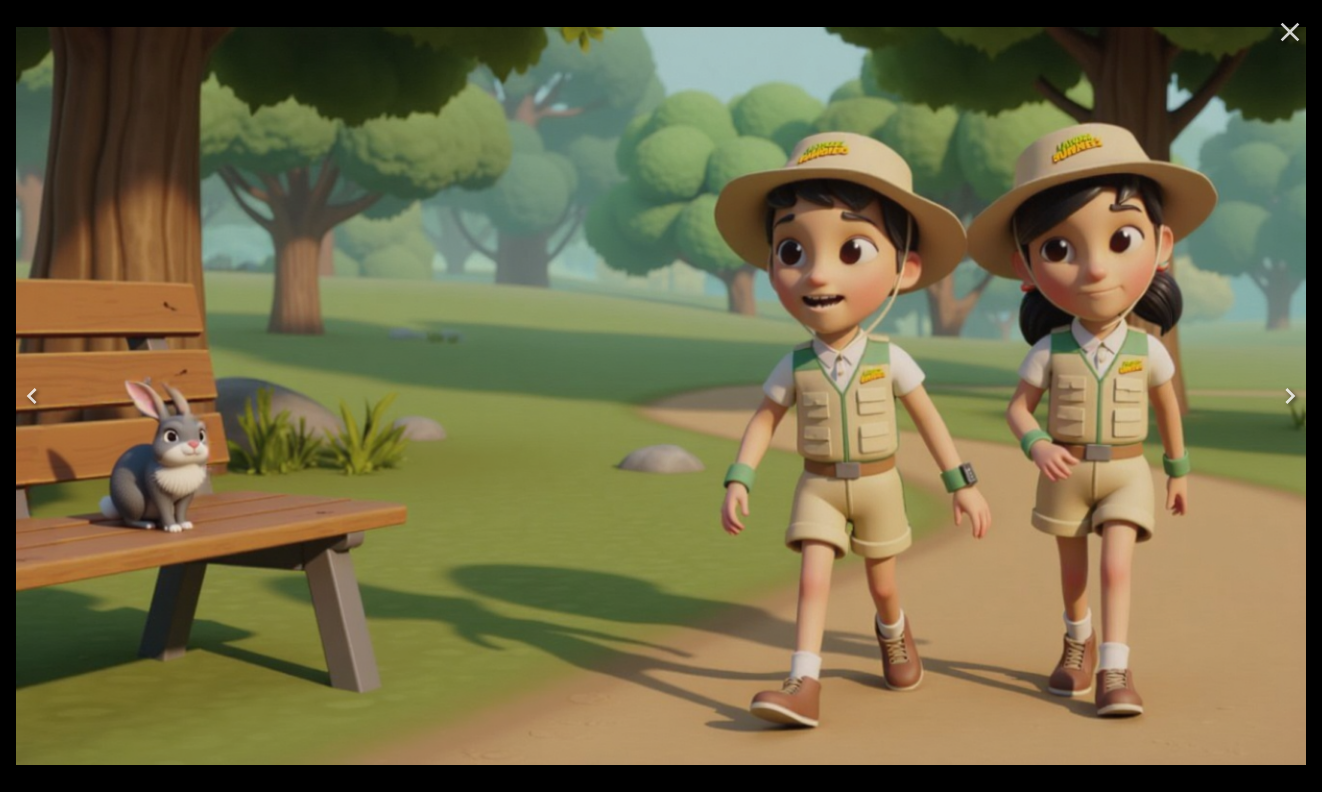 scroll, scrollTop: 0, scrollLeft: 0, axis: both 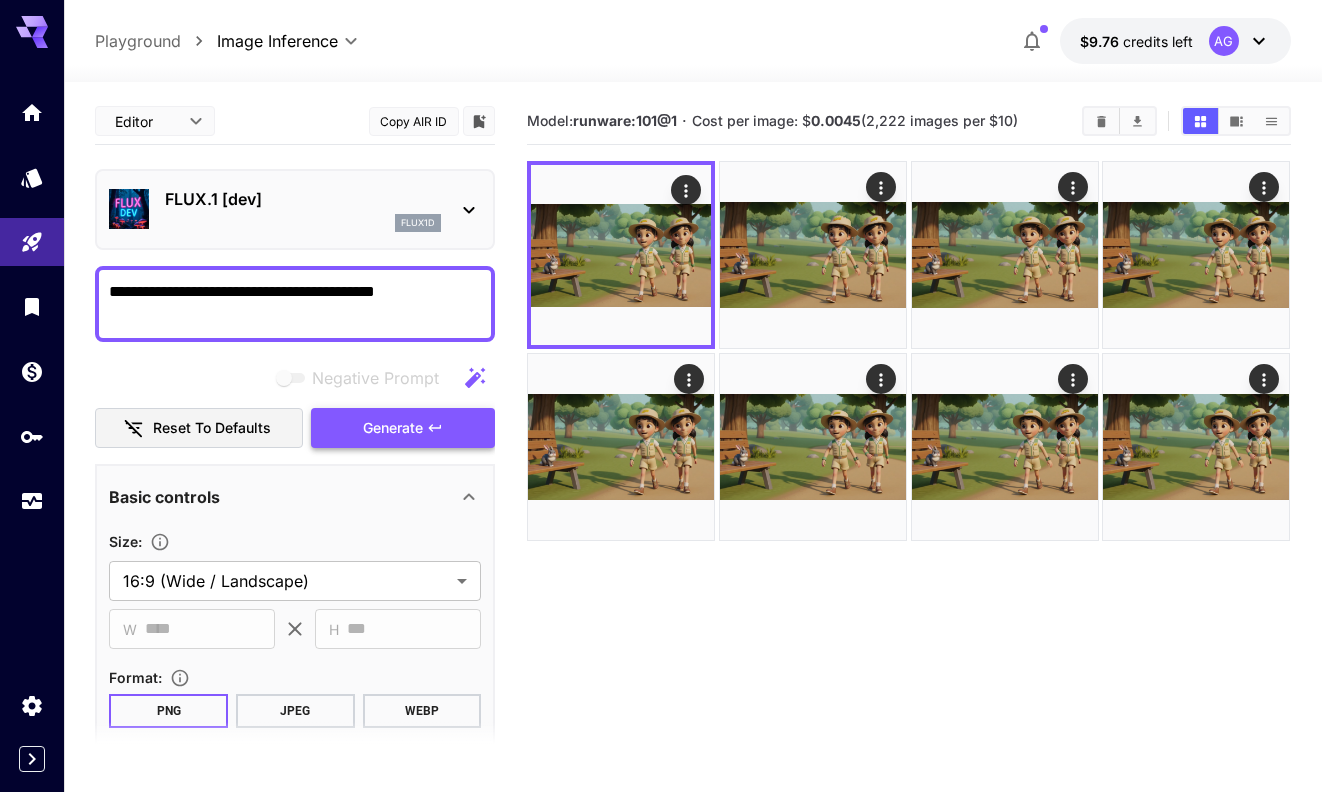 click on "Generate" at bounding box center [393, 428] 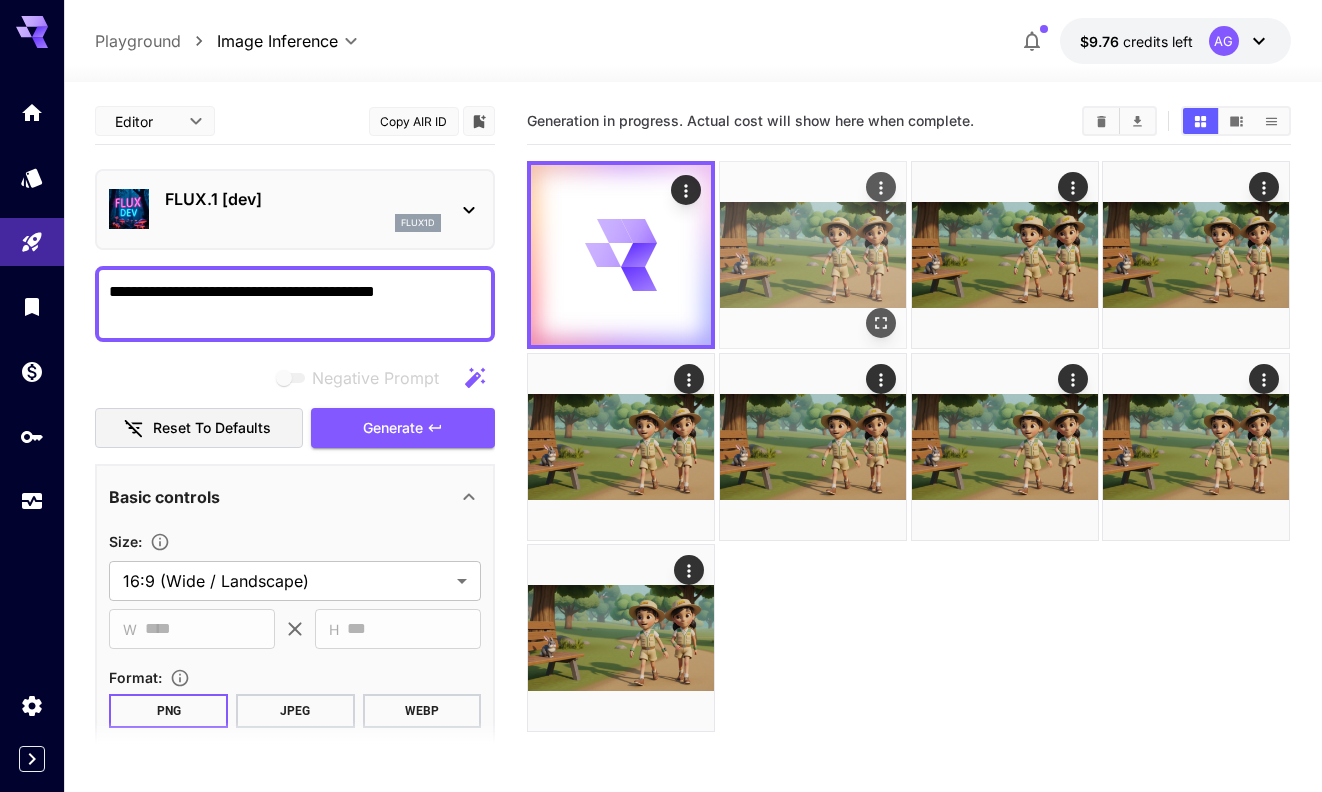 click 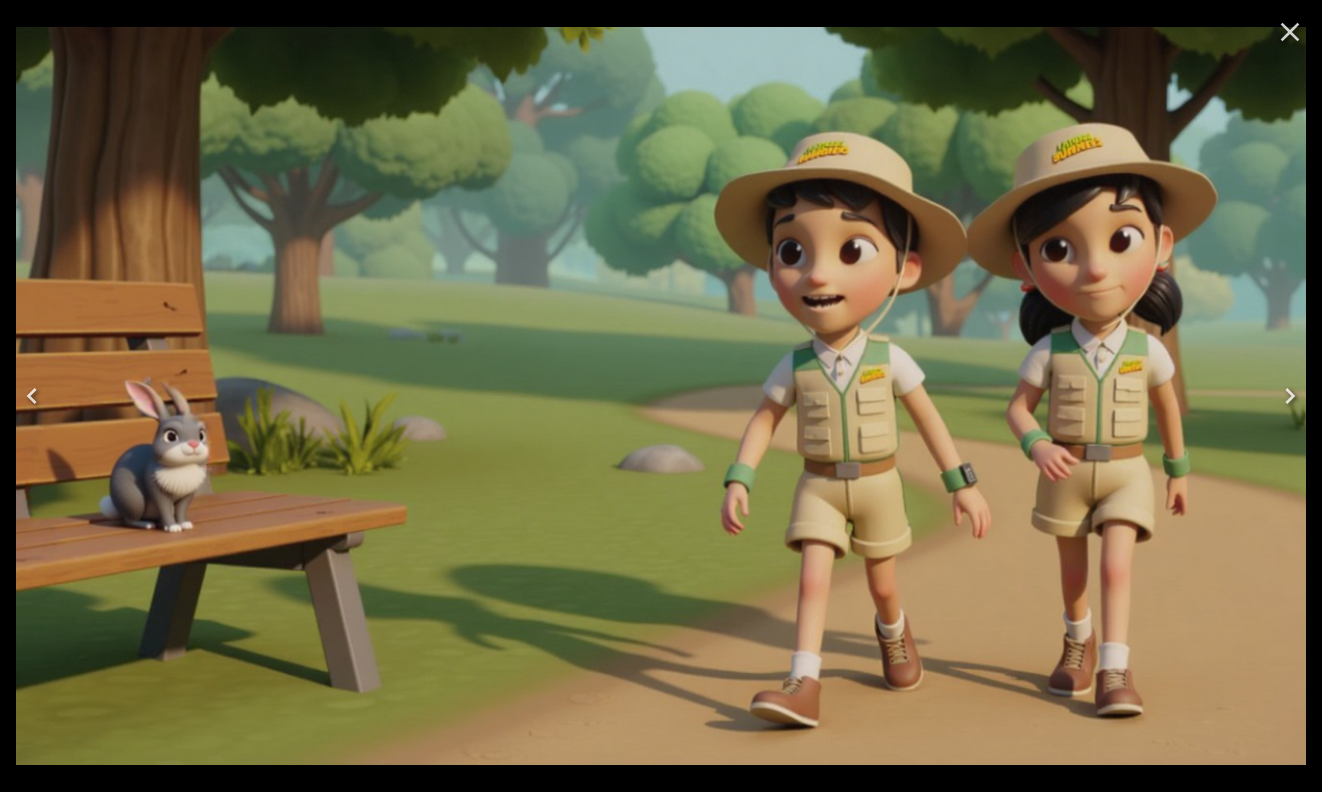 click 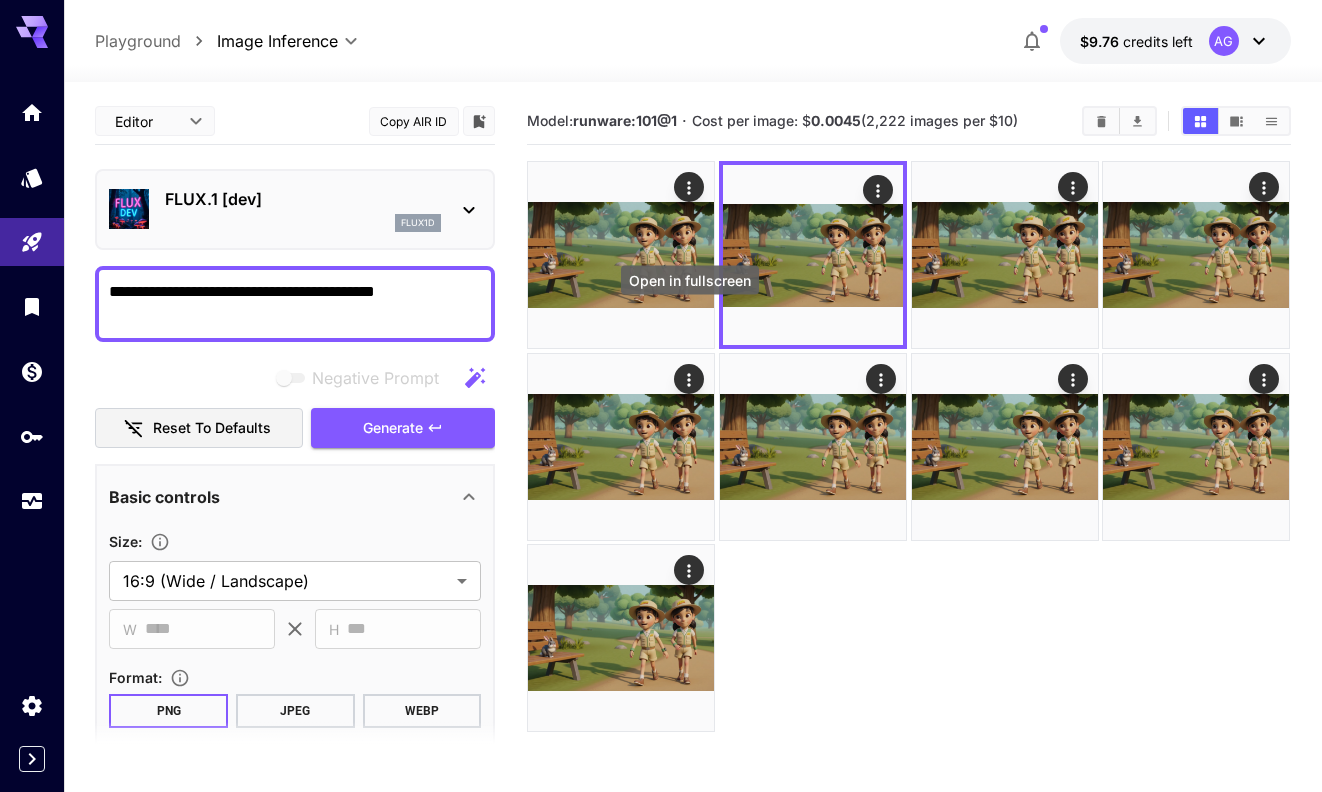 click 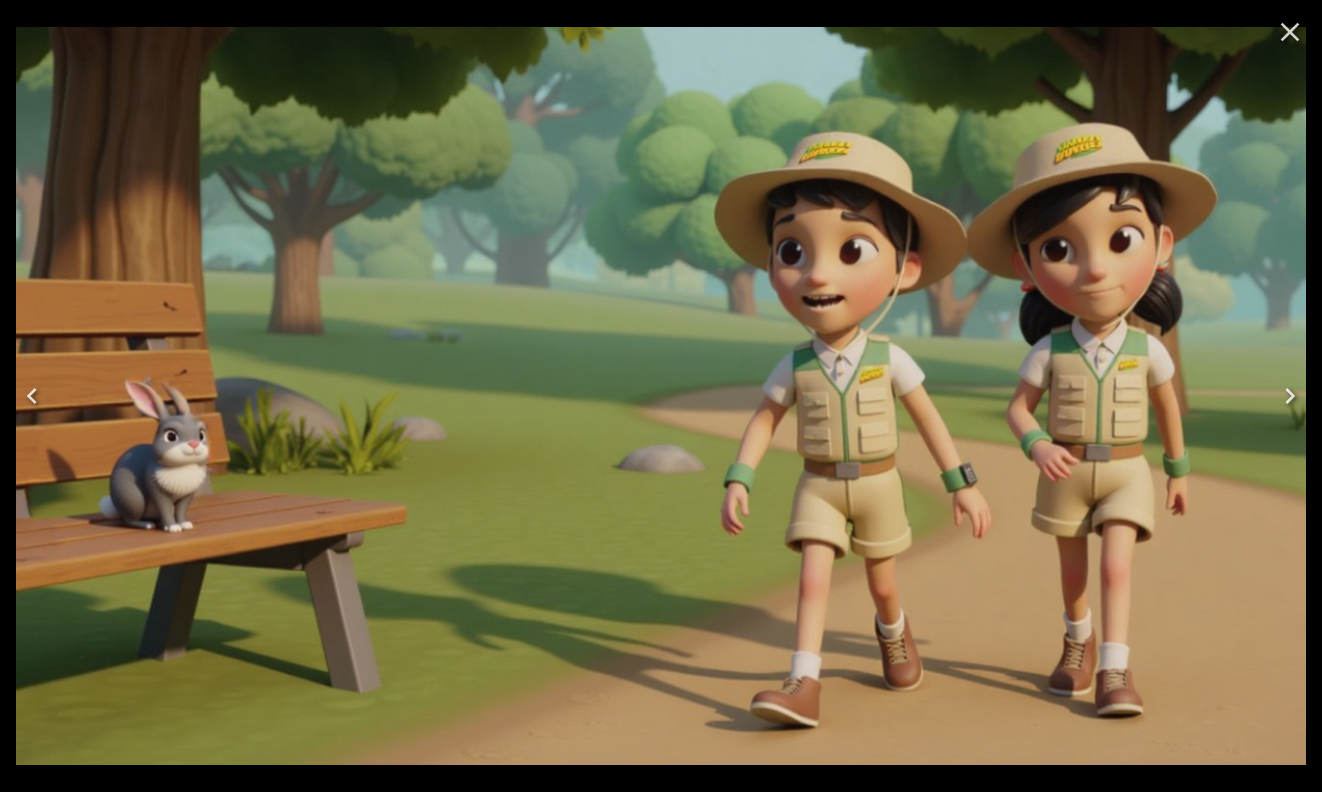 click 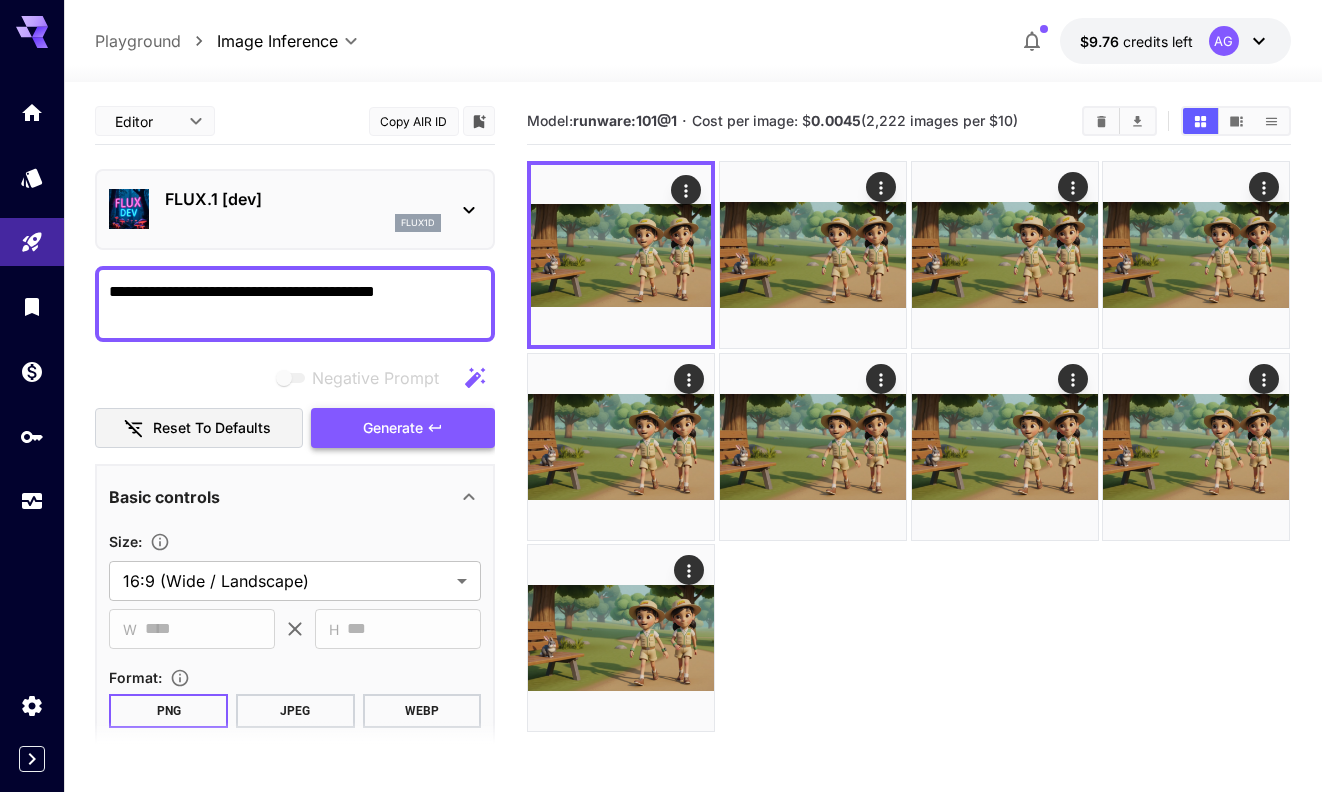 click on "Generate" at bounding box center [393, 428] 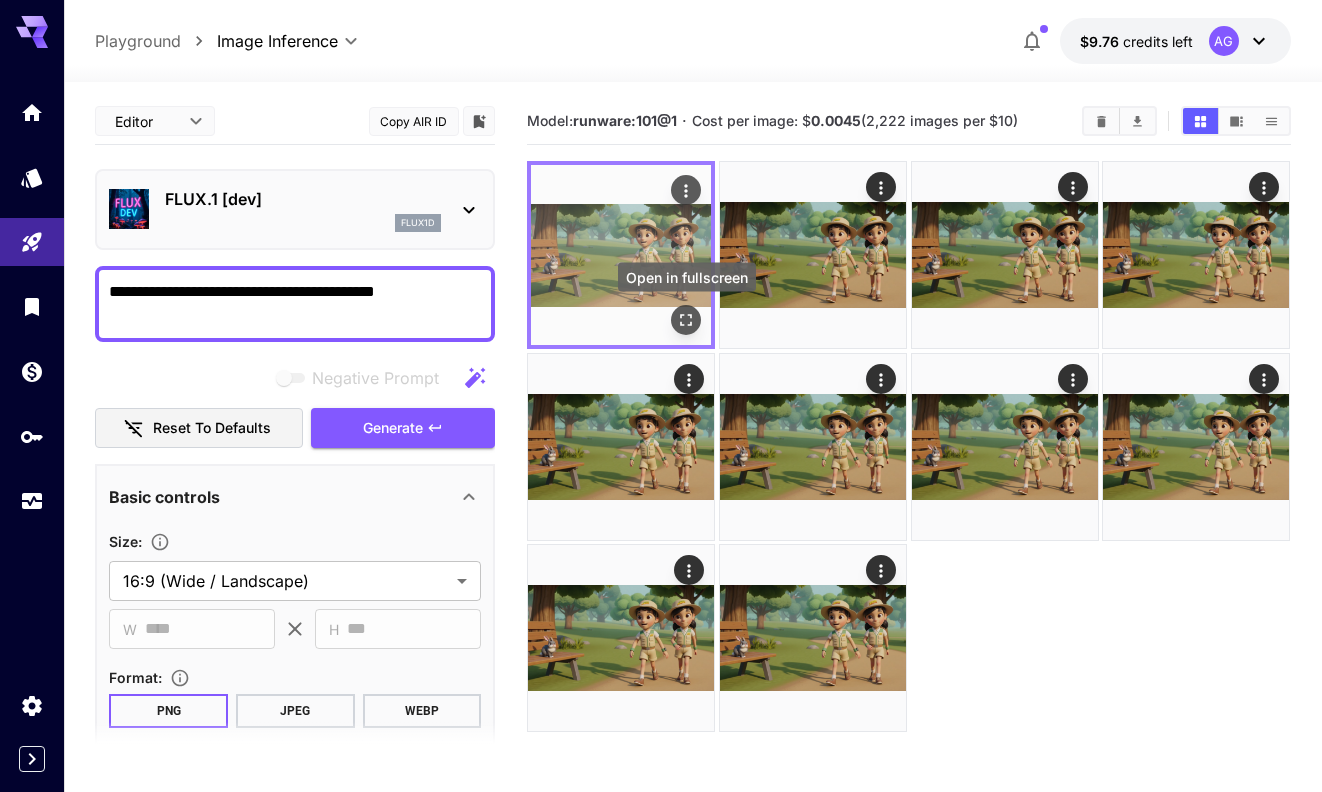 click 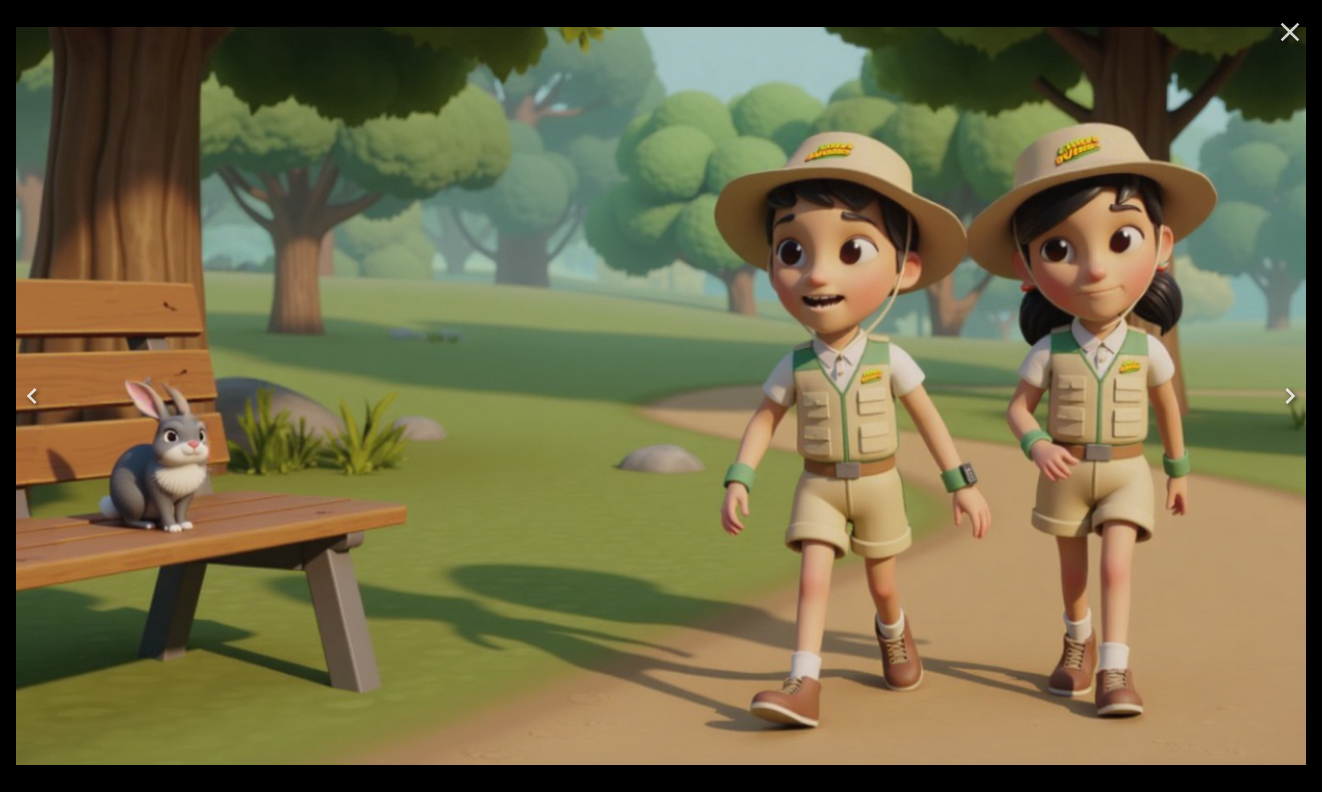 click 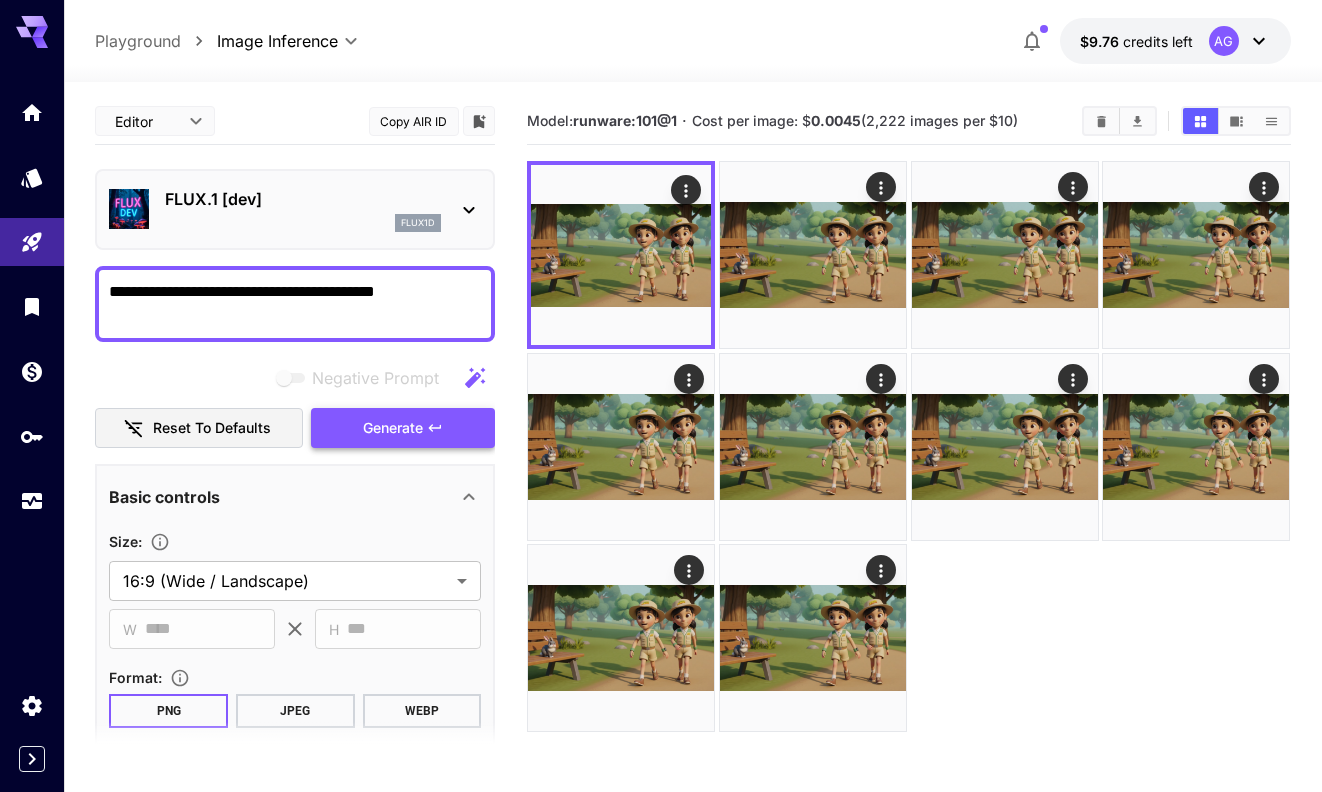 click on "Generate" at bounding box center (403, 428) 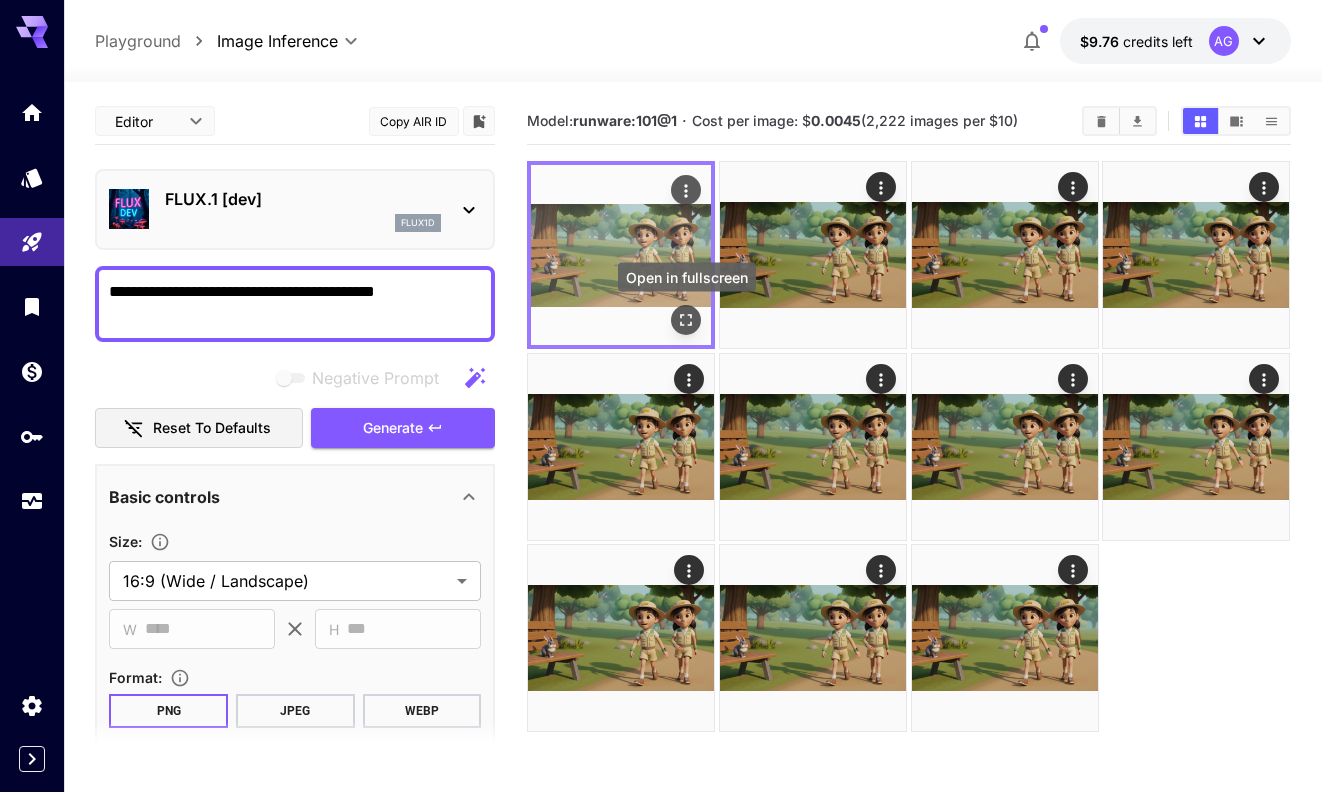 click 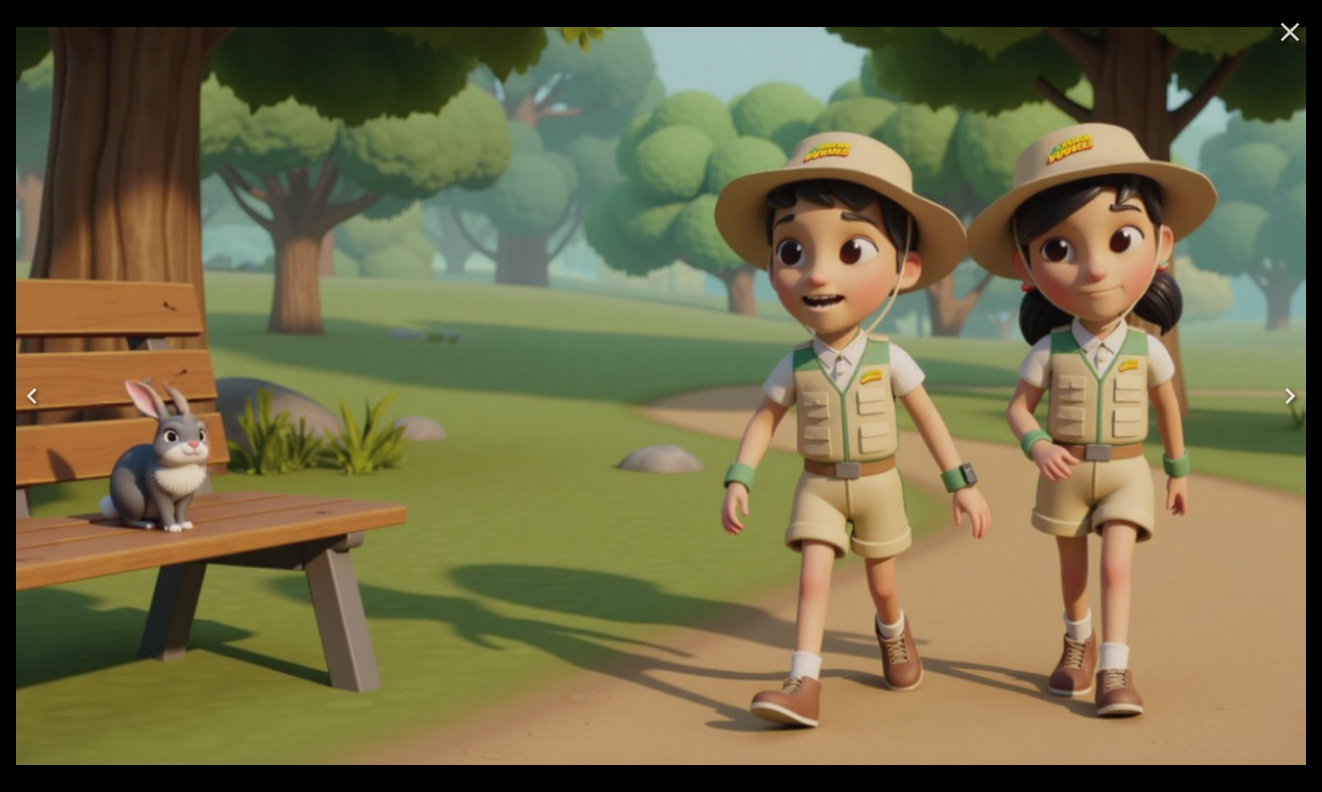click 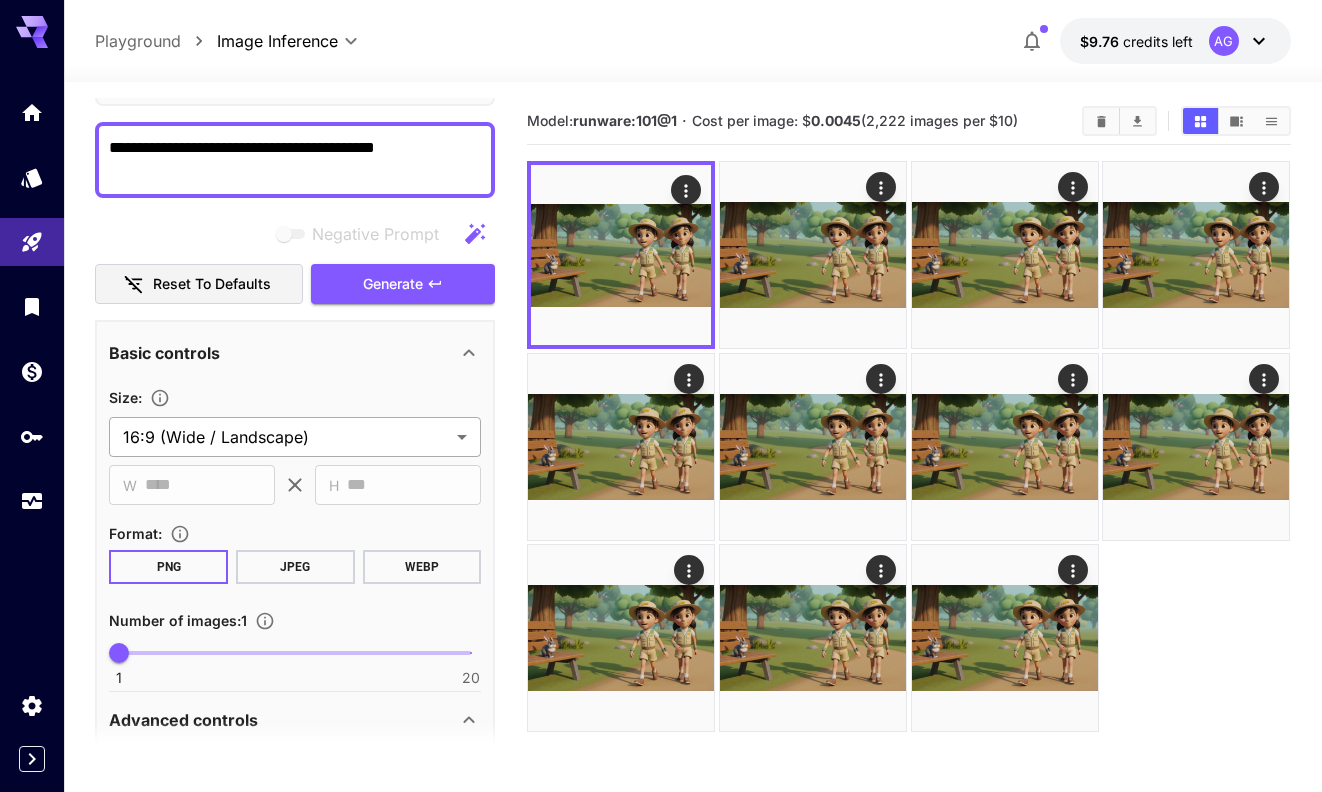 scroll, scrollTop: 145, scrollLeft: 0, axis: vertical 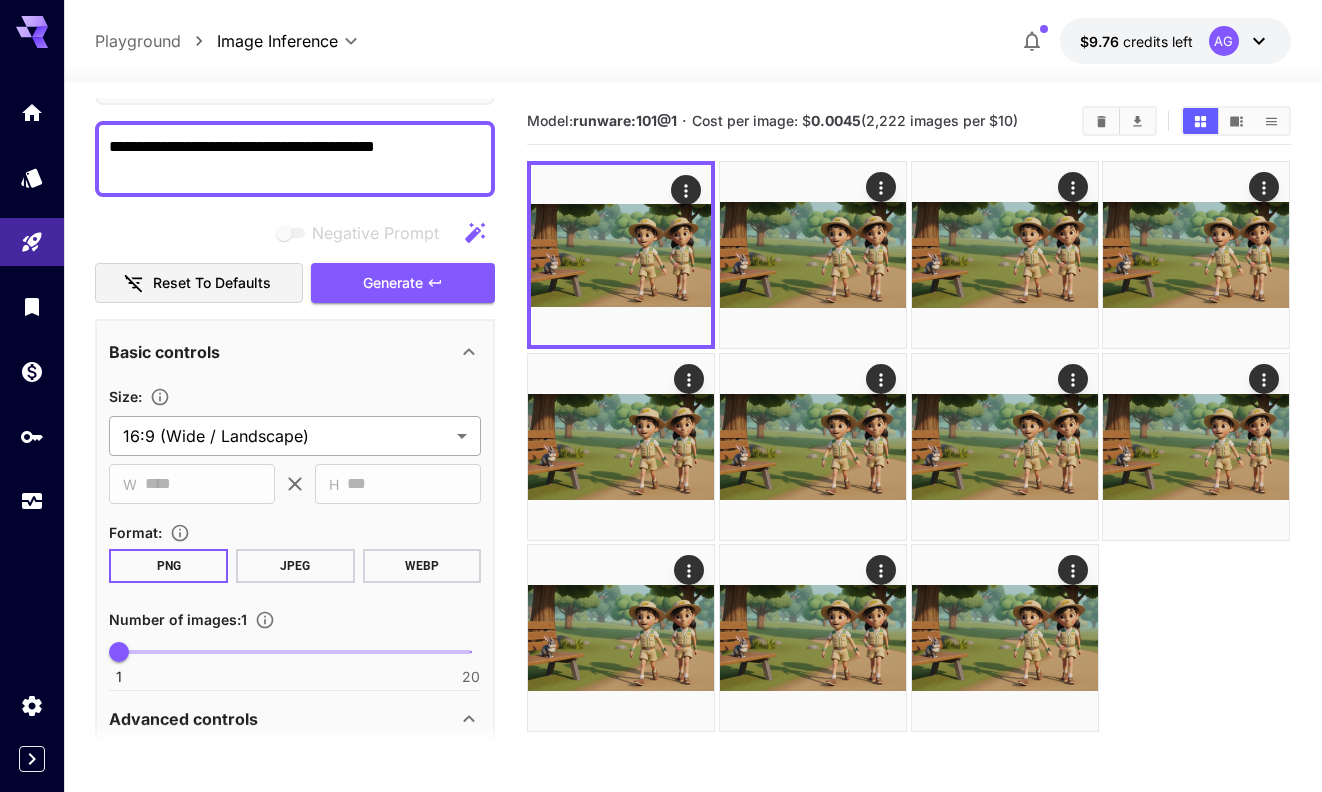 click on "**********" at bounding box center (661, 475) 